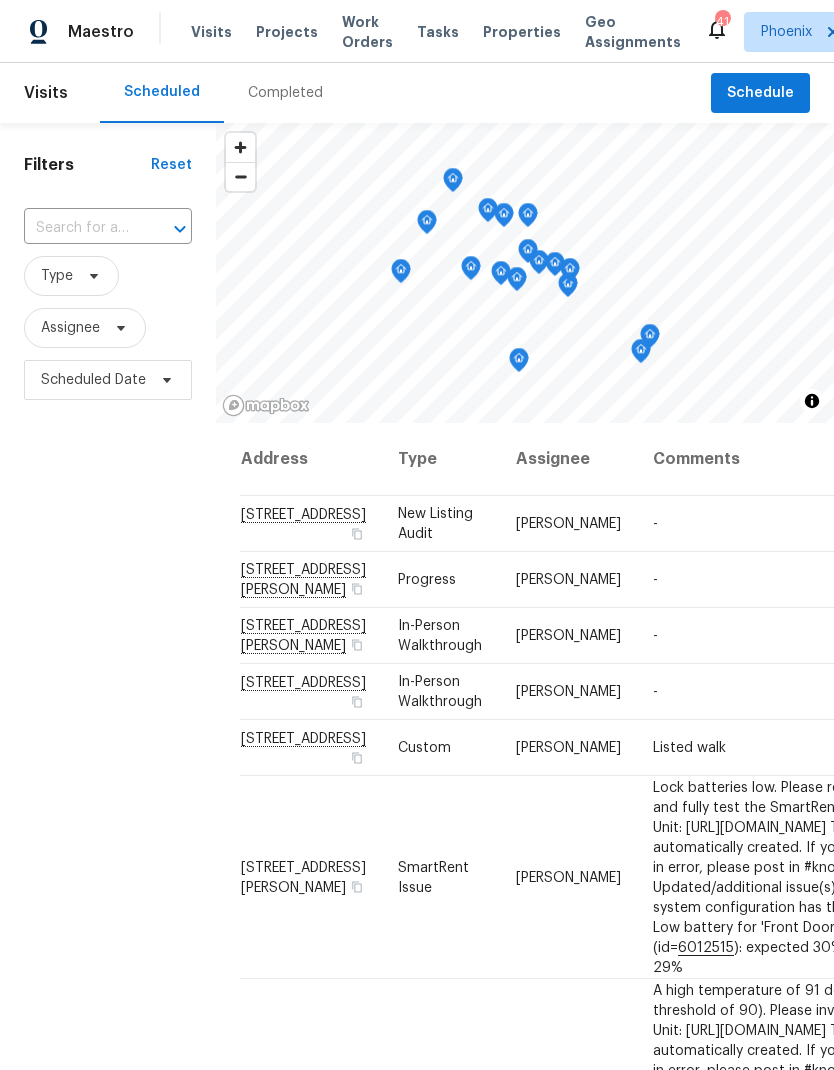 scroll, scrollTop: 0, scrollLeft: 0, axis: both 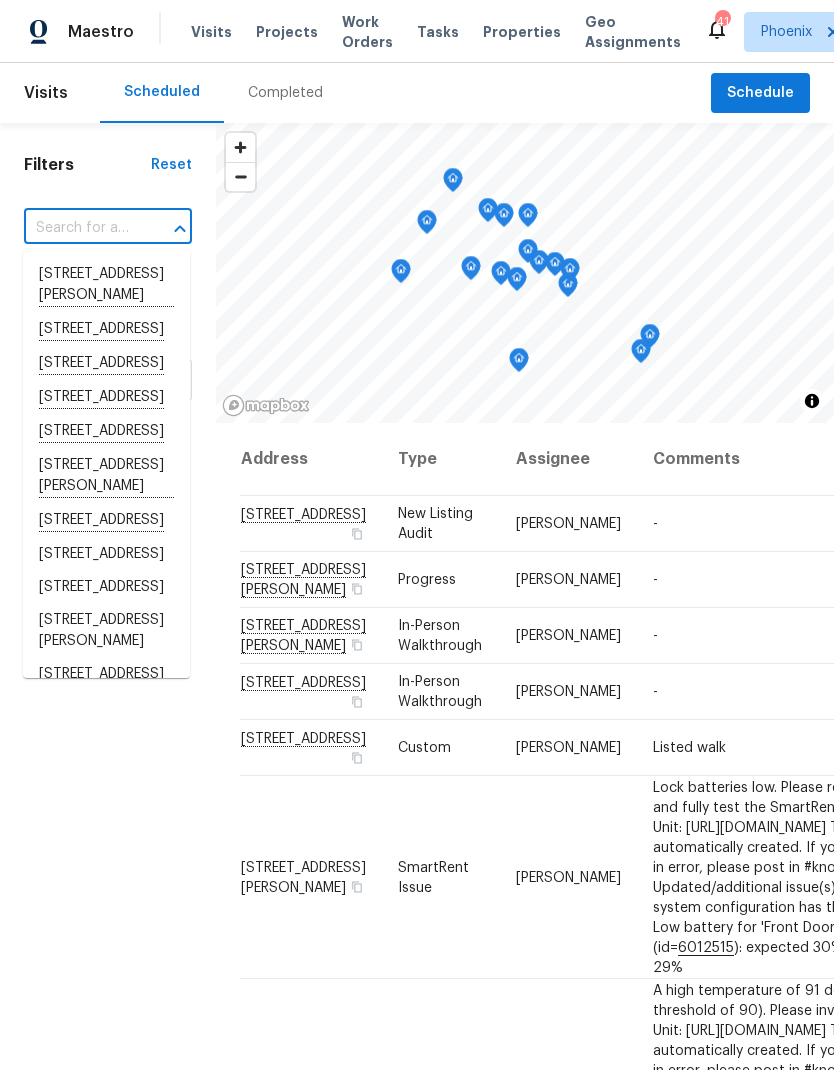 click at bounding box center [80, 228] 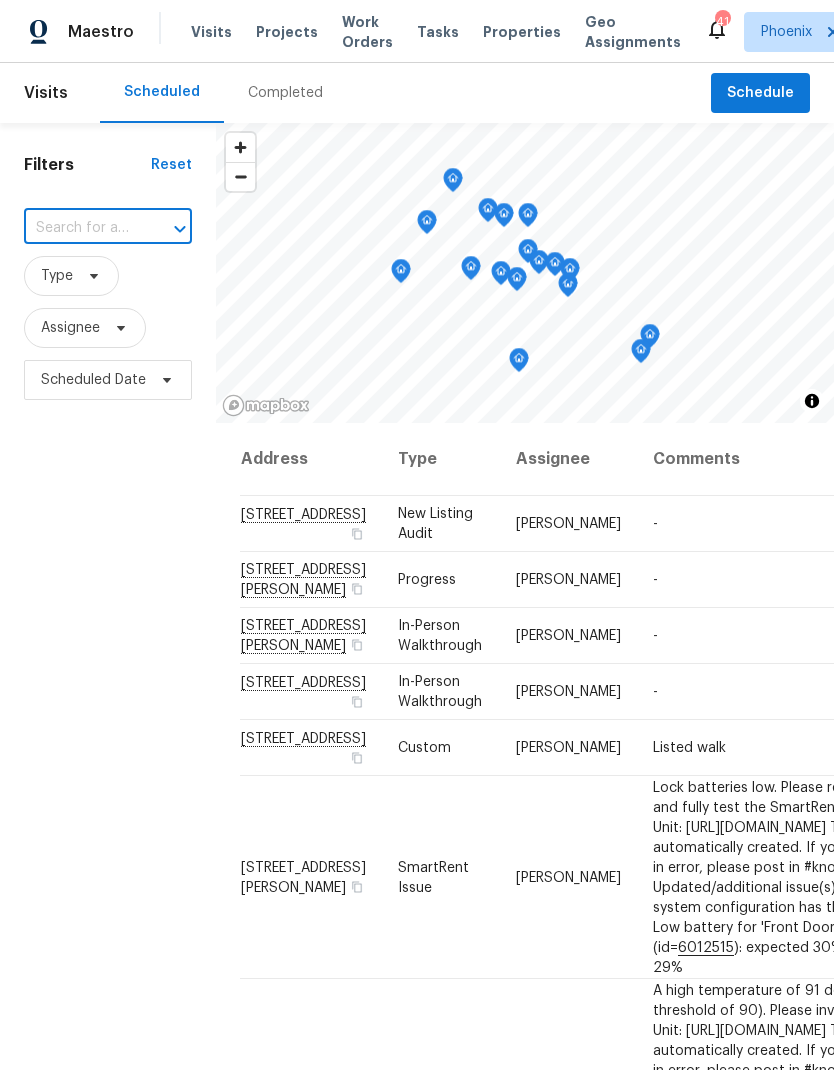 click on "Projects" at bounding box center (287, 32) 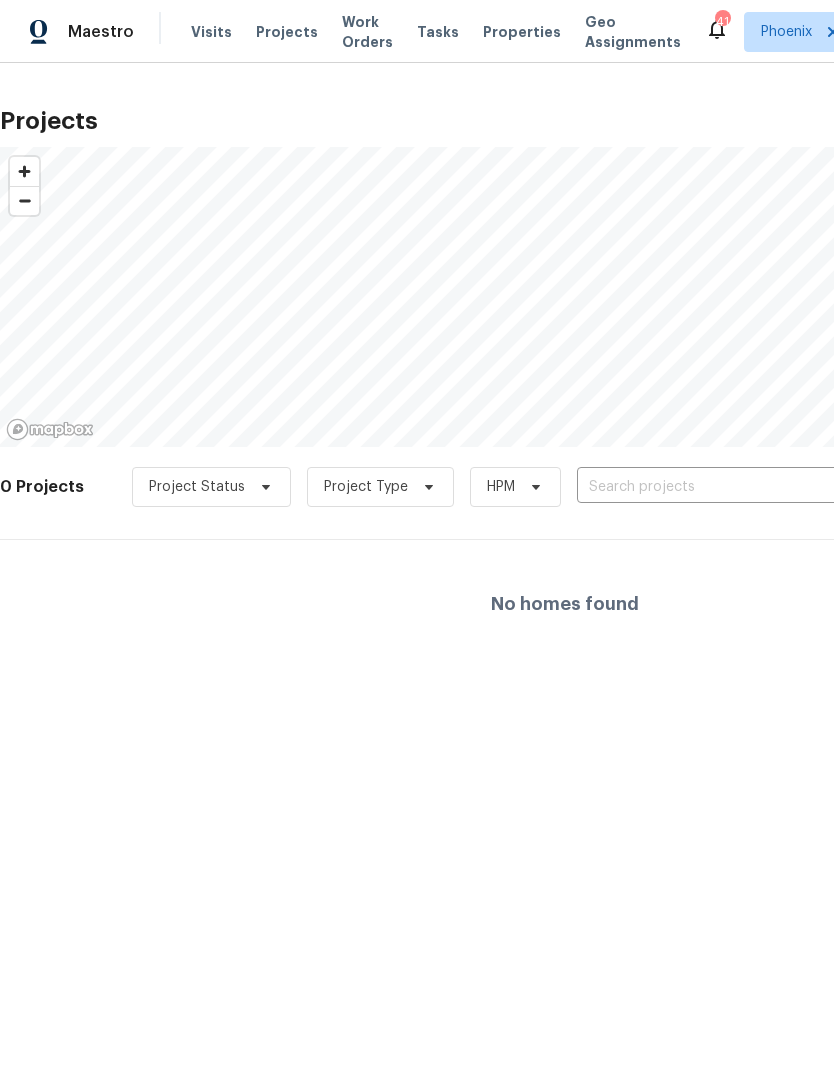 click at bounding box center [691, 487] 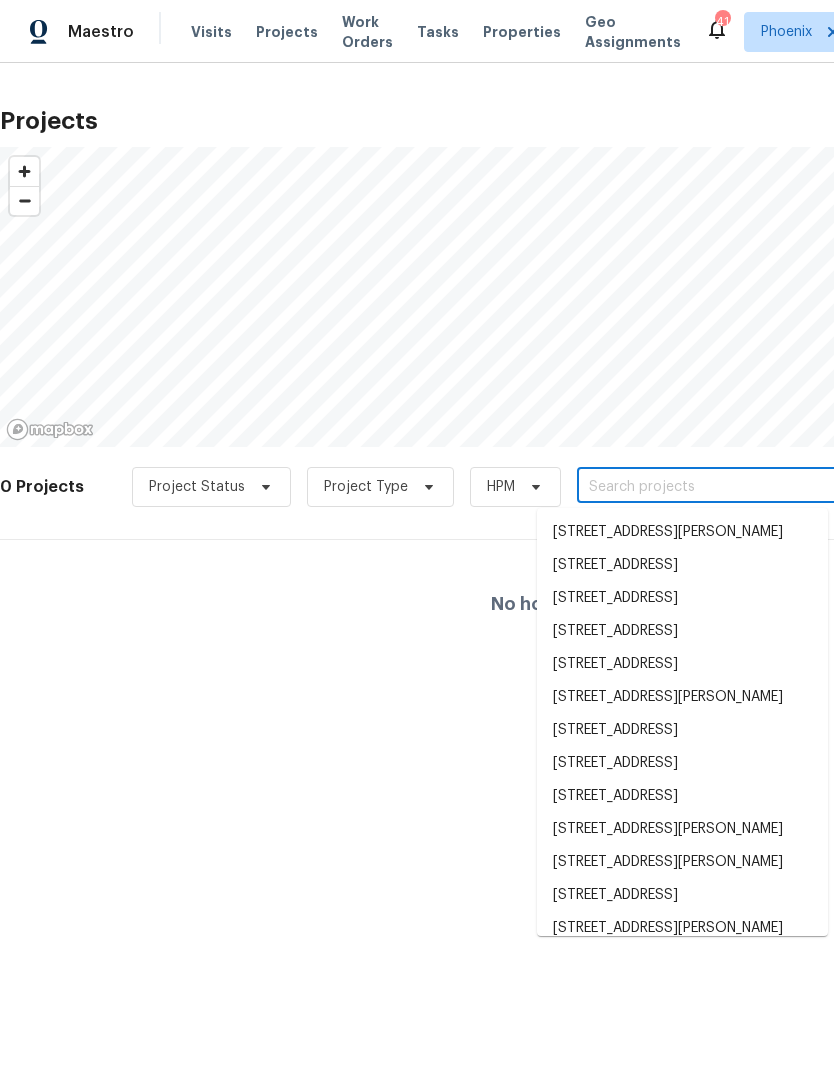 click at bounding box center [691, 487] 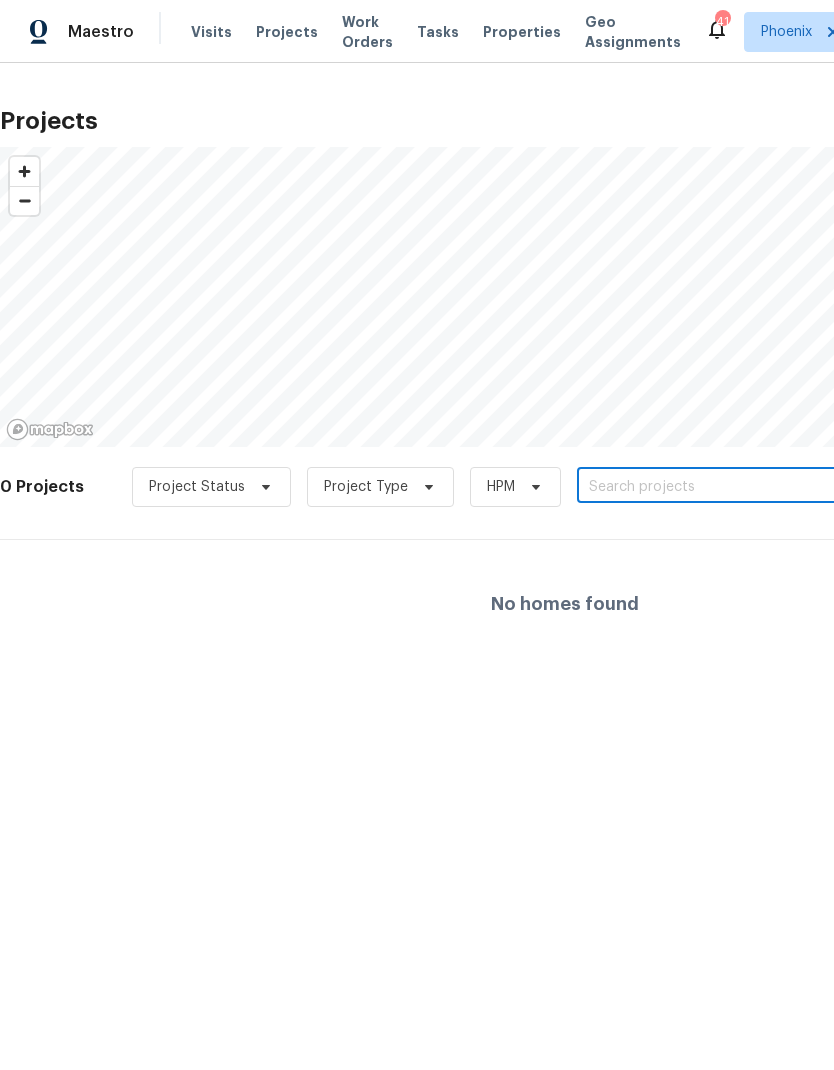 paste on "[STREET_ADDRESS]" 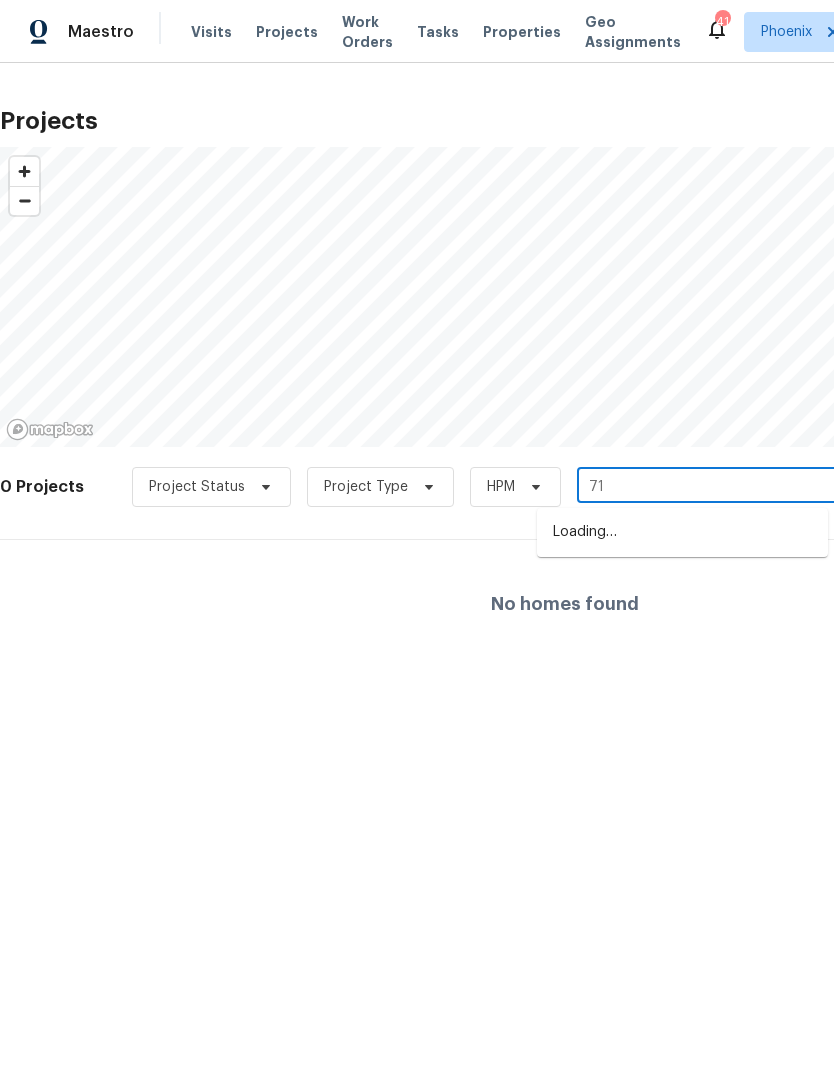 type on "7" 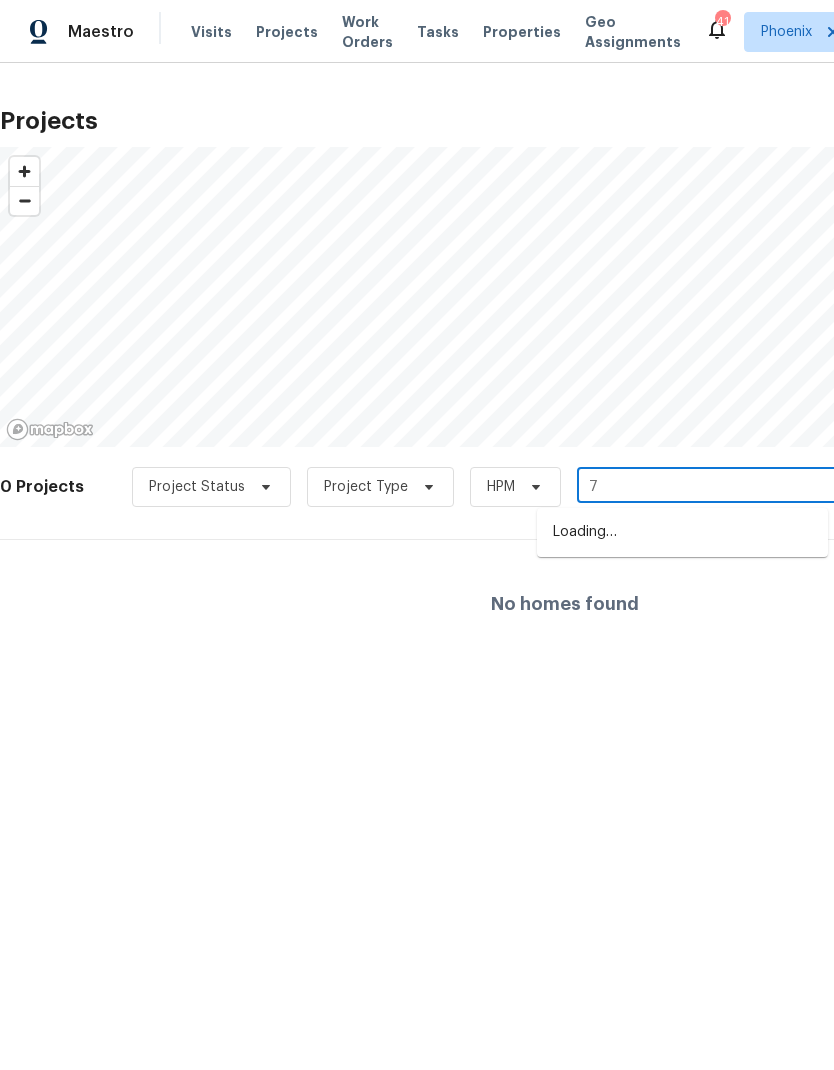 type 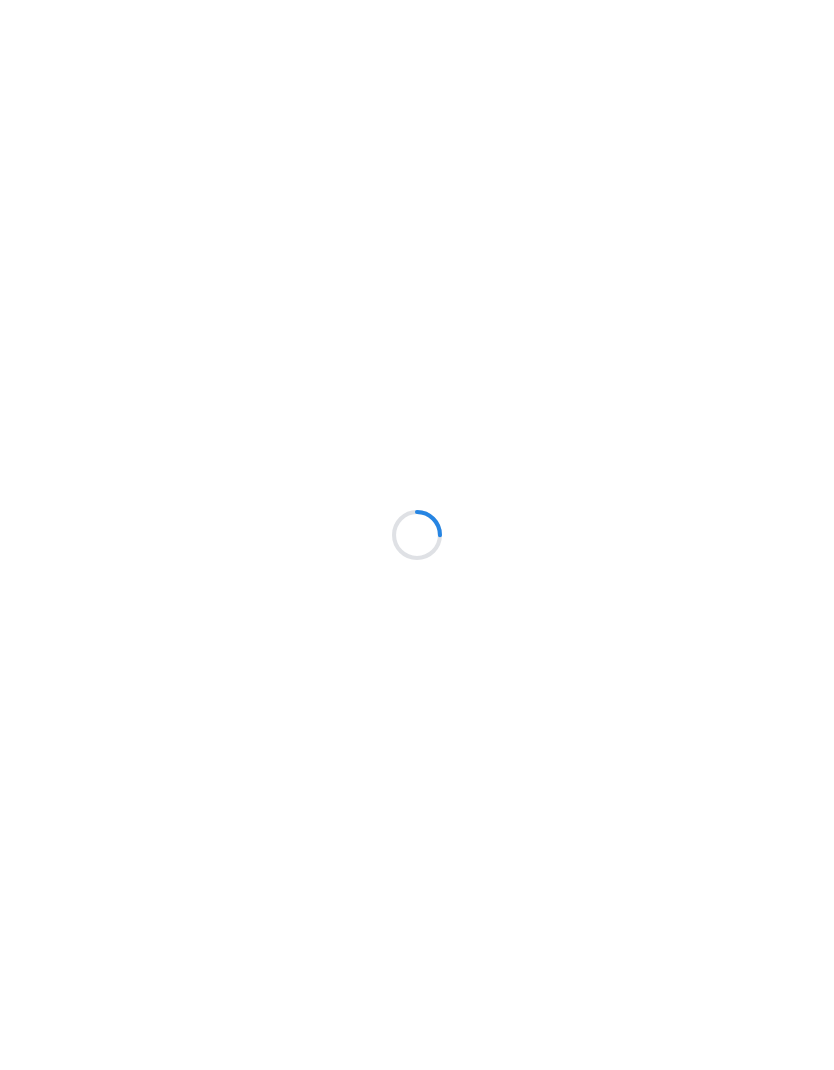 scroll, scrollTop: 0, scrollLeft: 0, axis: both 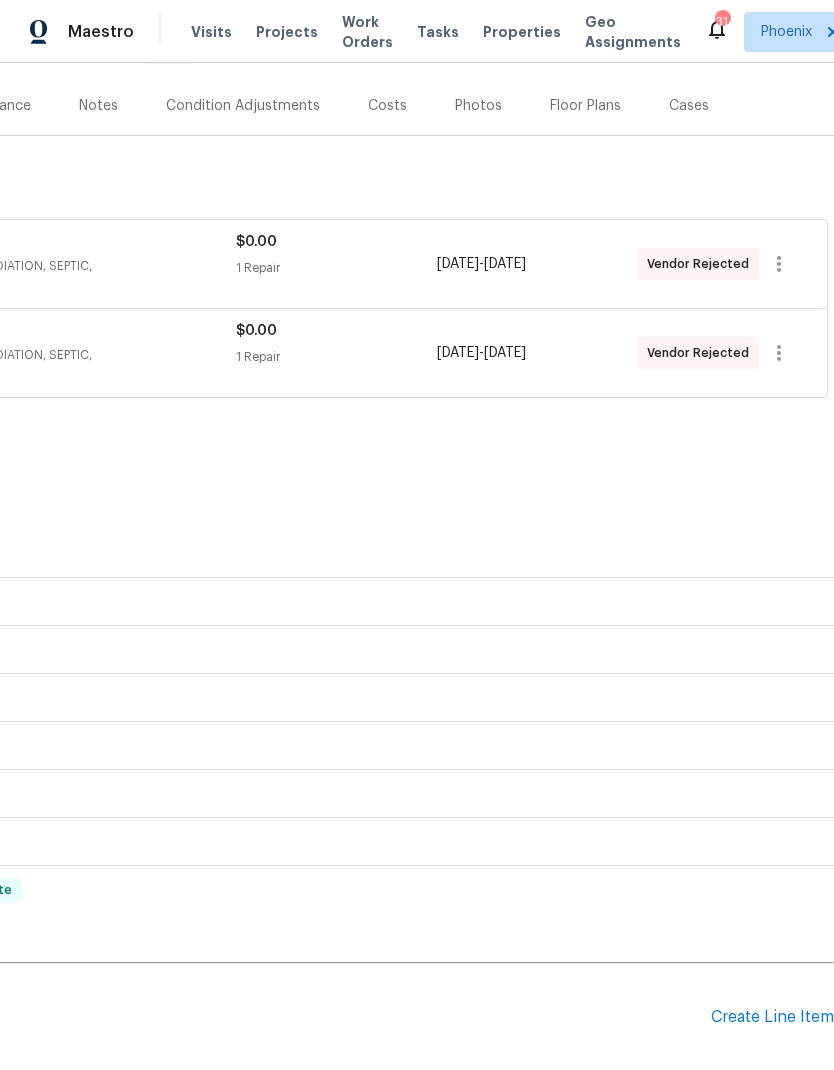 click on "Create Line Item" at bounding box center (772, 1017) 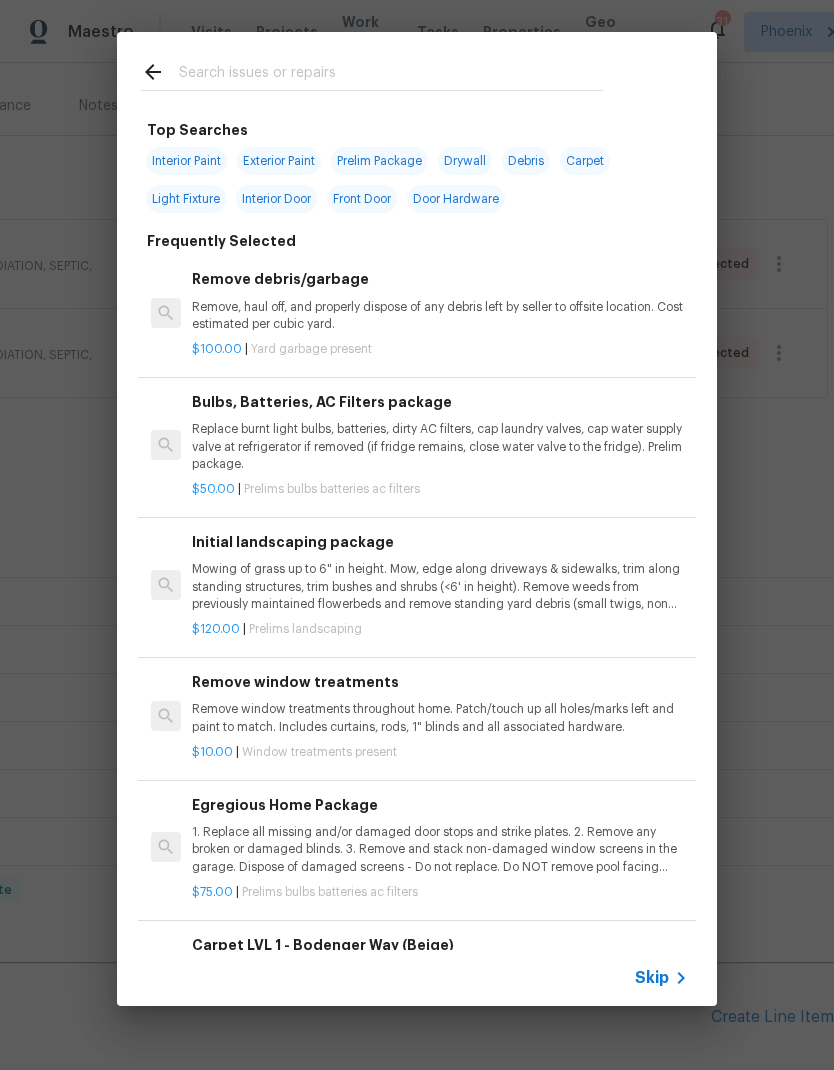 click at bounding box center (391, 75) 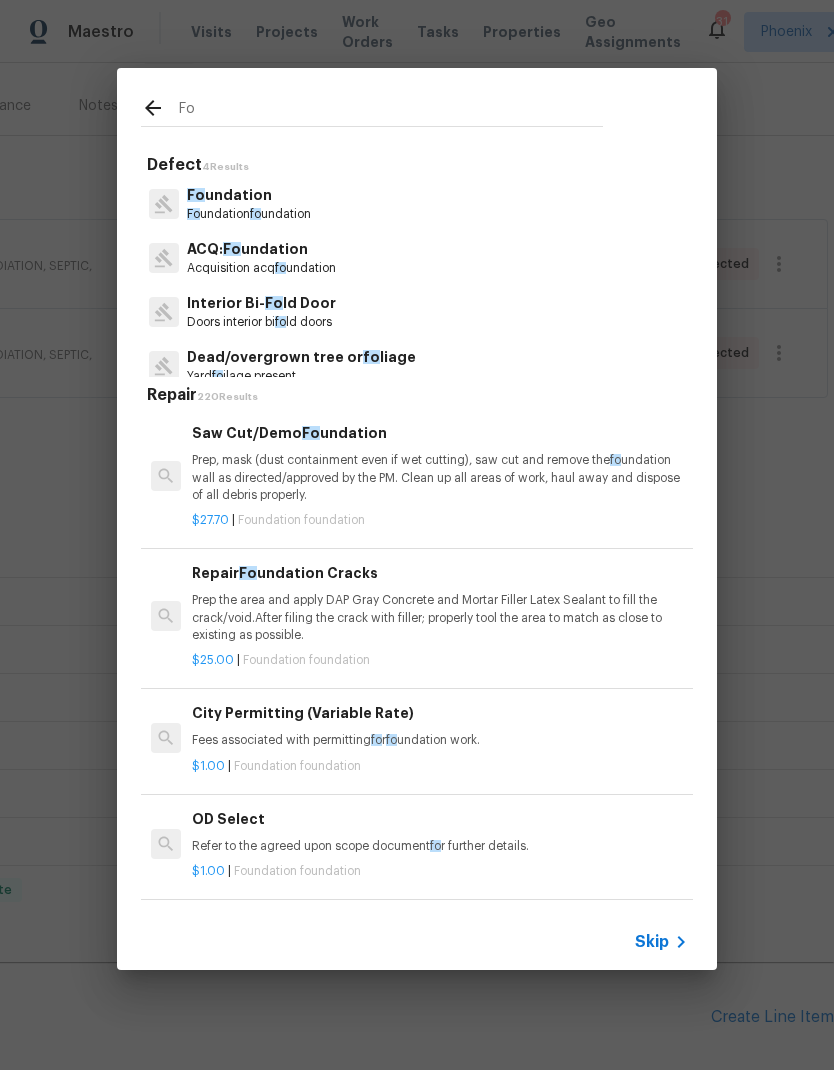 type on "F" 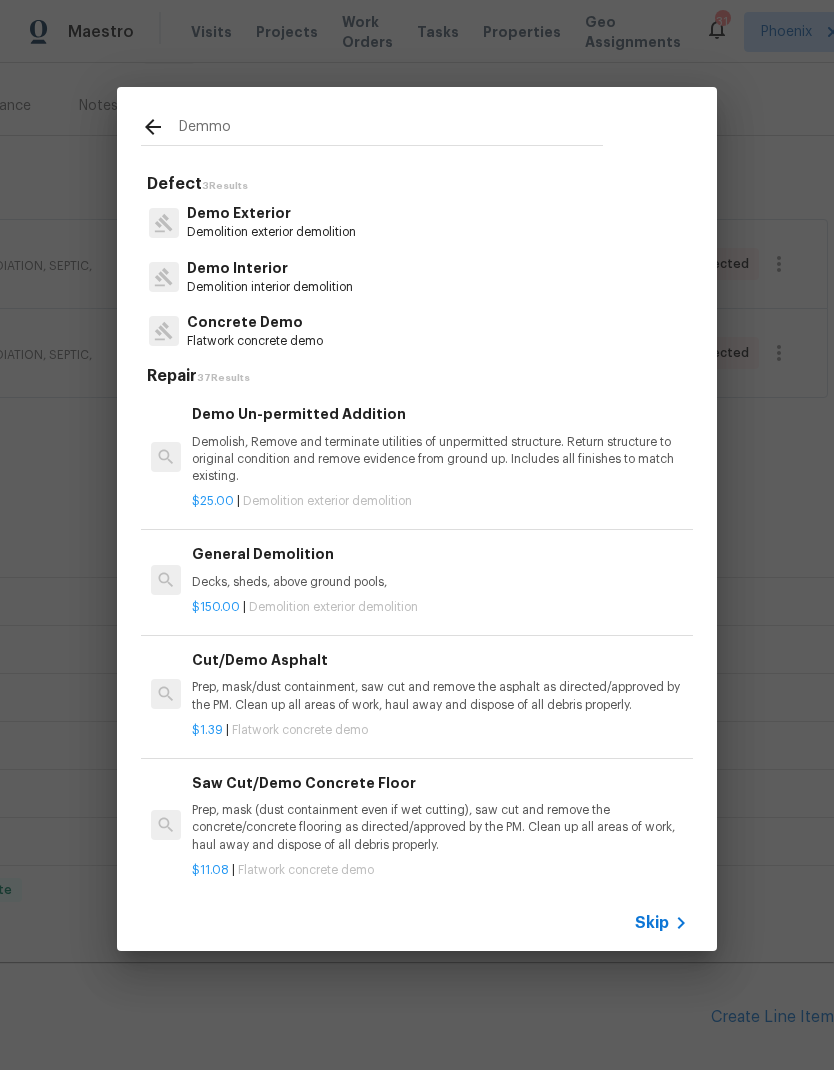 type on "Demmo" 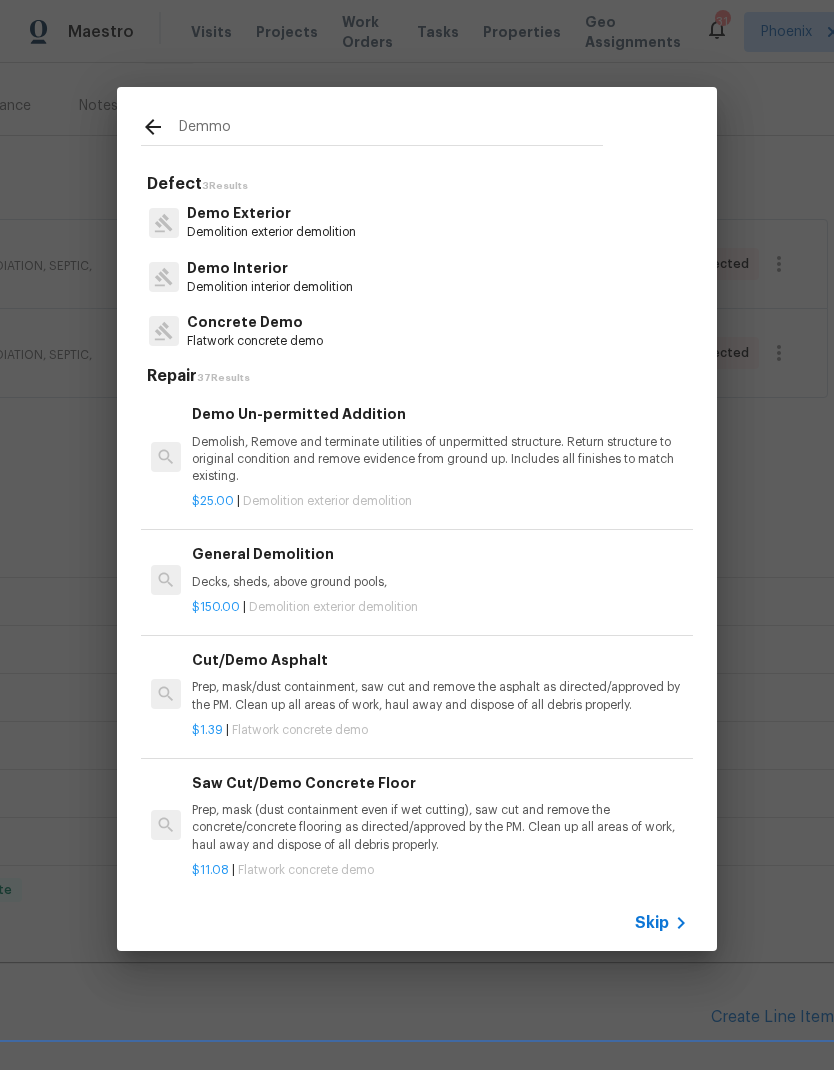 click on "Demo Exterior Demolition exterior demolition" at bounding box center [417, 222] 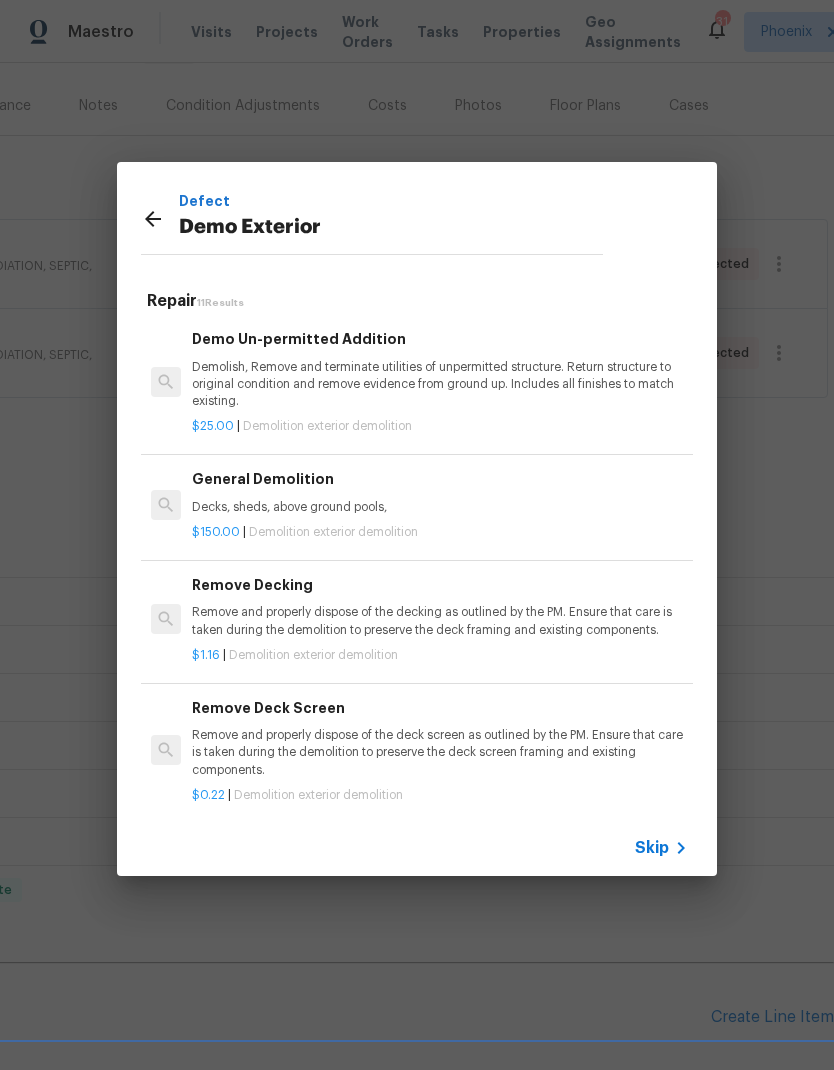 click on "General Demolition" at bounding box center (440, 479) 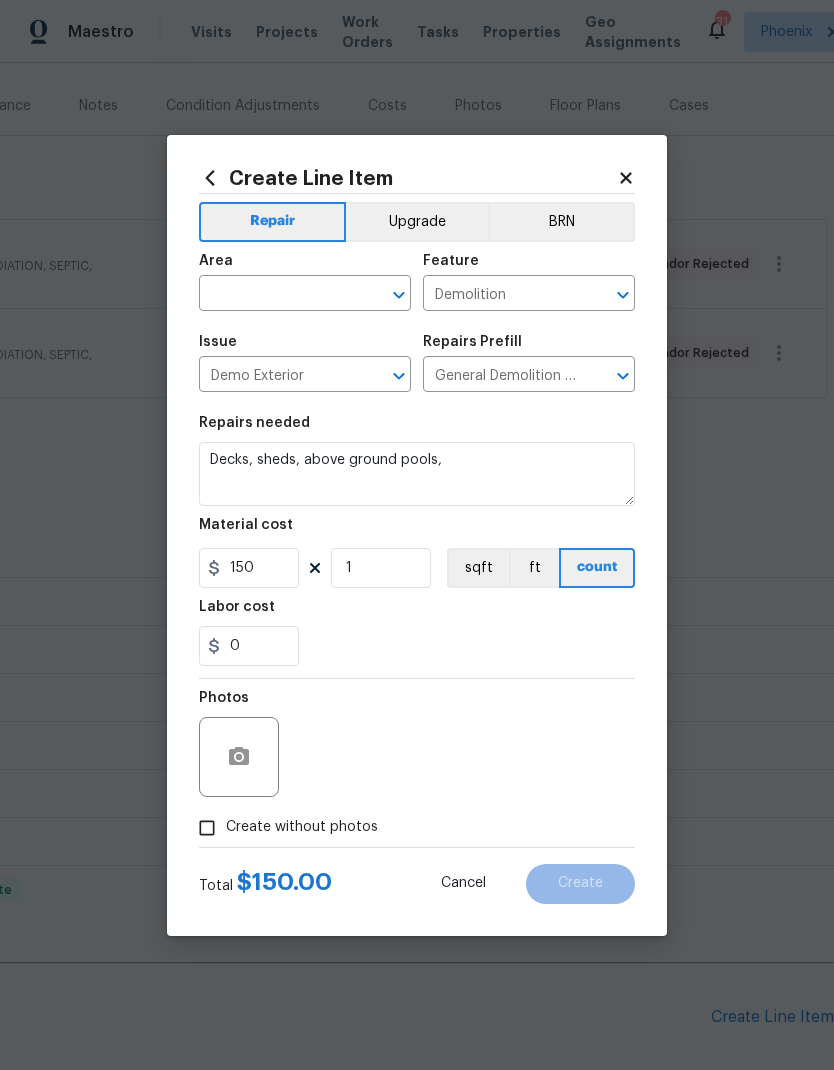 click at bounding box center (277, 295) 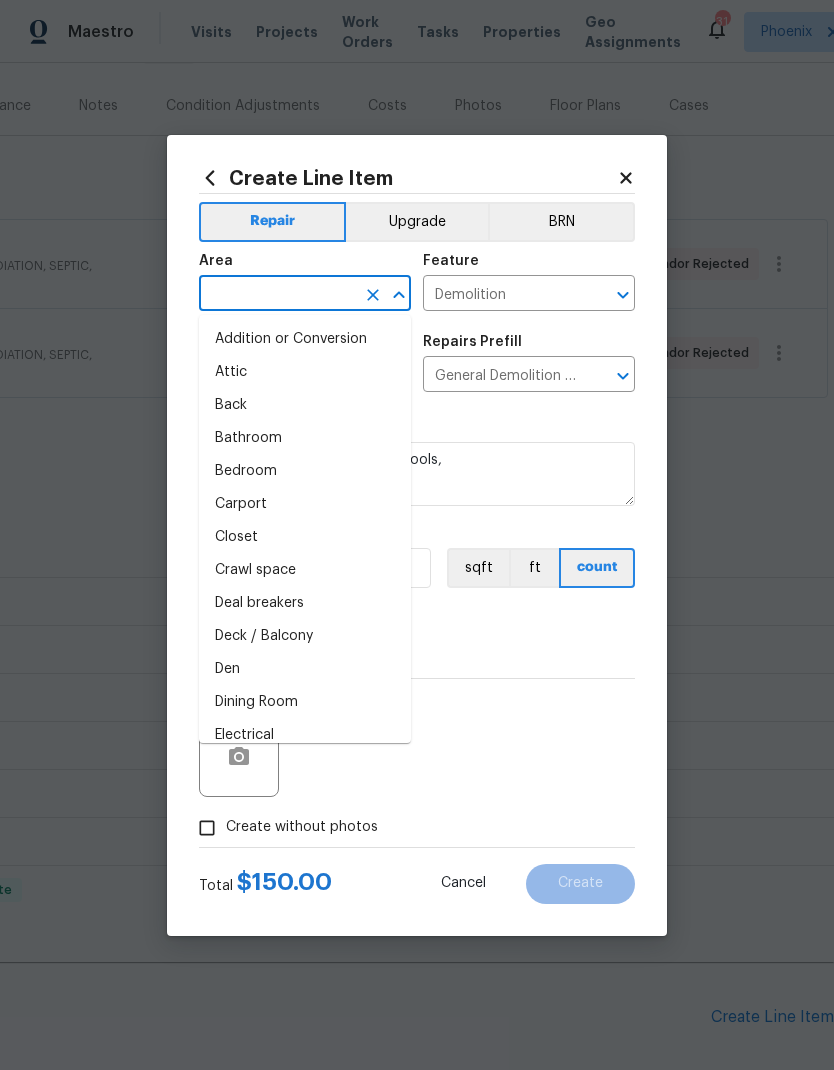 click on "Issue Demo Exterior ​ Repairs Prefill General Demolition $150.00 ​" at bounding box center [417, 363] 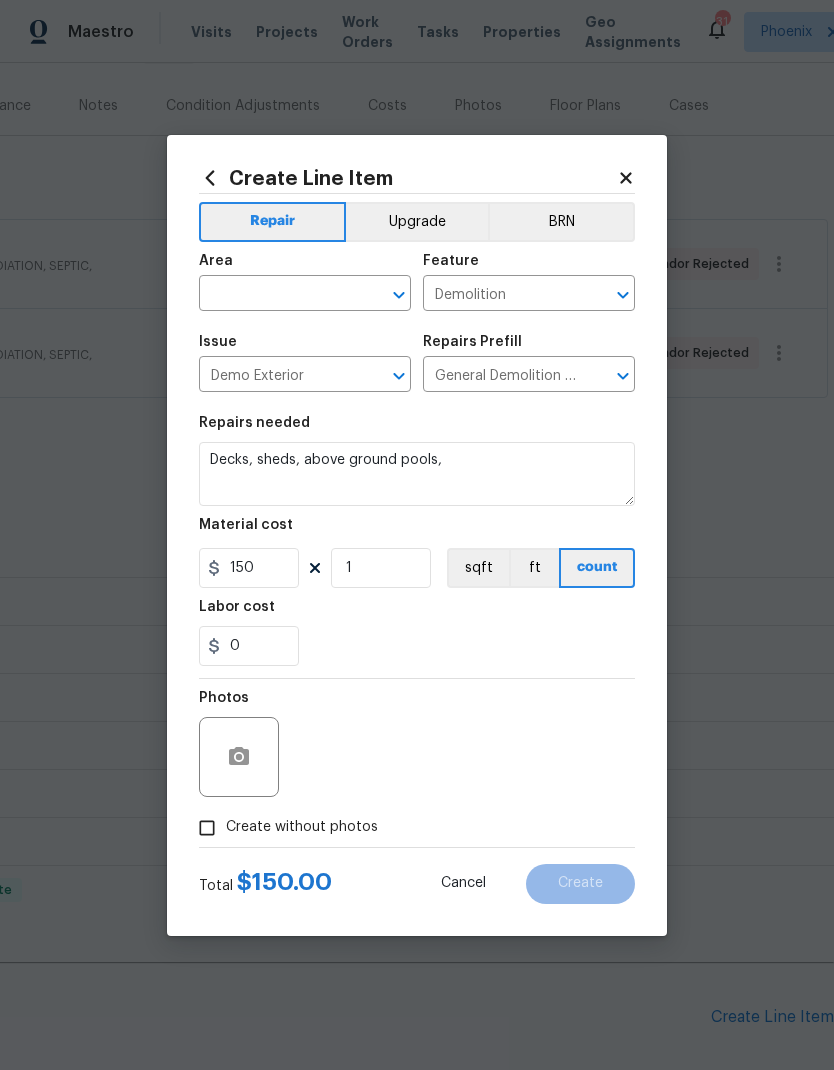 click at bounding box center (277, 295) 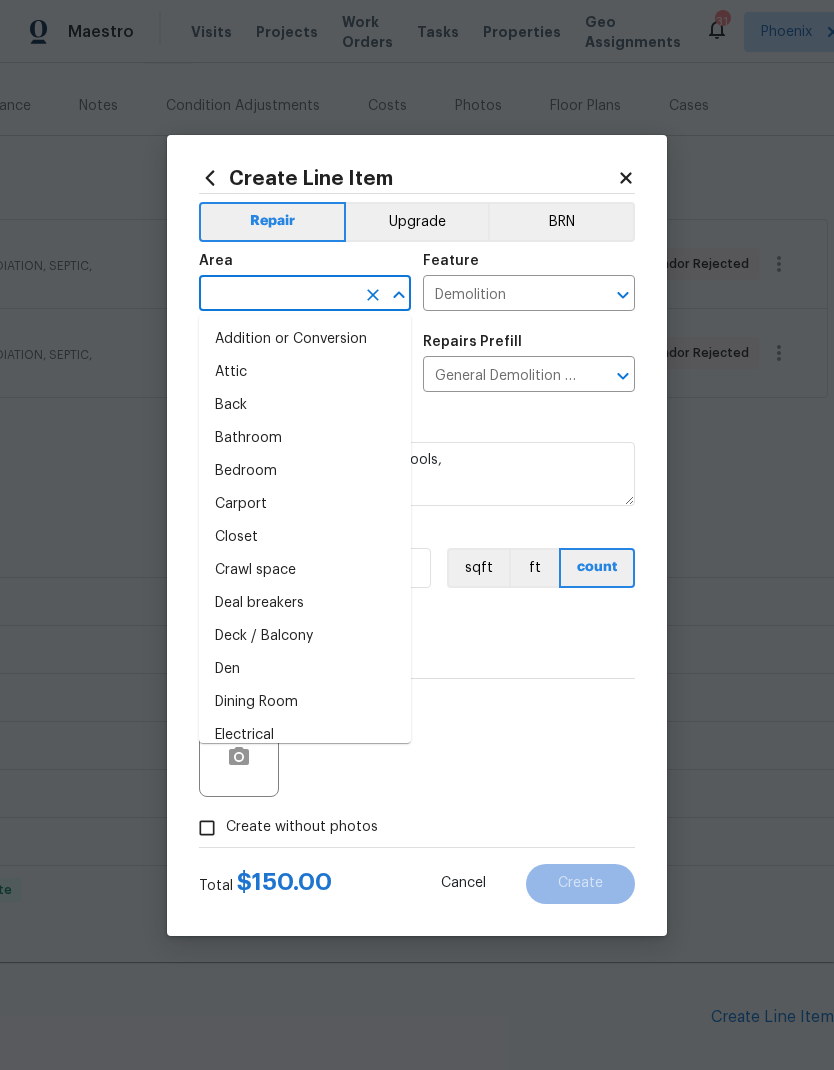 click 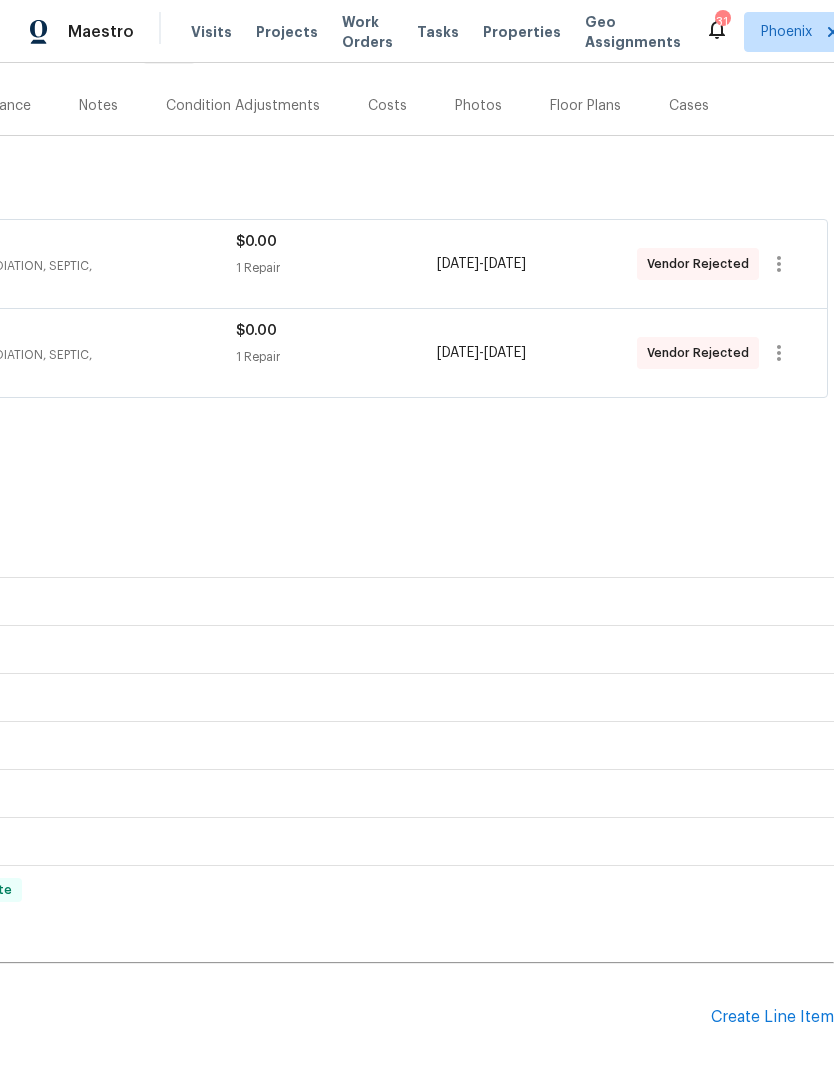 click on "Create Line Item" at bounding box center [772, 1017] 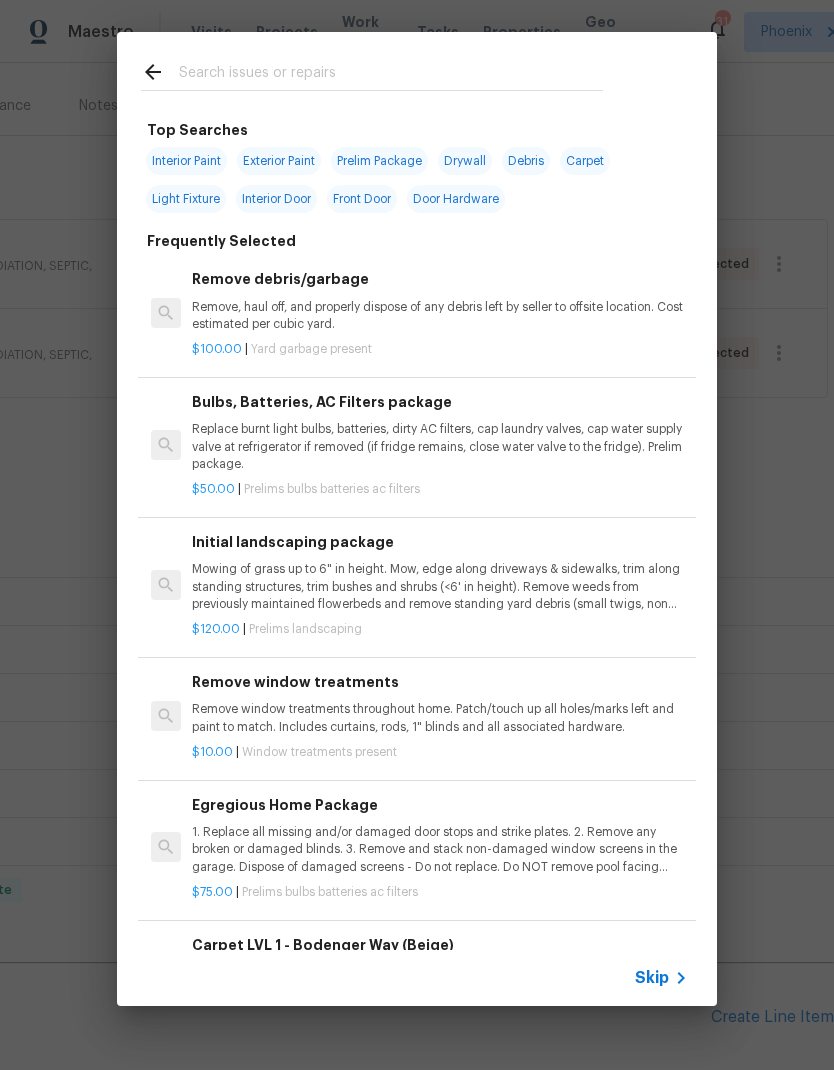 click at bounding box center (372, 71) 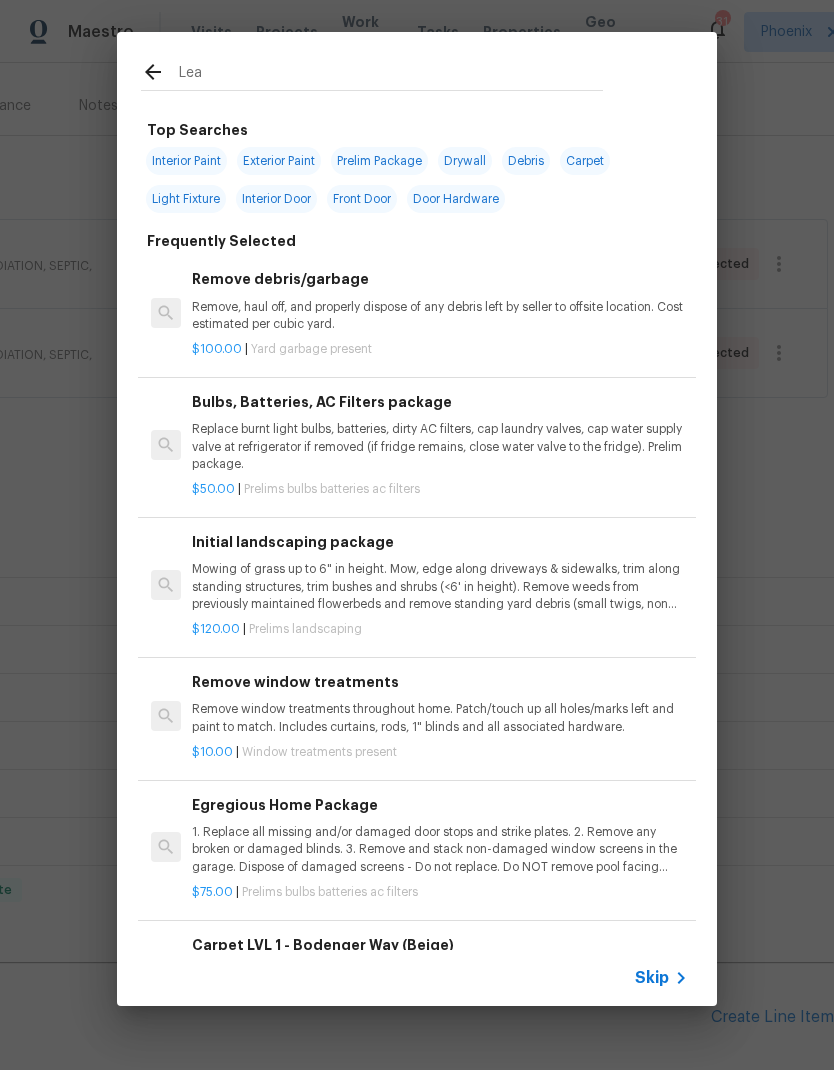 type on "Leak" 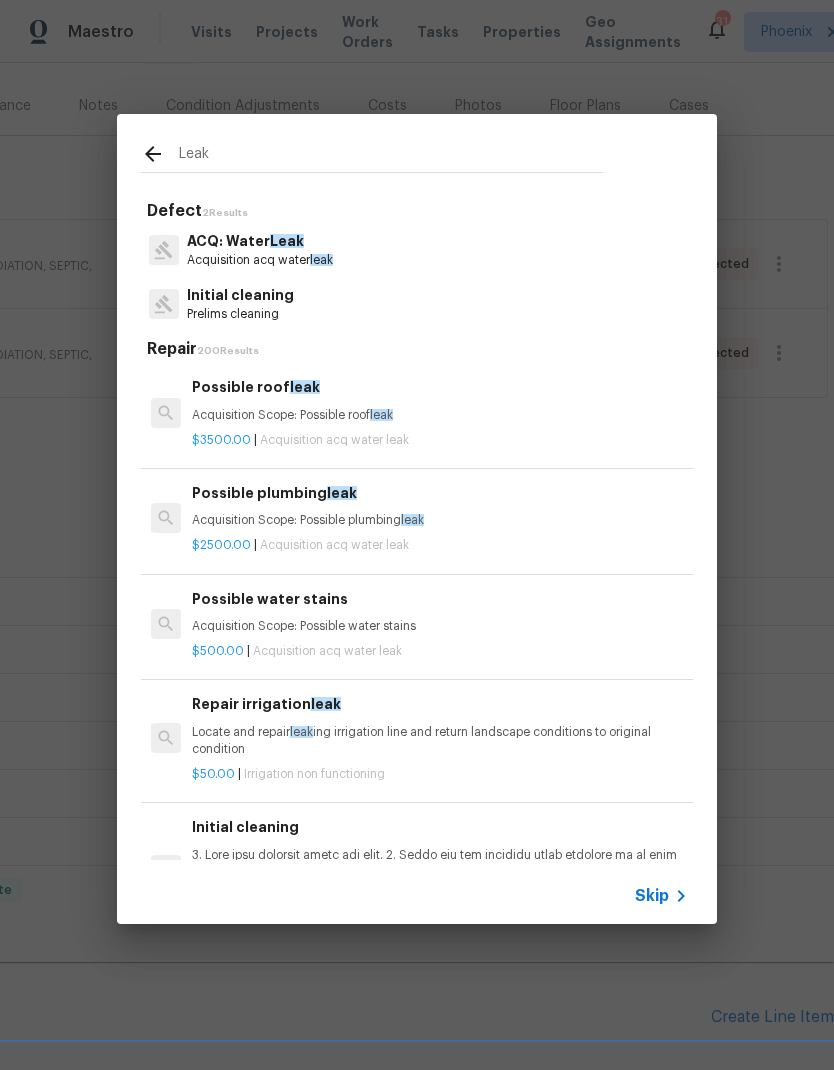 click on "Possible roof  leak Acquisition Scope: Possible roof  leak" at bounding box center (440, 400) 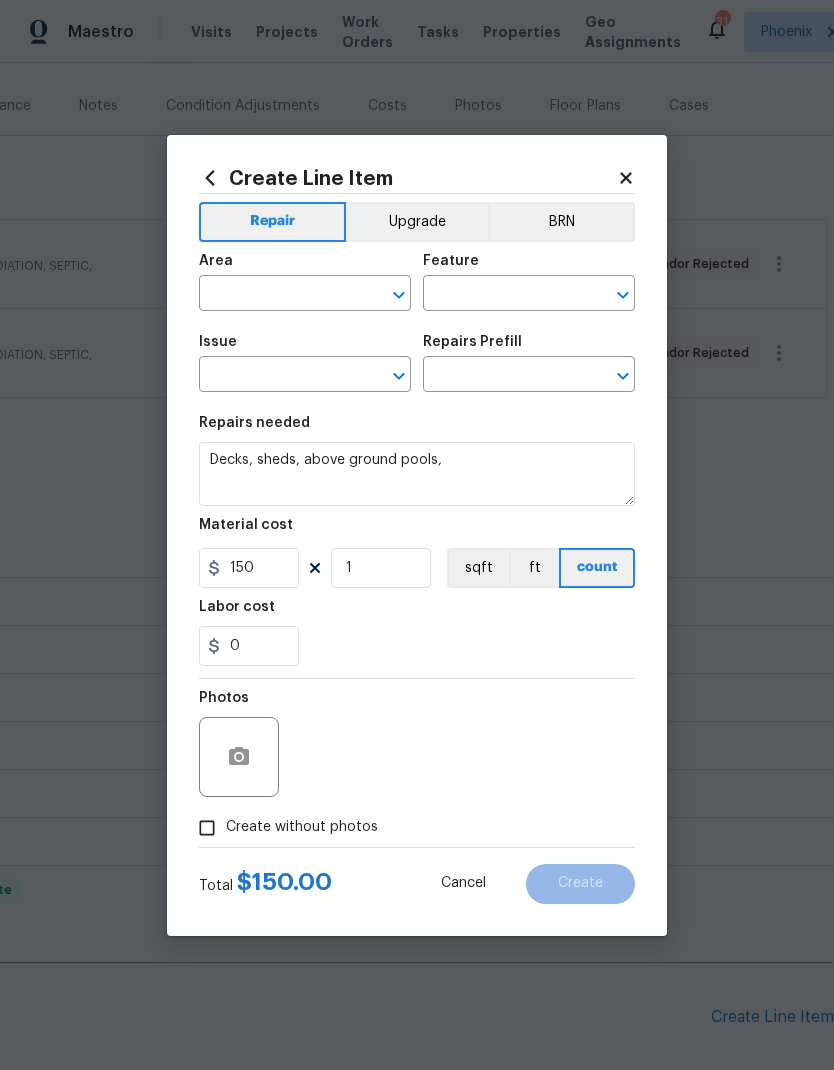 type on "Acquisition" 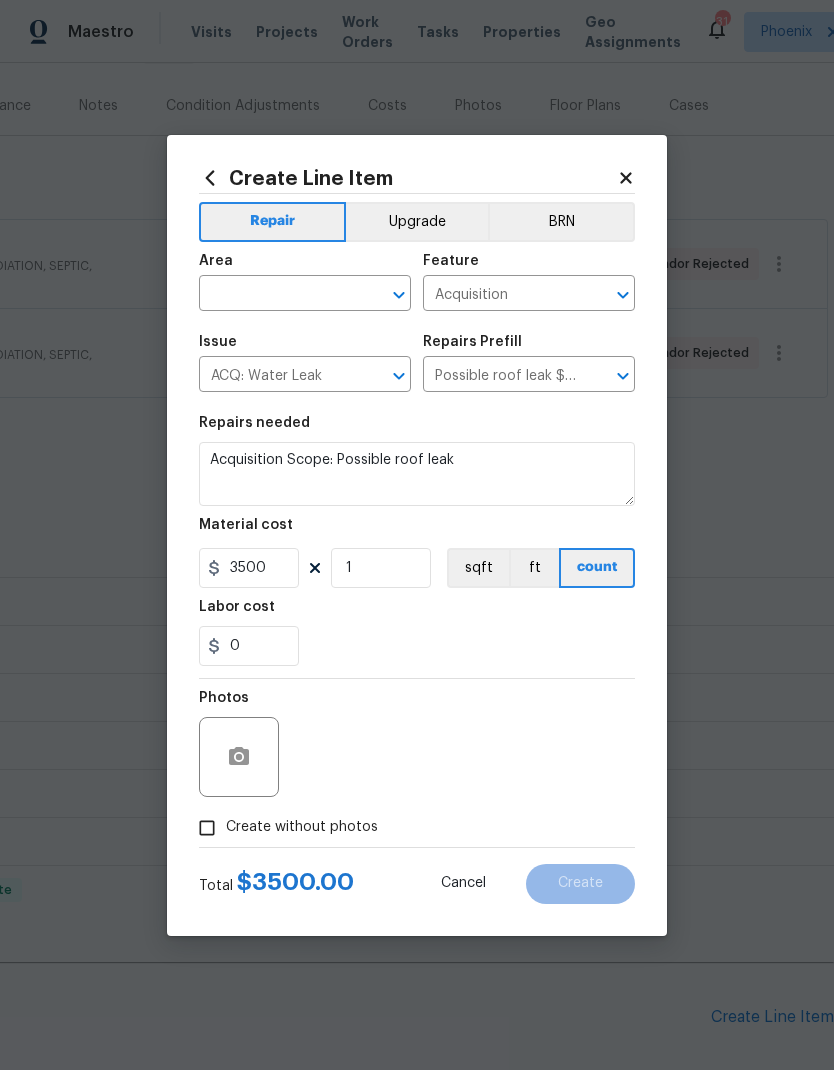 click on "Repairs needed" at bounding box center [417, 429] 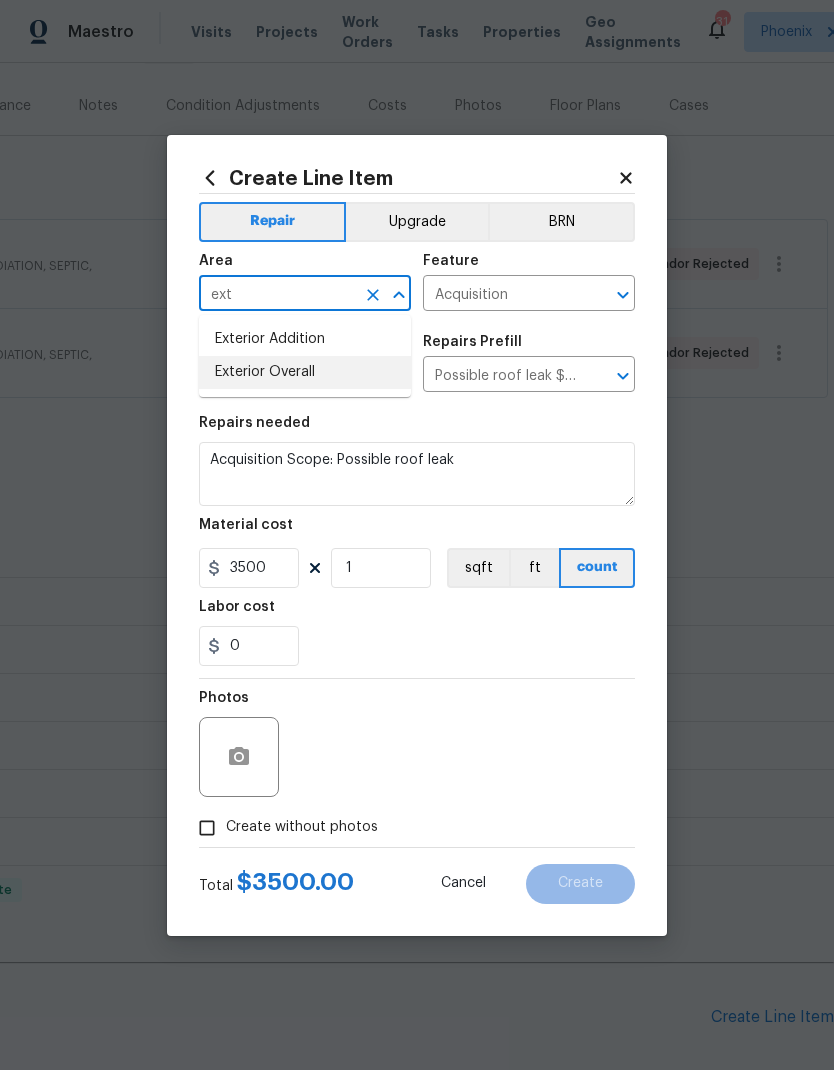 click on "Exterior Overall" at bounding box center [305, 372] 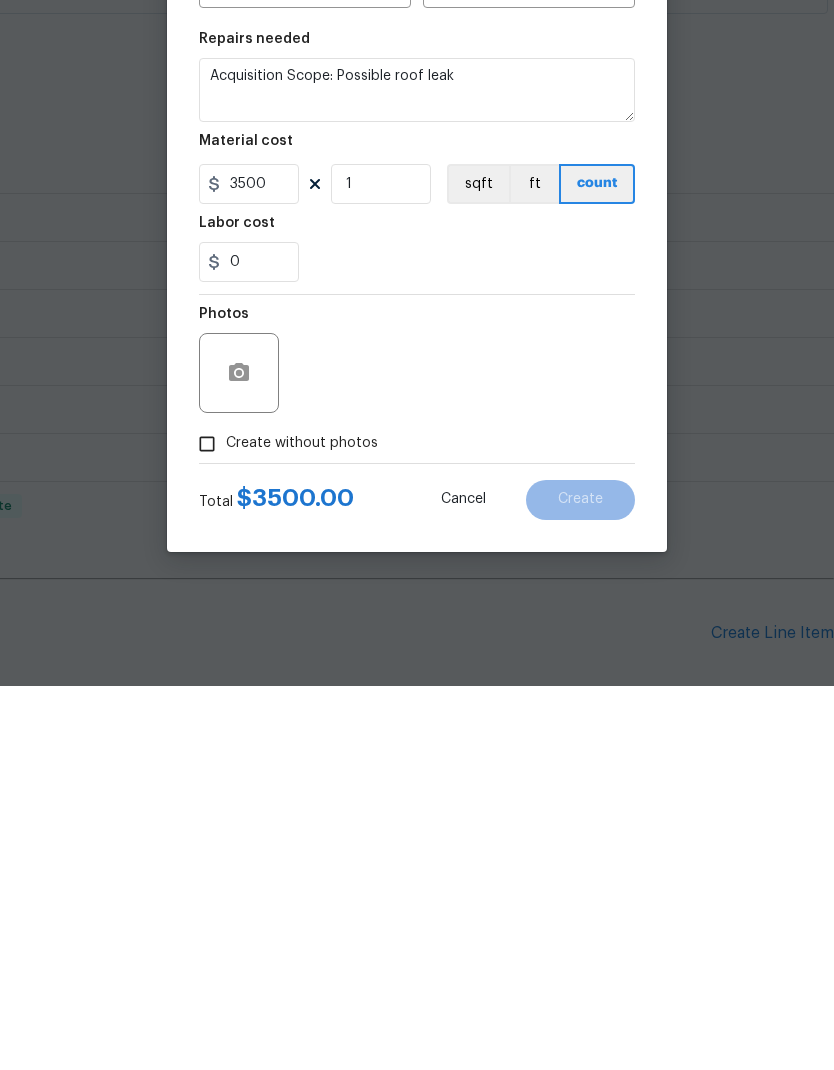 scroll, scrollTop: 80, scrollLeft: 0, axis: vertical 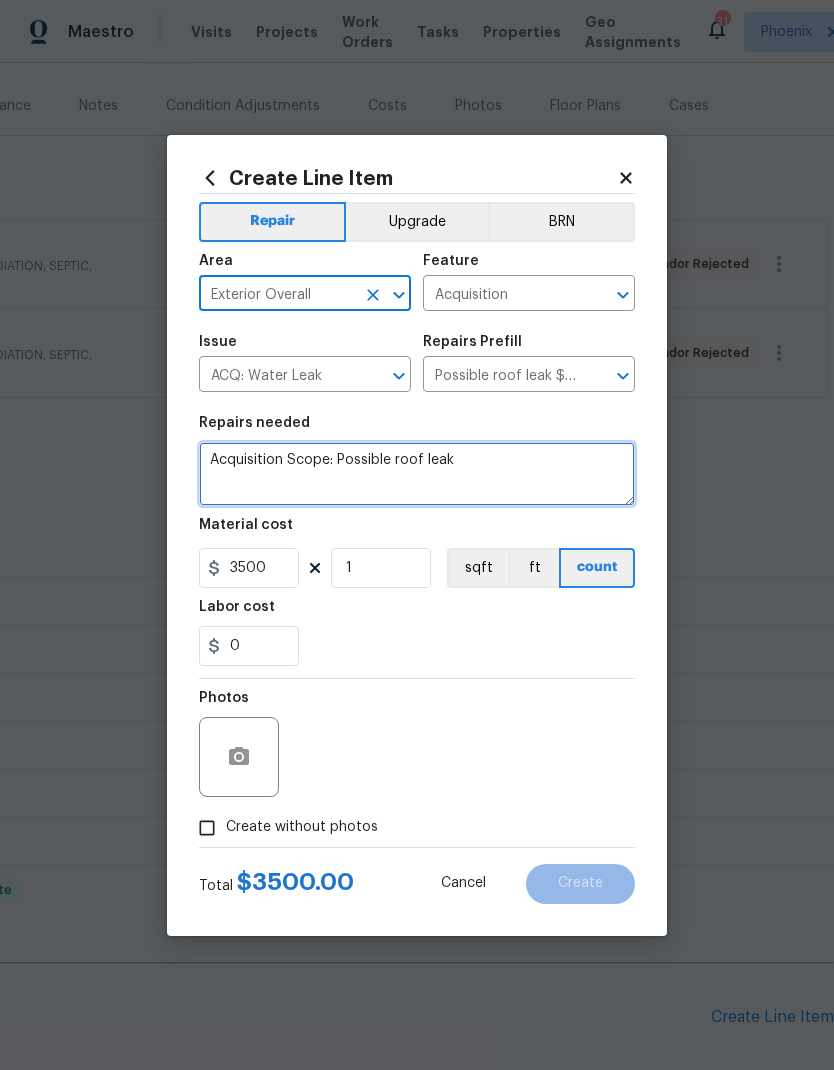 click on "Acquisition Scope: Possible roof leak" at bounding box center [417, 474] 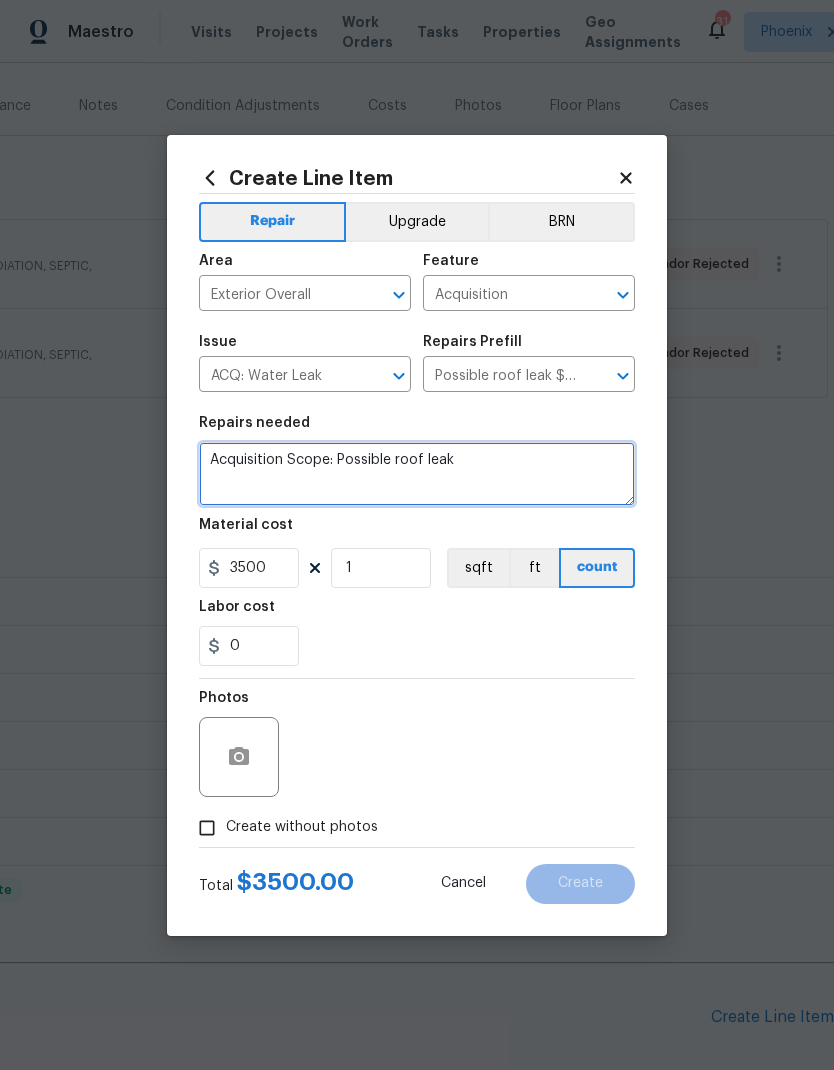 click on "Acquisition Scope: Possible roof leak" at bounding box center [417, 474] 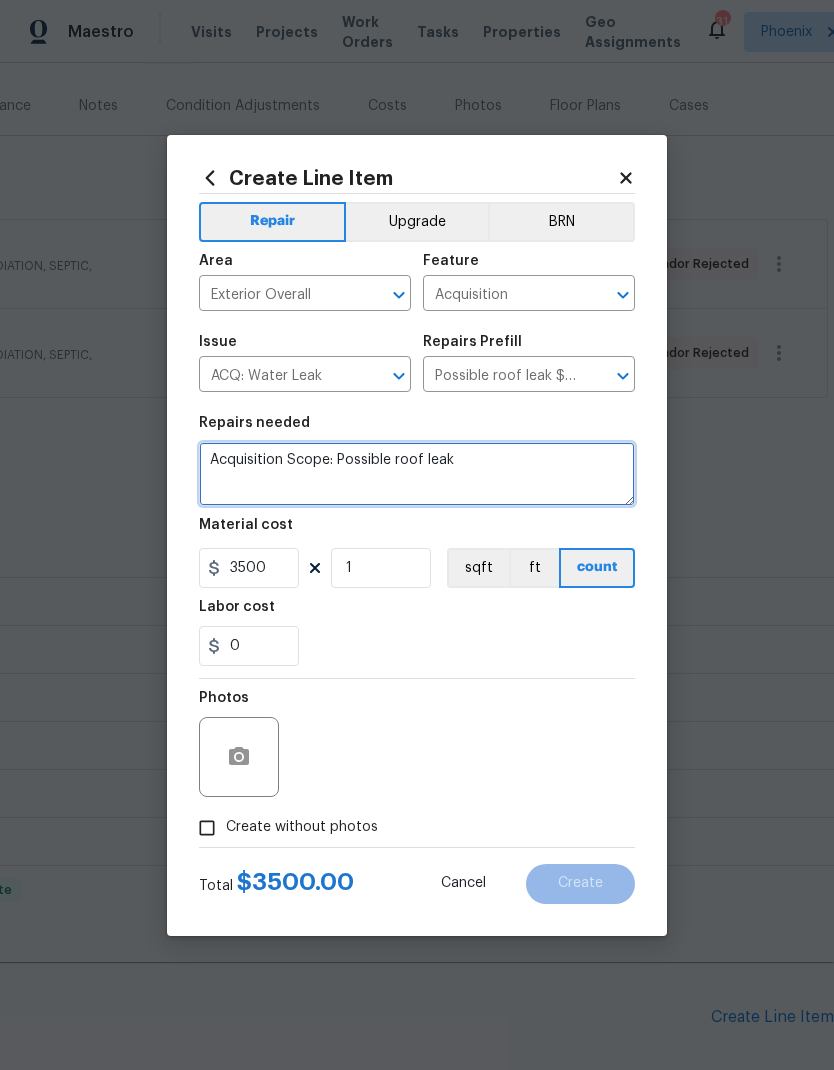 paste on "Structural Engineer
Provide structural engineer stamped drawings to city
Plans and Permits
Draft plans and submit to city for permit.
Formal inspection process
Demo
Remove and dispose stucco on front of unit 13/14
Remove and dispose all eﬀected areas from water damage. This includes stucco, drywall, plywood,
insulation, beams, post, joist, etc...
Framing
Provide and install framing per plan approved by city
Stucco
Provide and install 3 part stucco system match exiting texture
Insulation
Provide and install insulation
Page 1 of 3
Drywall
Provide and install drywall inside home where repairs were completed, match texture
Paint
Paint exterior stucco and interior drywall to match existing
Flooring/baseboard
Provide and install subfloor in closet where subfloor is damaged
Provide and install carpet/lvp in closet
Provide and install baseboard in closet to match existing
Safety/Scaﬀolding
Required scaﬀolding and safety equipment
***NOTES***
**We will need access to both units, we will need Open Door to coordinate..." 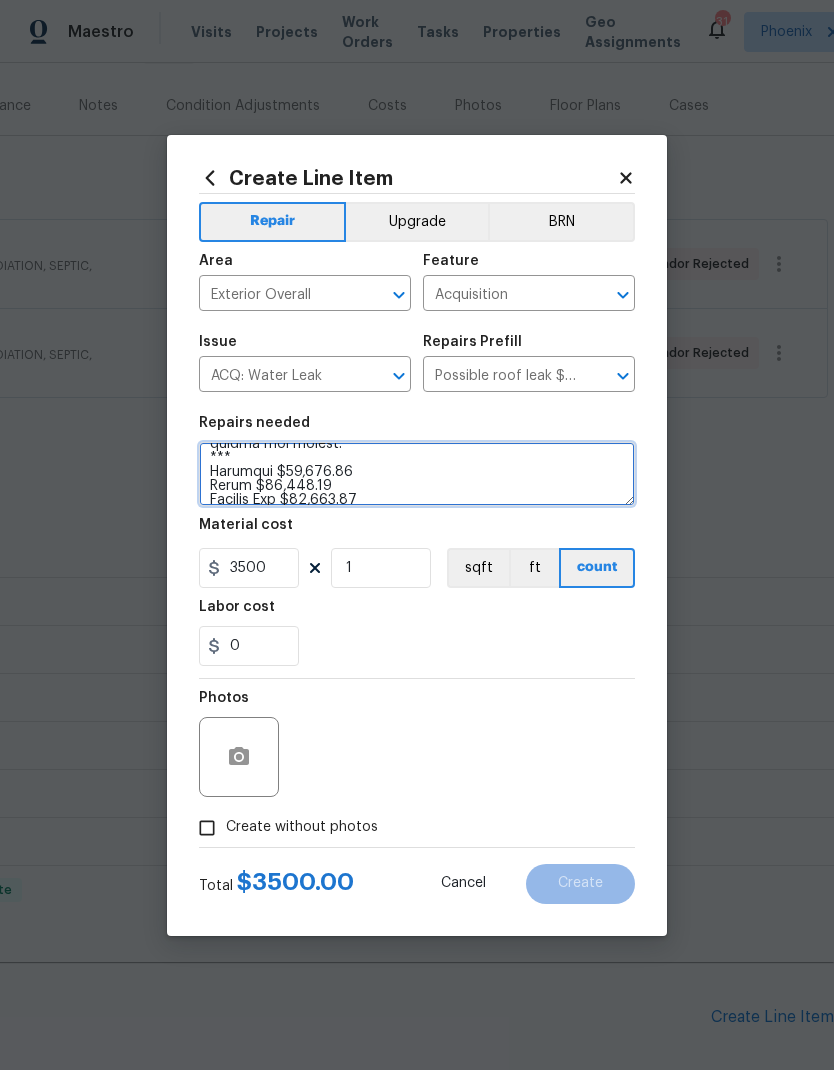 scroll, scrollTop: 686, scrollLeft: 0, axis: vertical 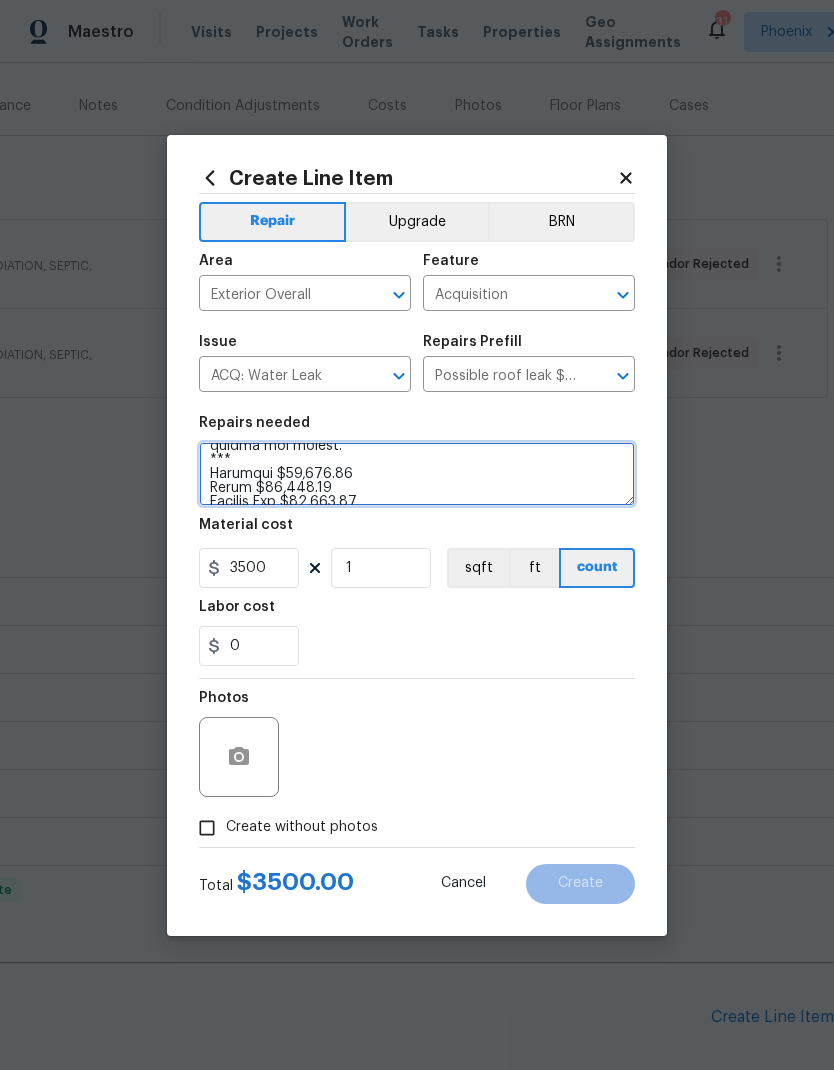 type on "Structural Engineer
Provide structural engineer stamped drawings to city
Plans and Permits
Draft plans and submit to city for permit.
Formal inspection process
Demo
Remove and dispose stucco on front of unit 13/14
Remove and dispose all eﬀected areas from water damage. This includes stucco, drywall, plywood,
insulation, beams, post, joist, etc...
Framing
Provide and install framing per plan approved by city
Stucco
Provide and install 3 part stucco system match exiting texture
Insulation
Provide and install insulation
Page 1 of 3
Drywall
Provide and install drywall inside home where repairs were completed, match texture
Paint
Paint exterior stucco and interior drywall to match existing
Flooring/baseboard
Provide and install subfloor in closet where subfloor is damaged
Provide and install carpet/lvp in closet
Provide and install baseboard in closet to match existing
Safety/Scaﬀolding
Required scaﬀolding and safety equipment
***NOTES***
**We will need access to both units, we will need Open Door to coordinate..." 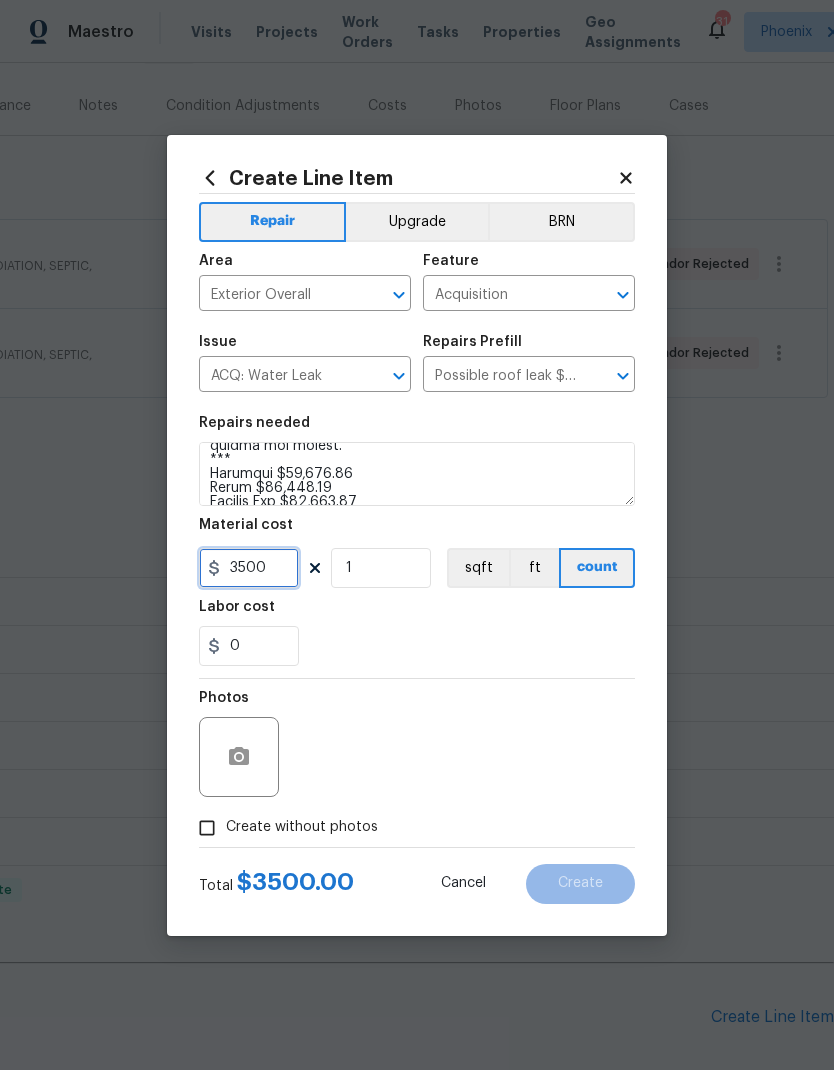 click on "3500" at bounding box center (249, 568) 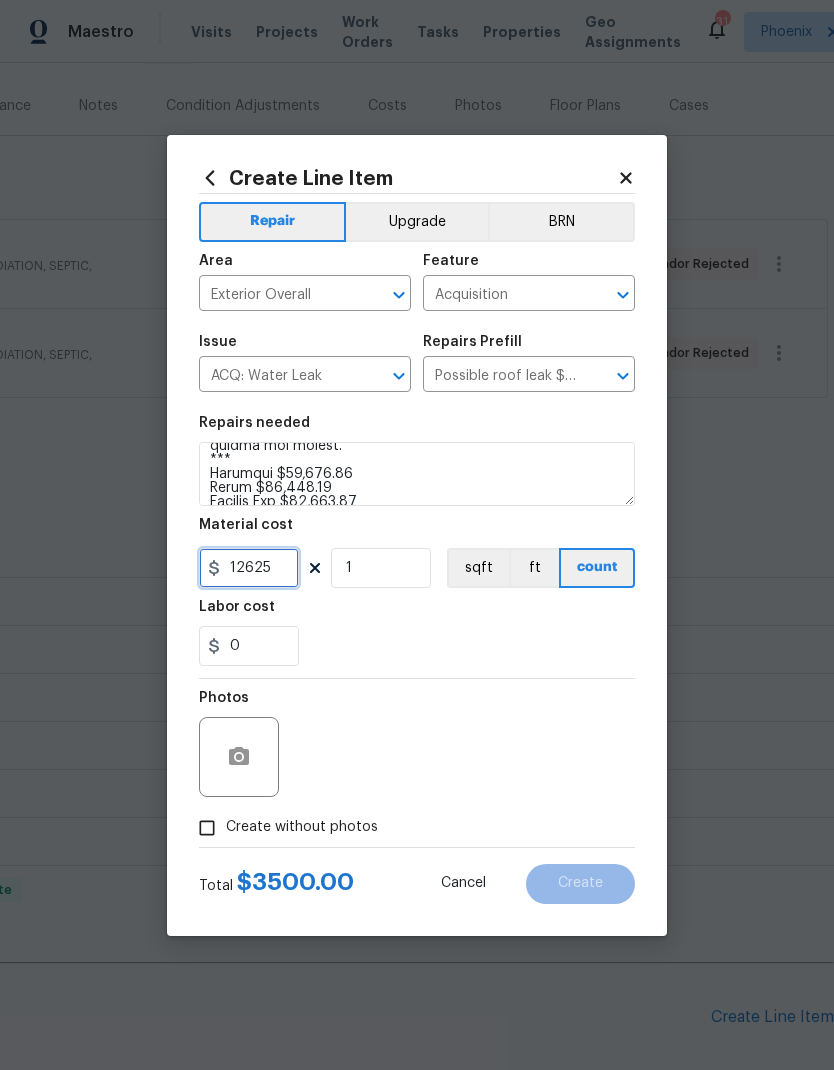 type on "12625" 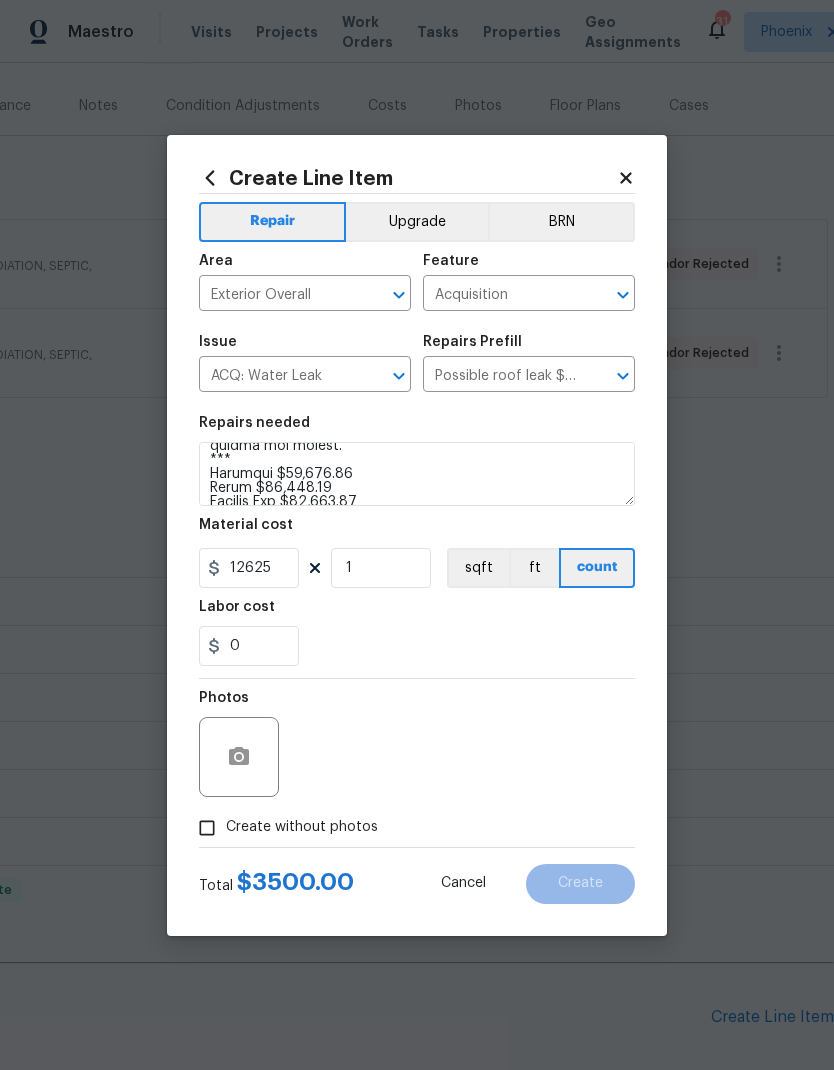 click on "Labor cost" at bounding box center [417, 613] 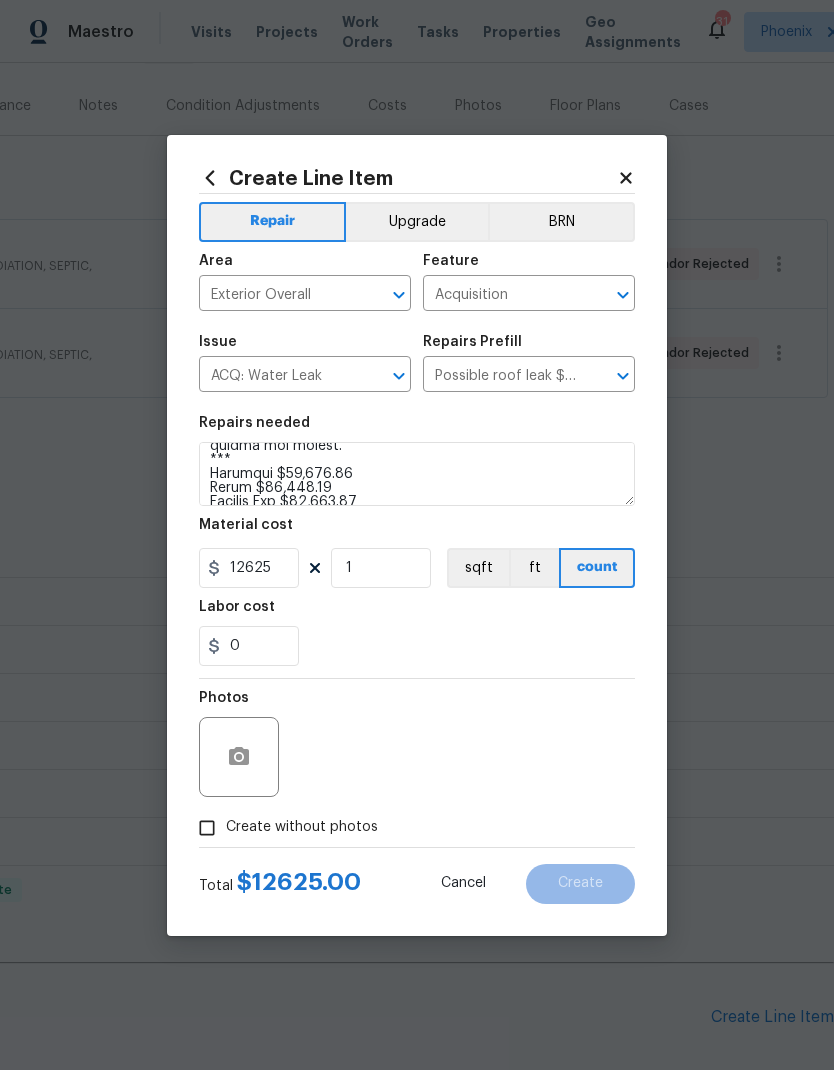 click on "Create without photos" at bounding box center [207, 828] 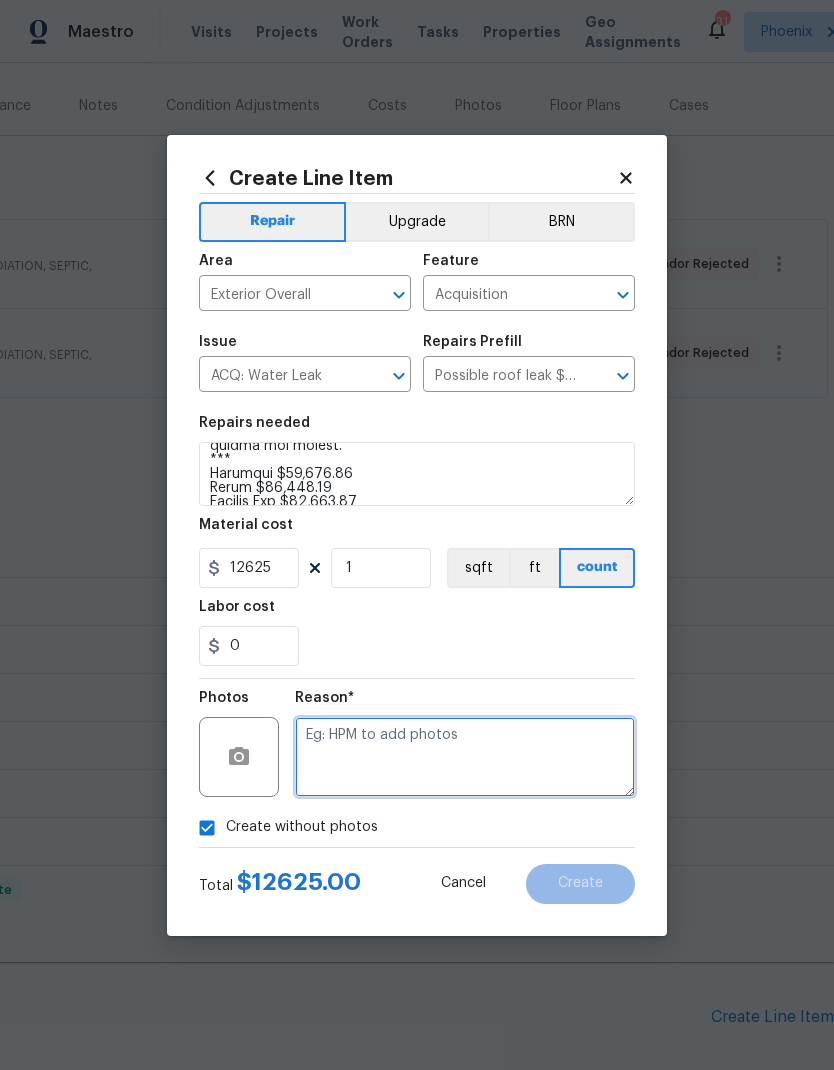 click at bounding box center (465, 757) 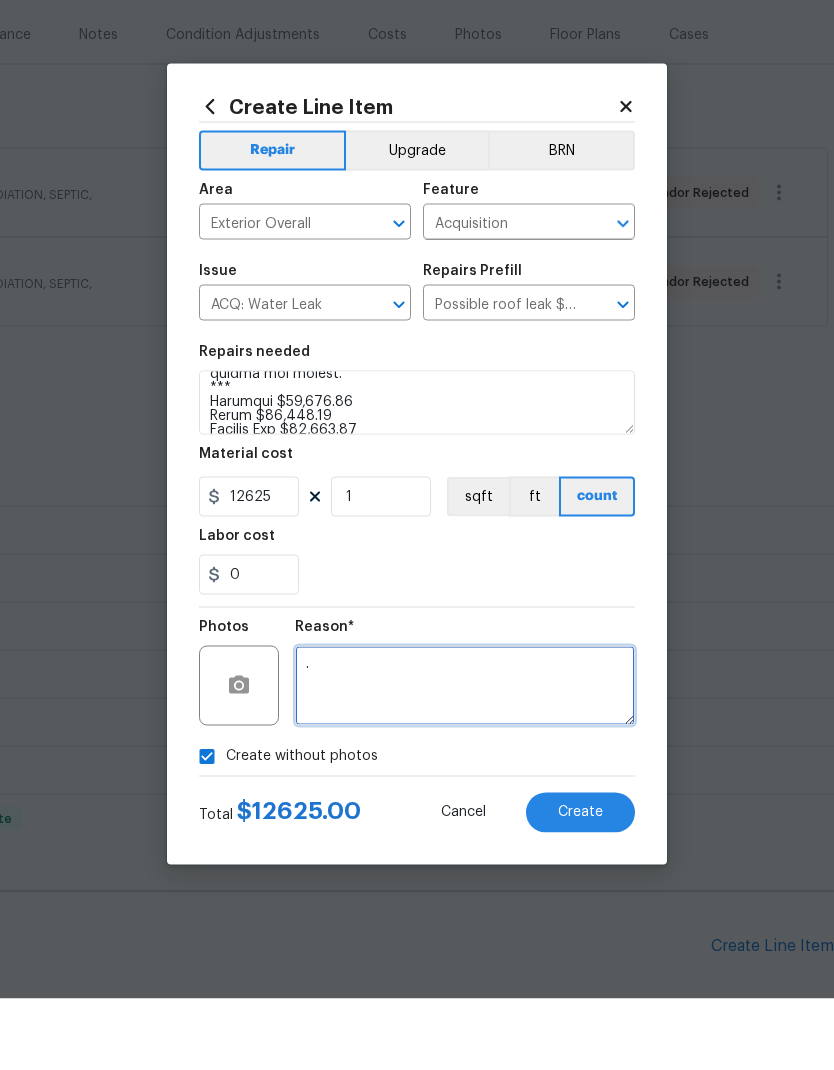scroll, scrollTop: 0, scrollLeft: 0, axis: both 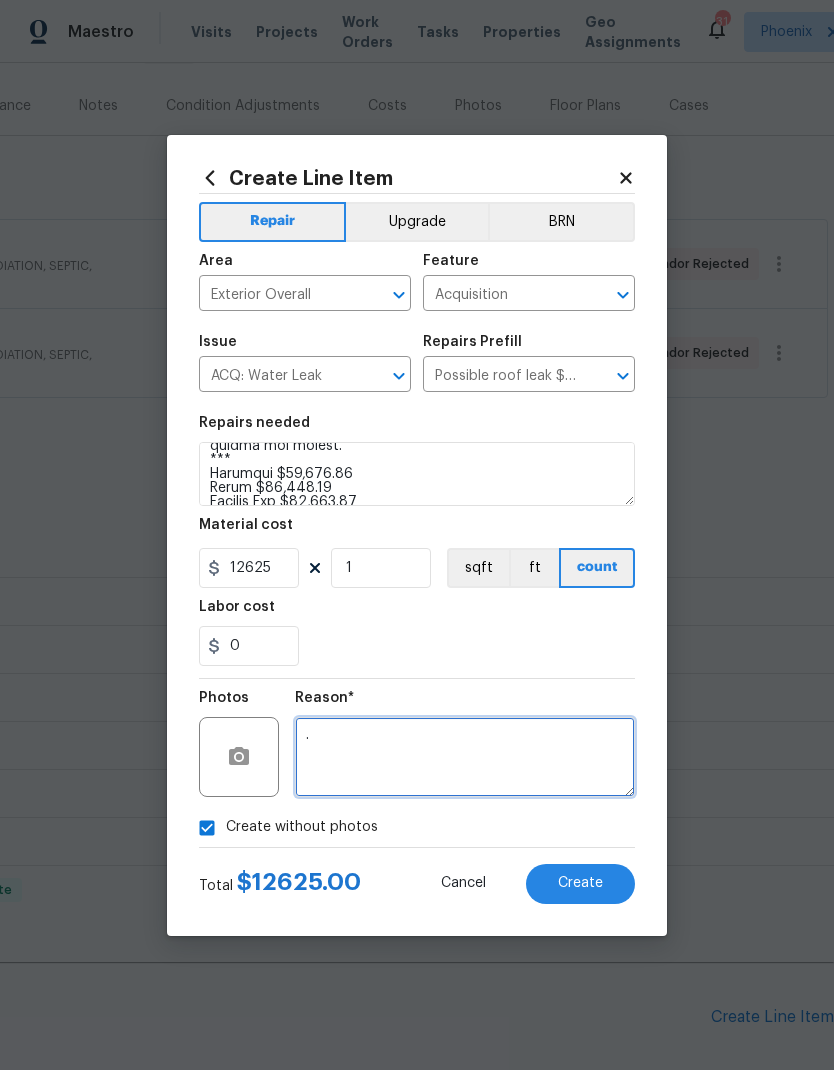 type on "." 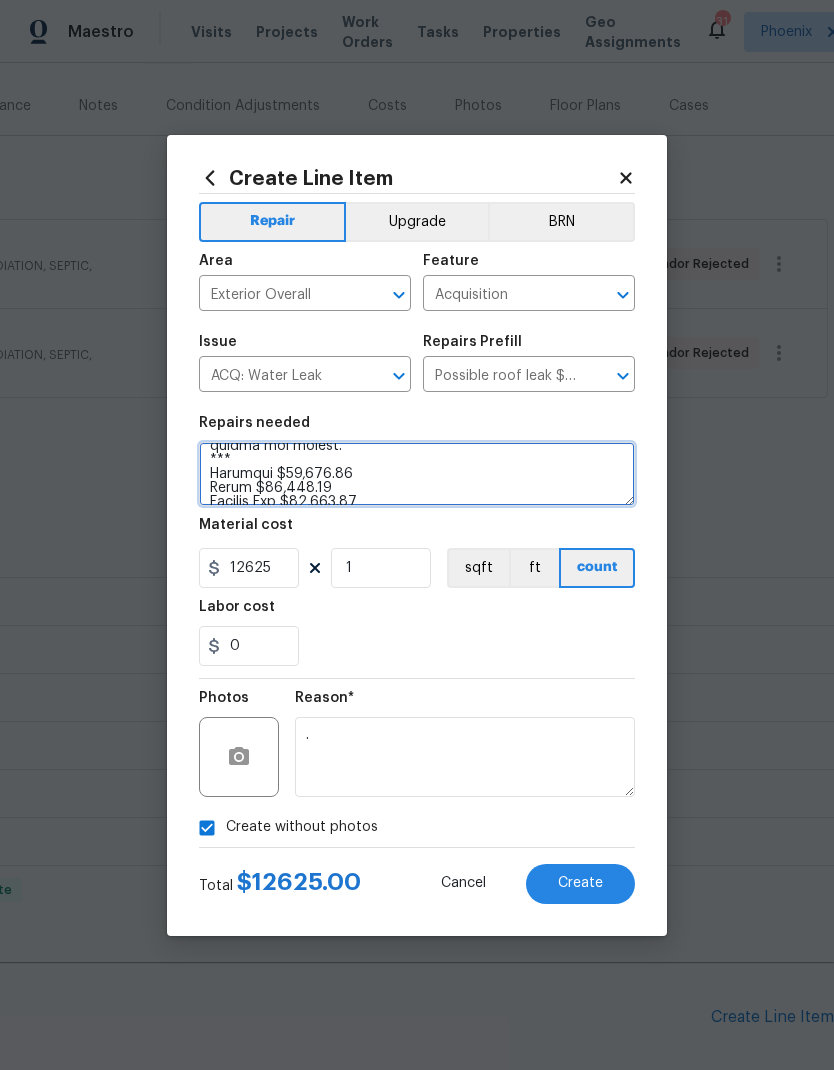 click at bounding box center (417, 474) 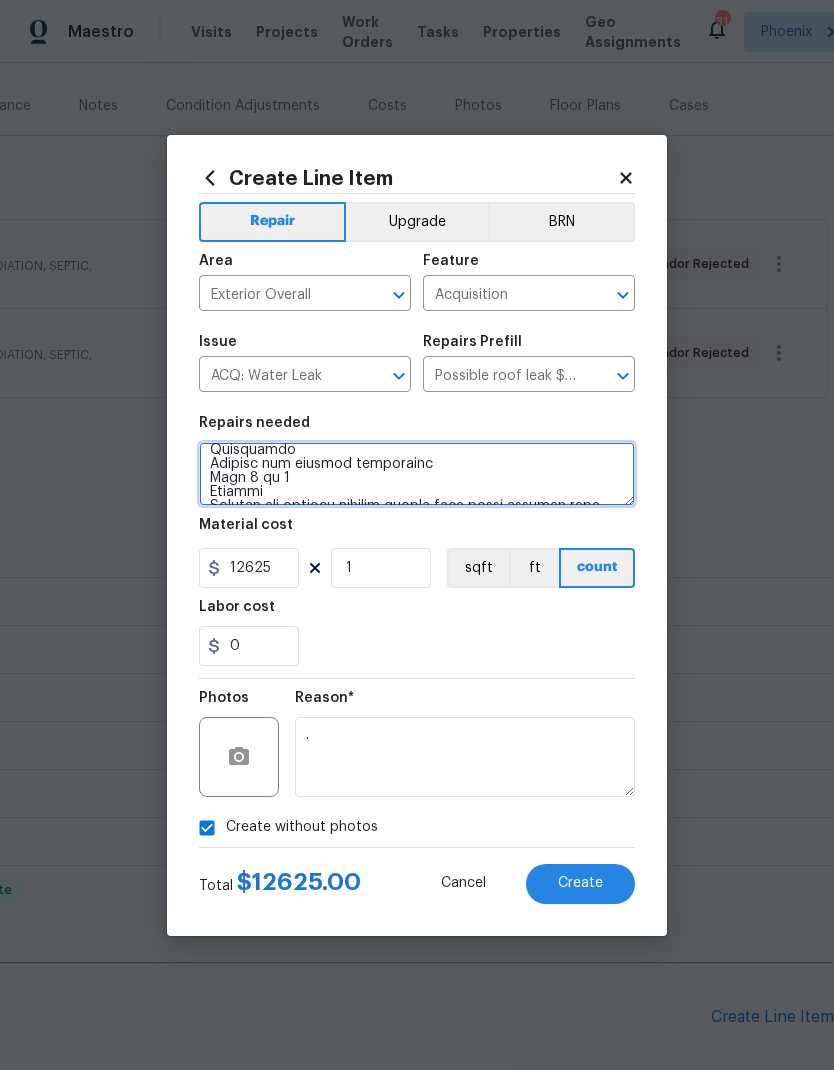 scroll, scrollTop: 0, scrollLeft: 0, axis: both 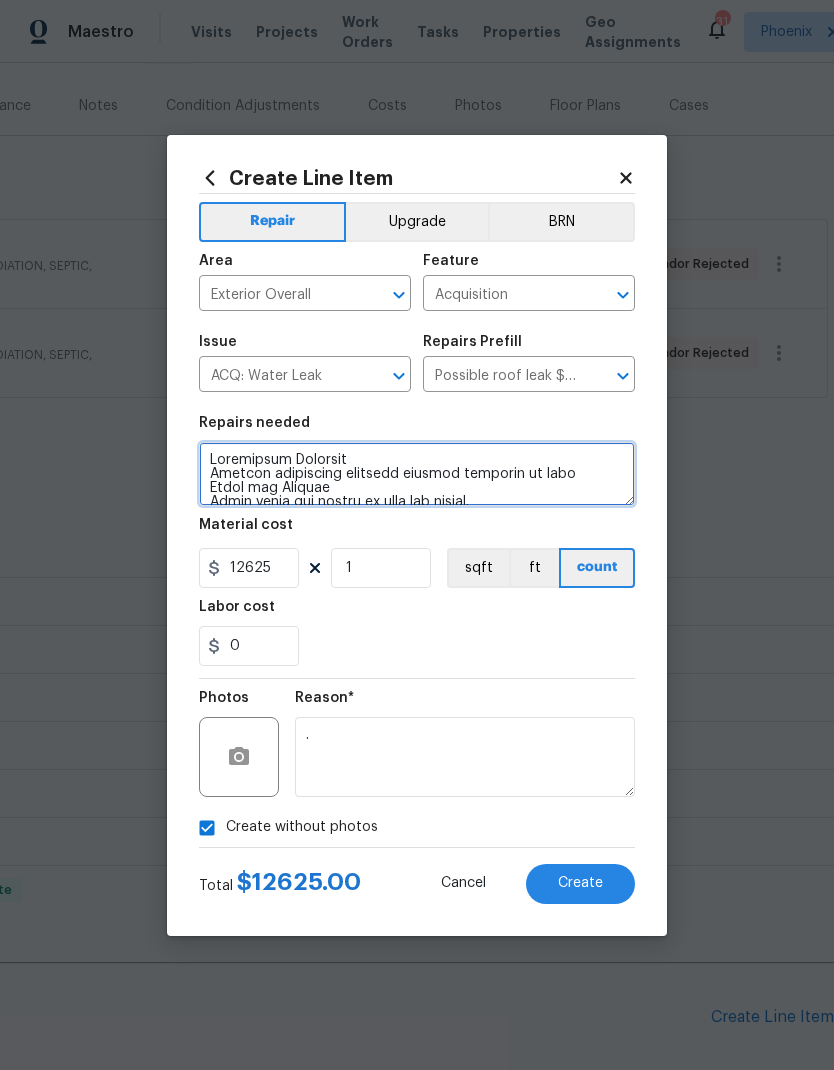 click at bounding box center [417, 474] 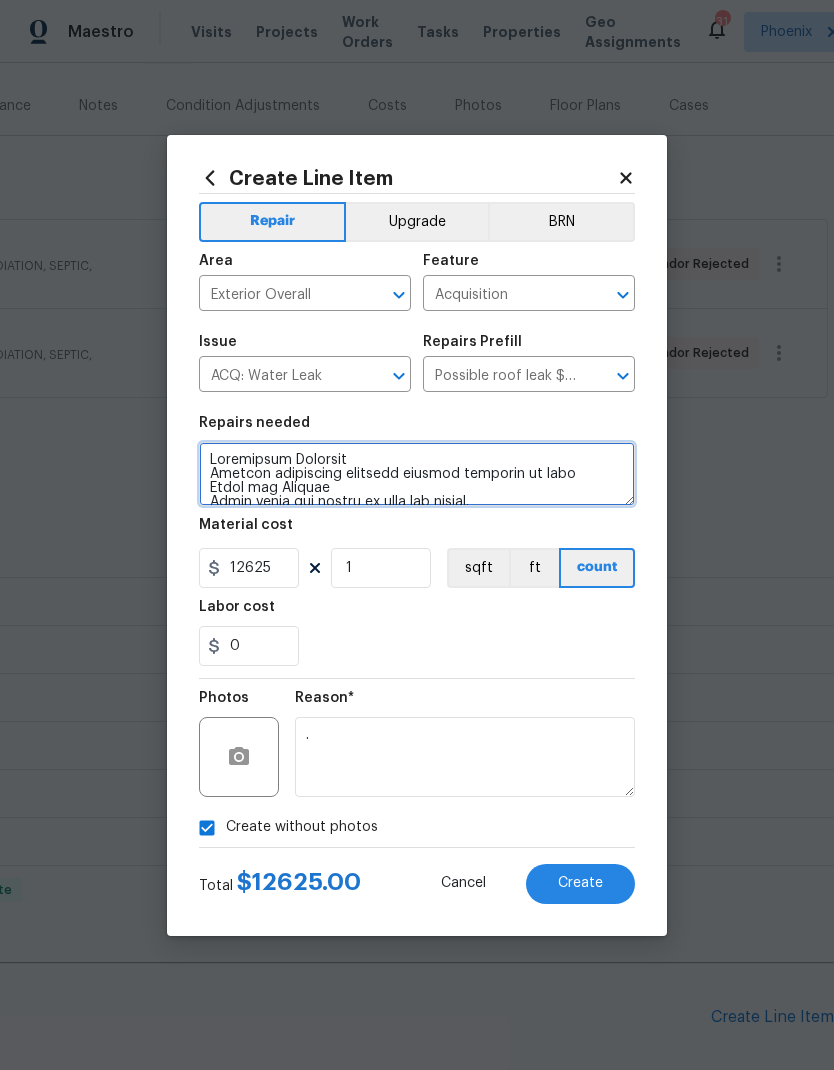 paste on "https://opendoor.enterprise.slack.com/archives/C3WHL29FC/p1725641484152799" 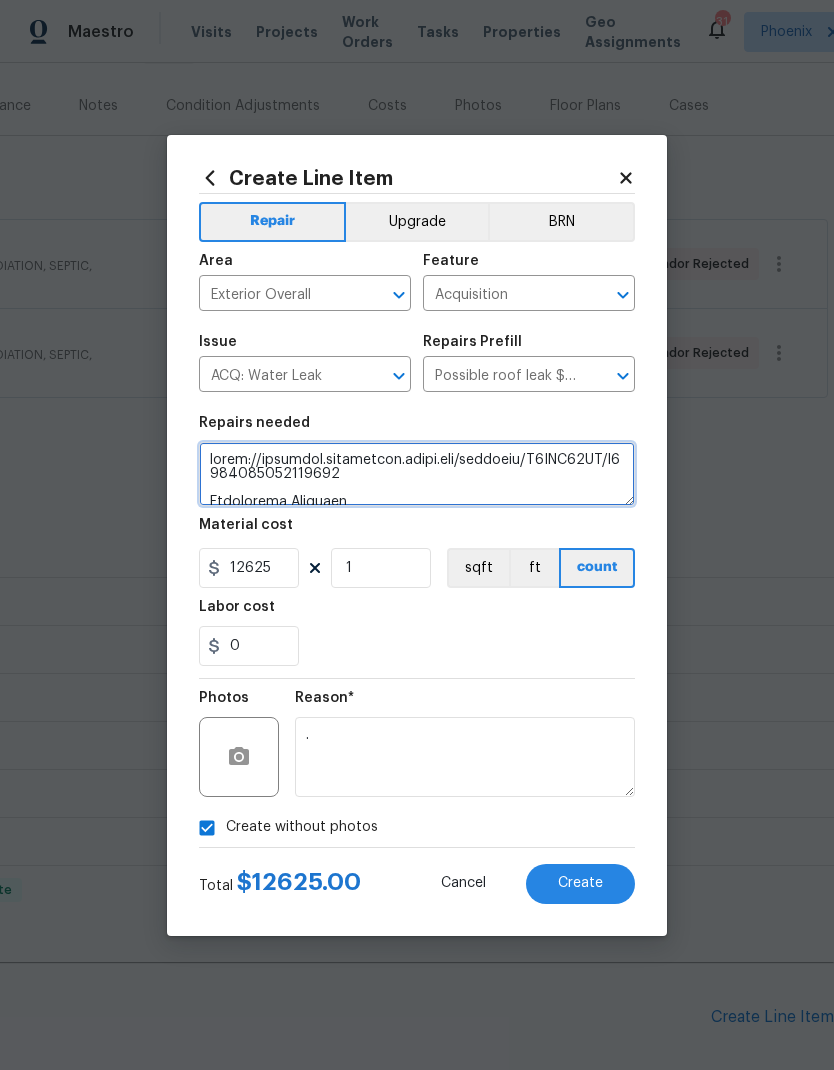 type on "https://opendoor.enterprise.slack.com/archives/C3WHL29FC/p1725641484152799
Structural Engineer
Provide structural engineer stamped drawings to city
Plans and Permits
Draft plans and submit to city for permit.
Formal inspection process
Demo
Remove and dispose stucco on front of unit 13/14
Remove and dispose all eﬀected areas from water damage. This includes stucco, drywall, plywood,
insulation, beams, post, joist, etc...
Framing
Provide and install framing per plan approved by city
Stucco
Provide and install 3 part stucco system match exiting texture
Insulation
Provide and install insulation
Page 1 of 3
Drywall
Provide and install drywall inside home where repairs were completed, match texture
Paint
Paint exterior stucco and interior drywall to match existing
Flooring/baseboard
Provide and install subfloor in closet where subfloor is damaged
Provide and install carpet/lvp in closet
Provide and install baseboard in closet to match existing
Safety/Scaﬀolding
Required scaﬀolding and safety equipment
***NOTES*..." 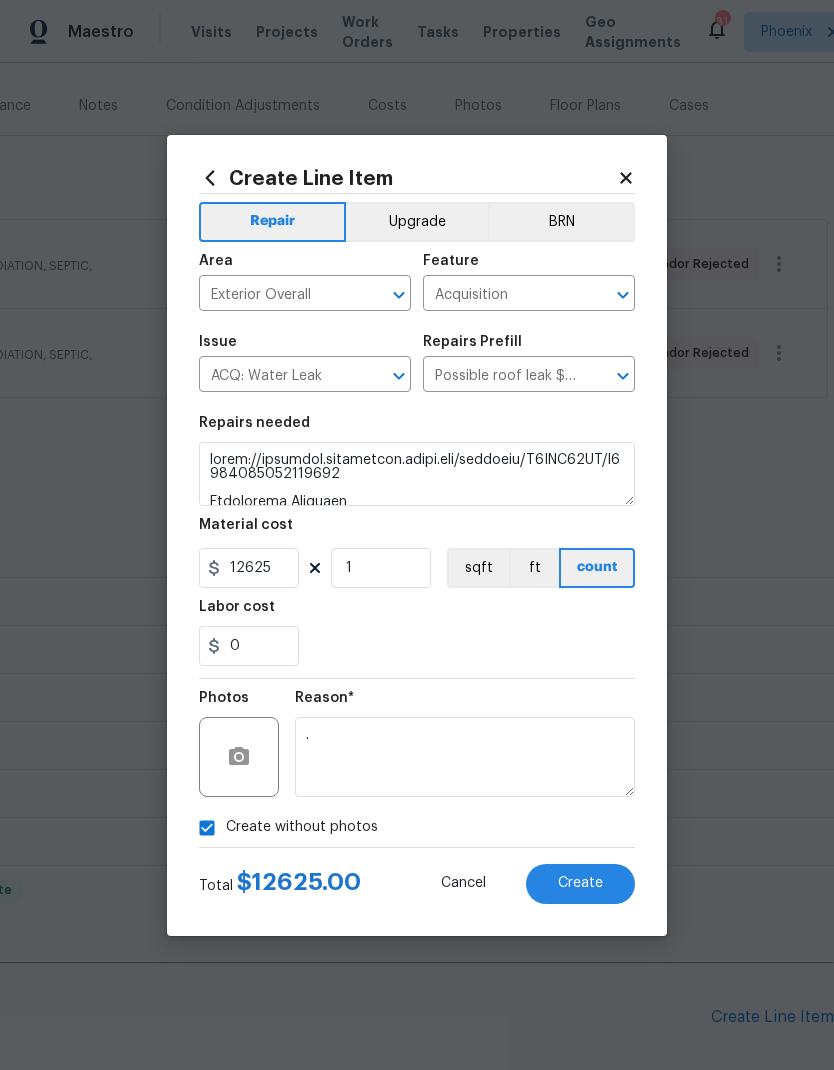 click on "Repairs needed Material cost 12625 1 sqft ft count Labor cost 0" at bounding box center (417, 541) 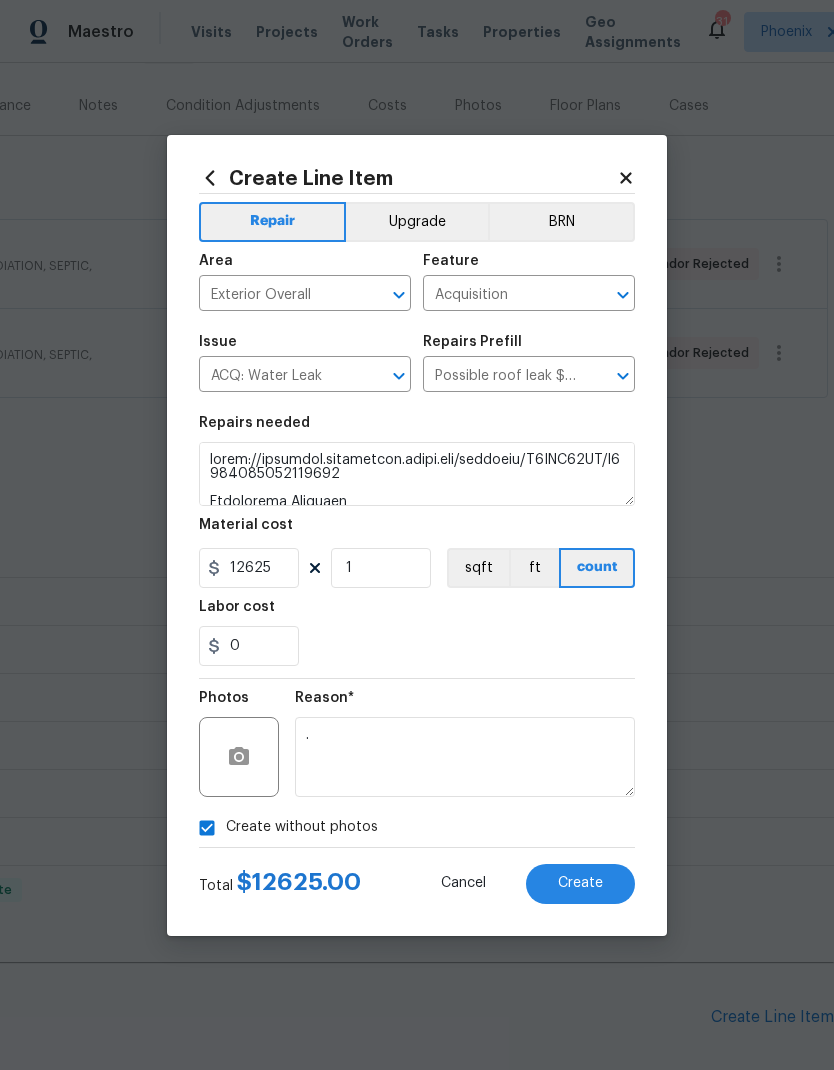 click on "Acquisition" at bounding box center [501, 295] 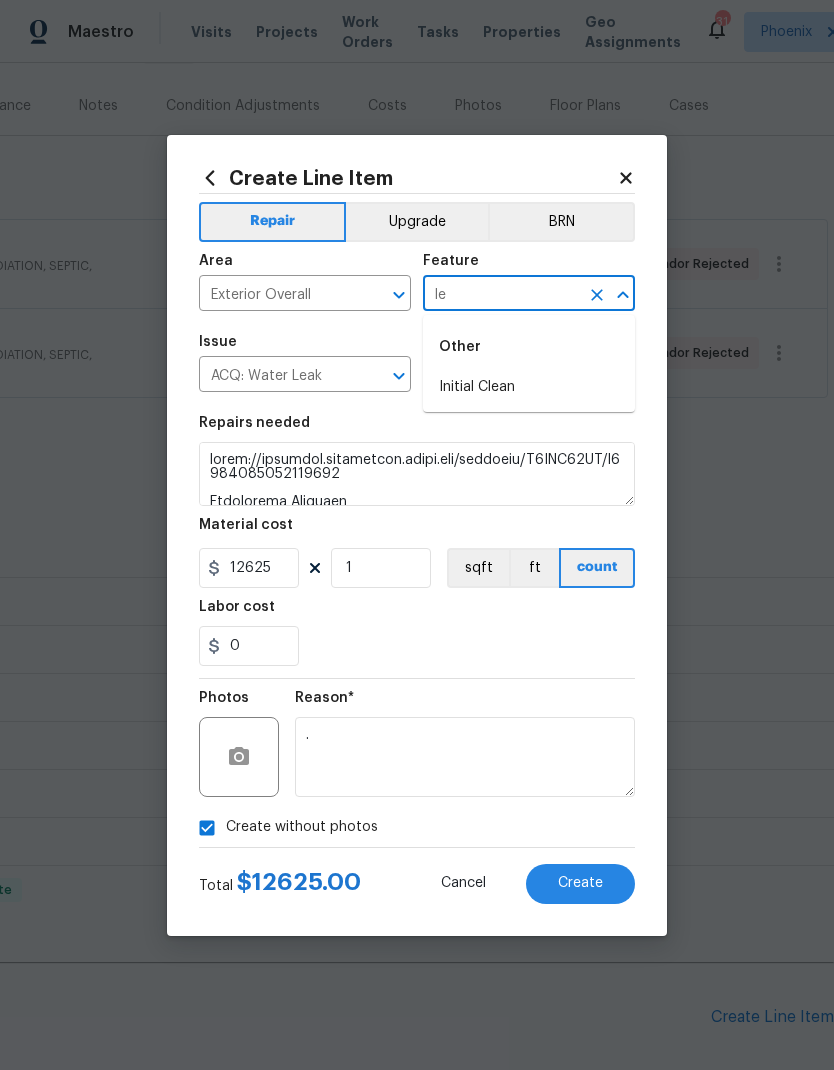 type on "l" 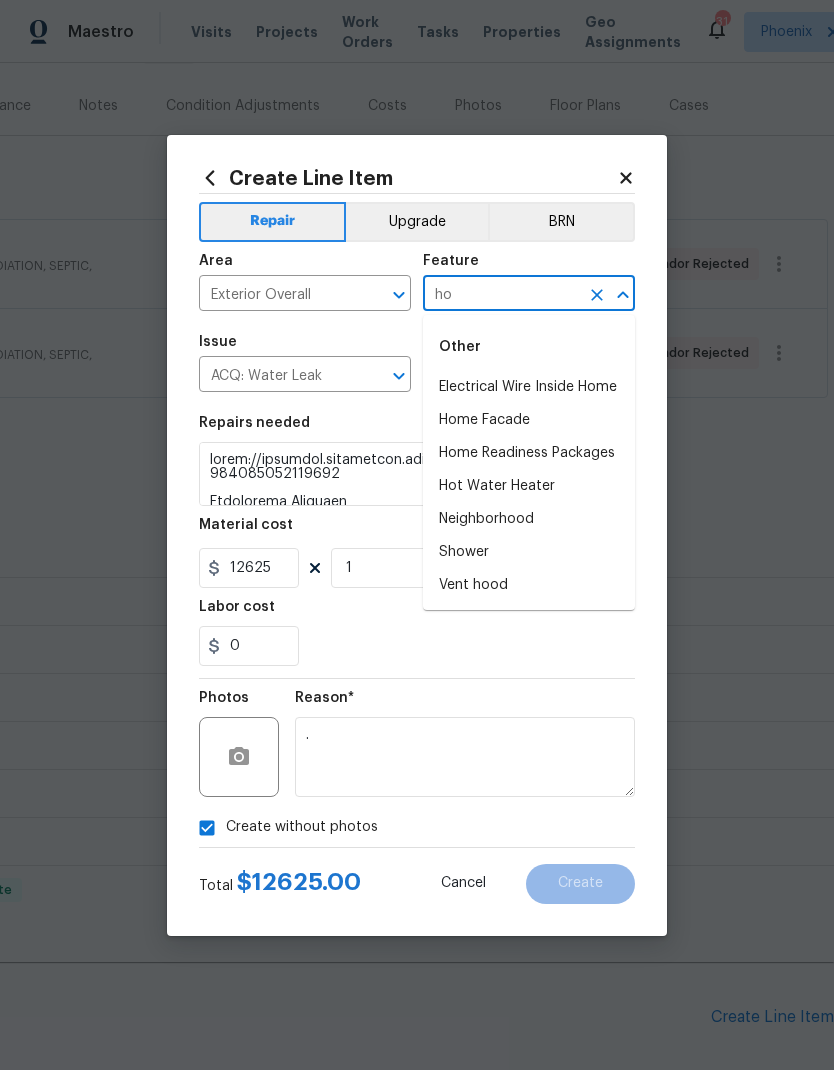 type on "h" 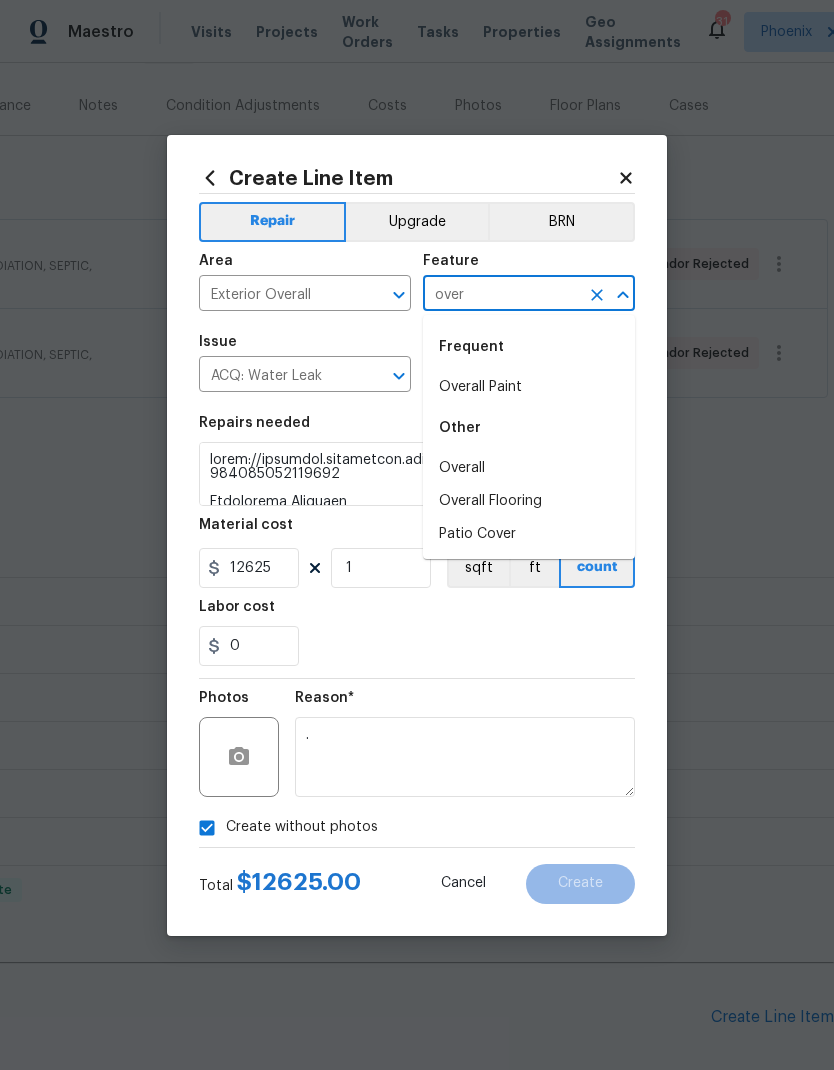click on "Overall" at bounding box center [529, 468] 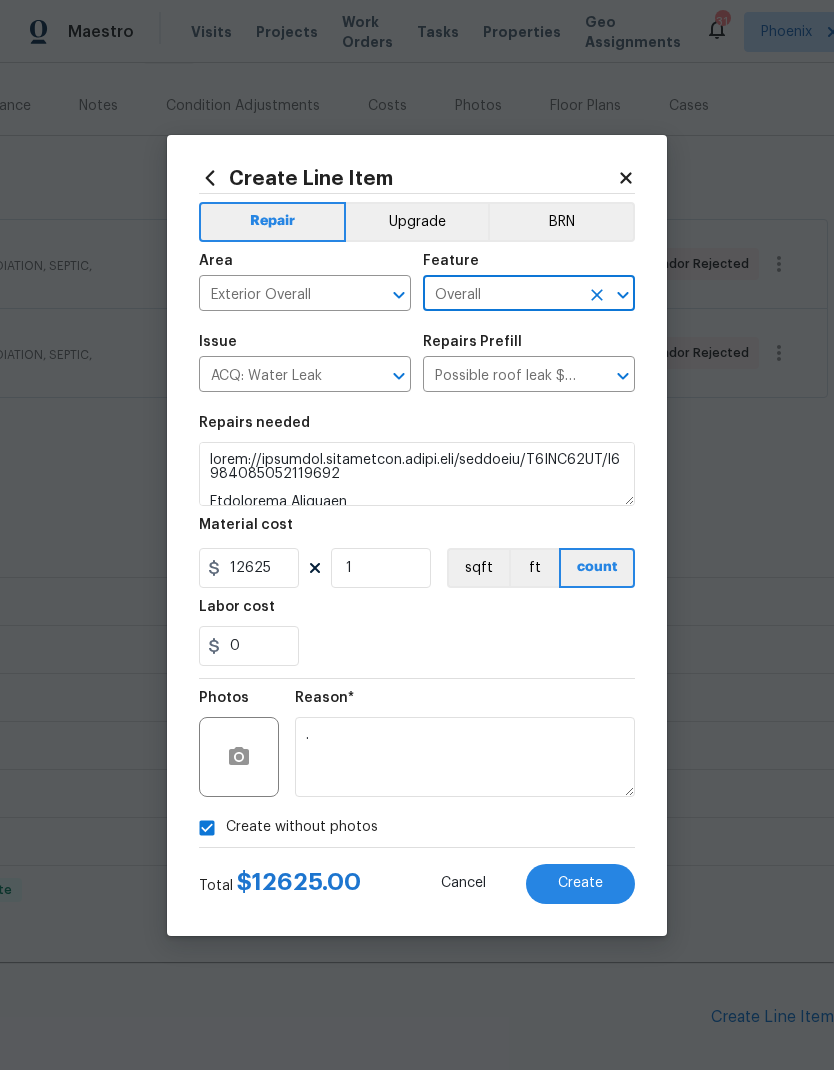 click on "ACQ: Water Leak" at bounding box center [277, 376] 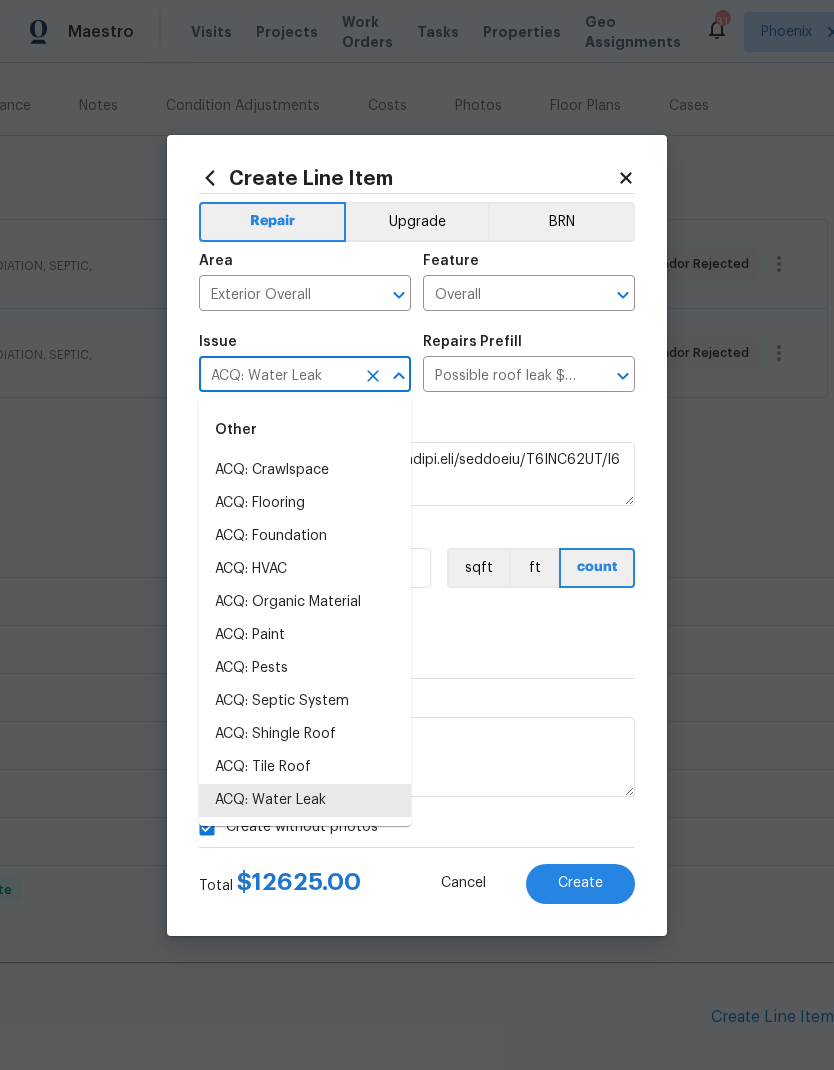 click at bounding box center [373, 376] 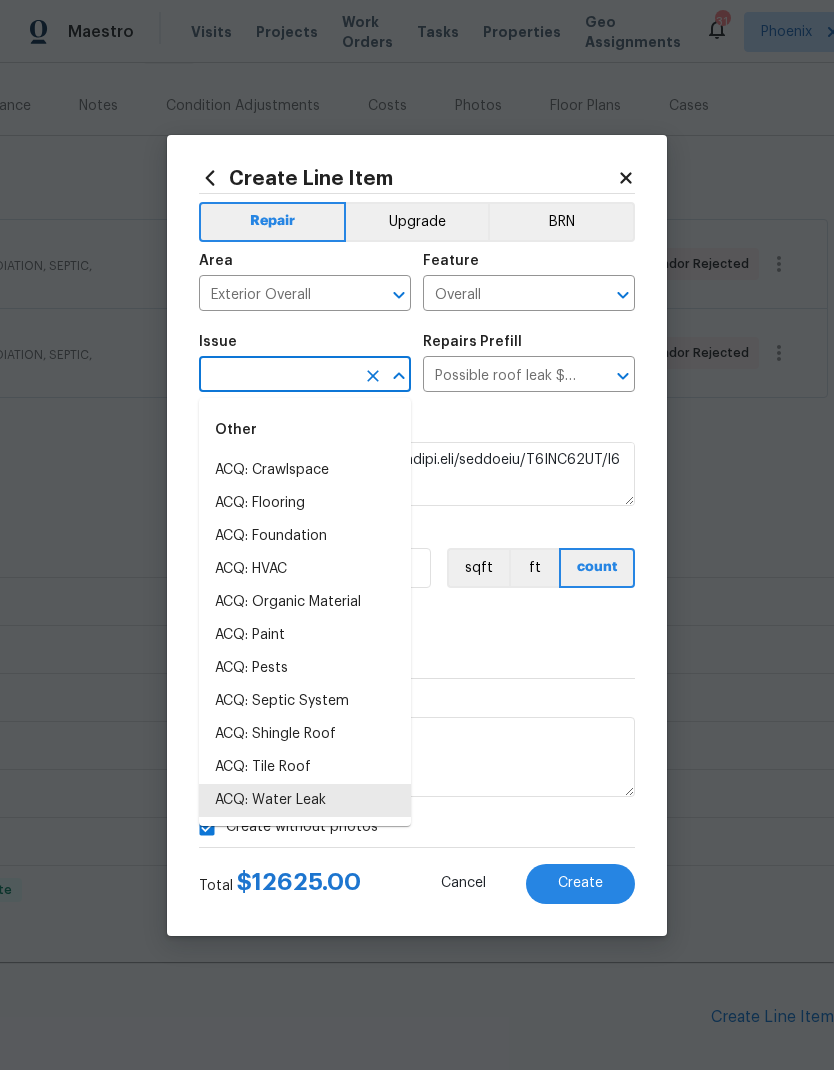 type 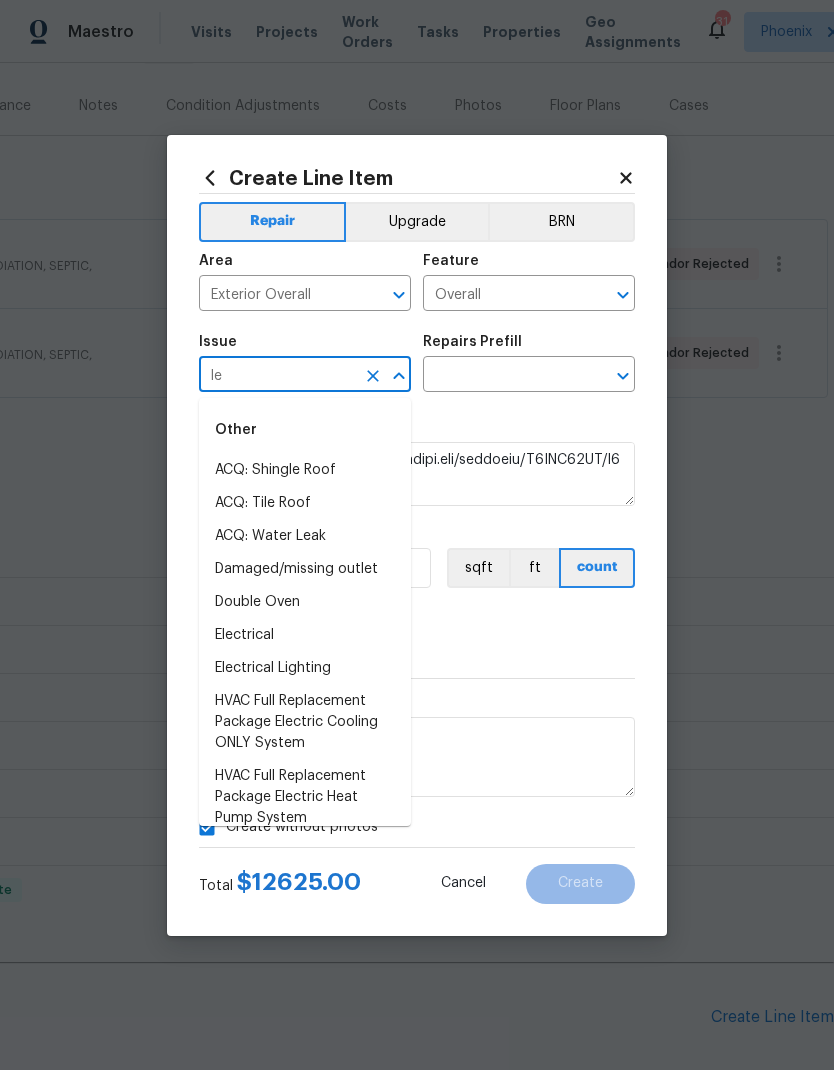 type on "l" 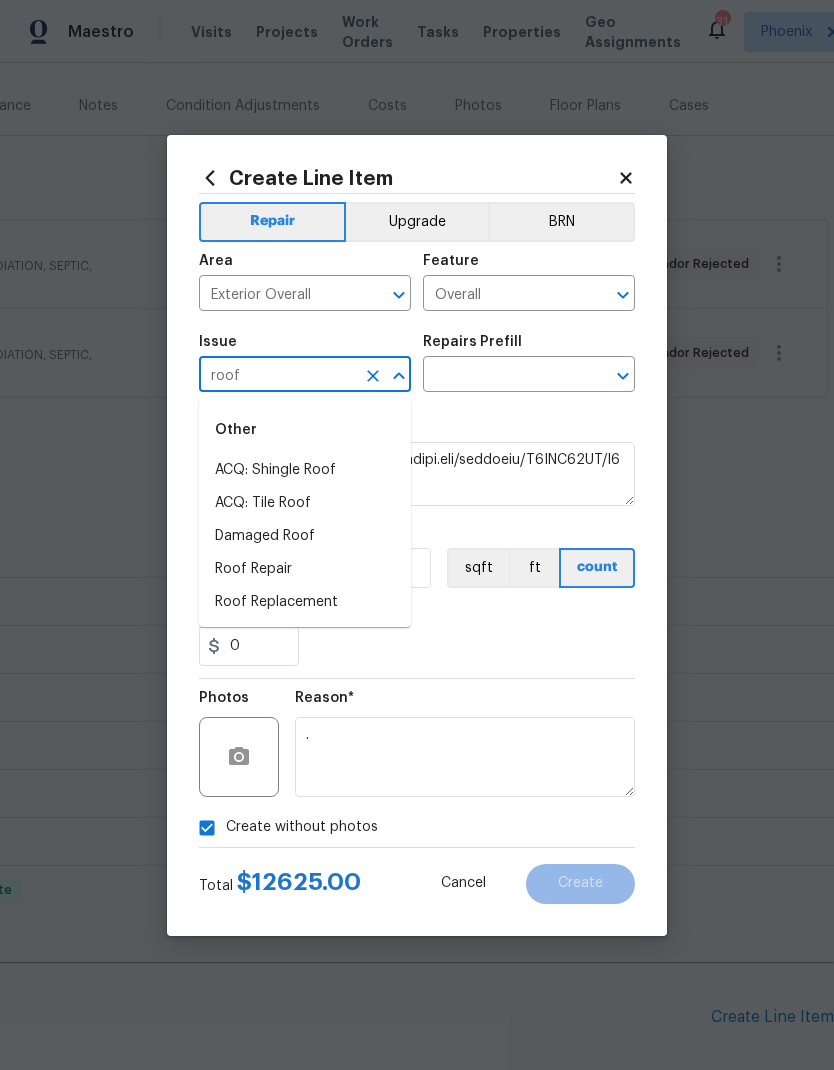 click on "Damaged Roof" at bounding box center (305, 536) 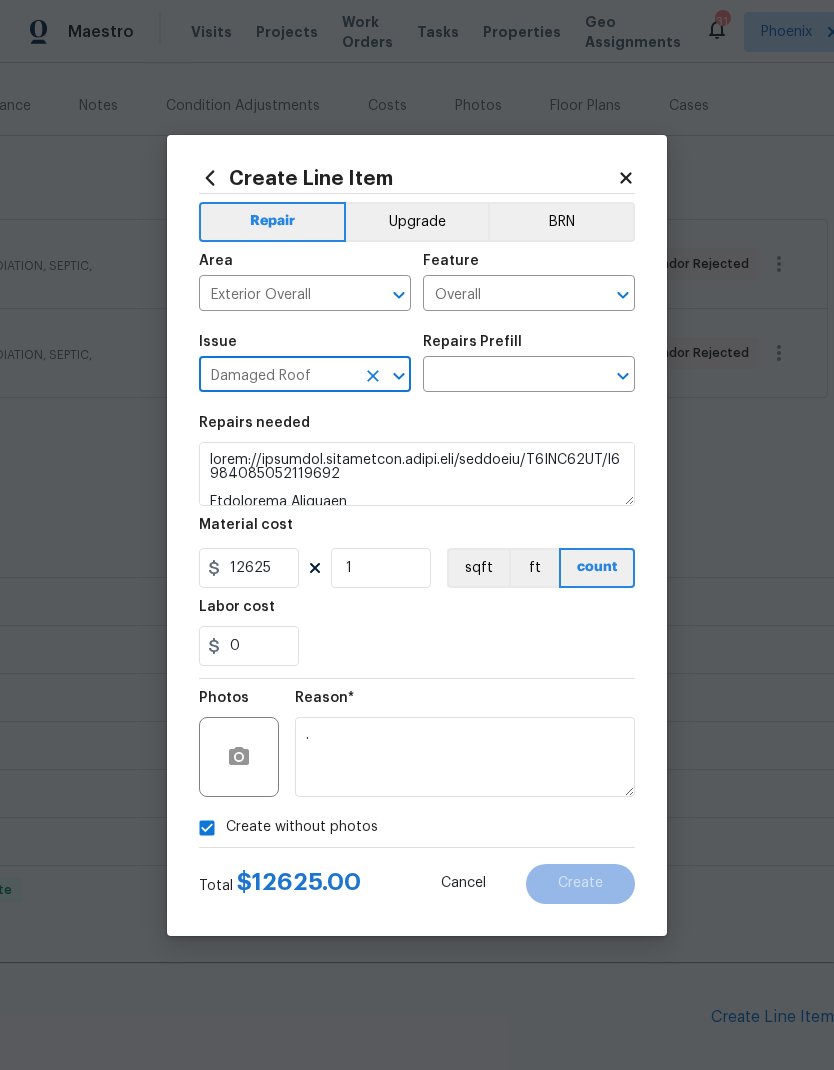 click at bounding box center (501, 376) 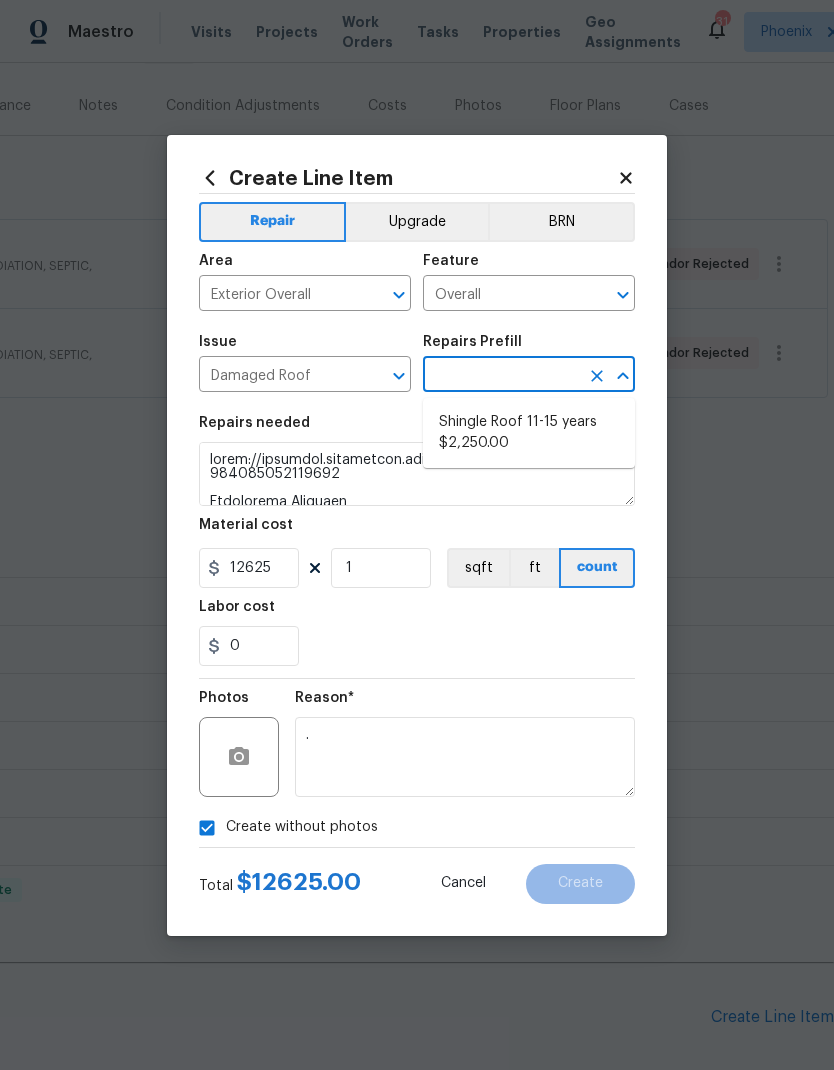 click on "Repairs needed Material cost 12625 1 sqft ft count Labor cost 0" at bounding box center [417, 541] 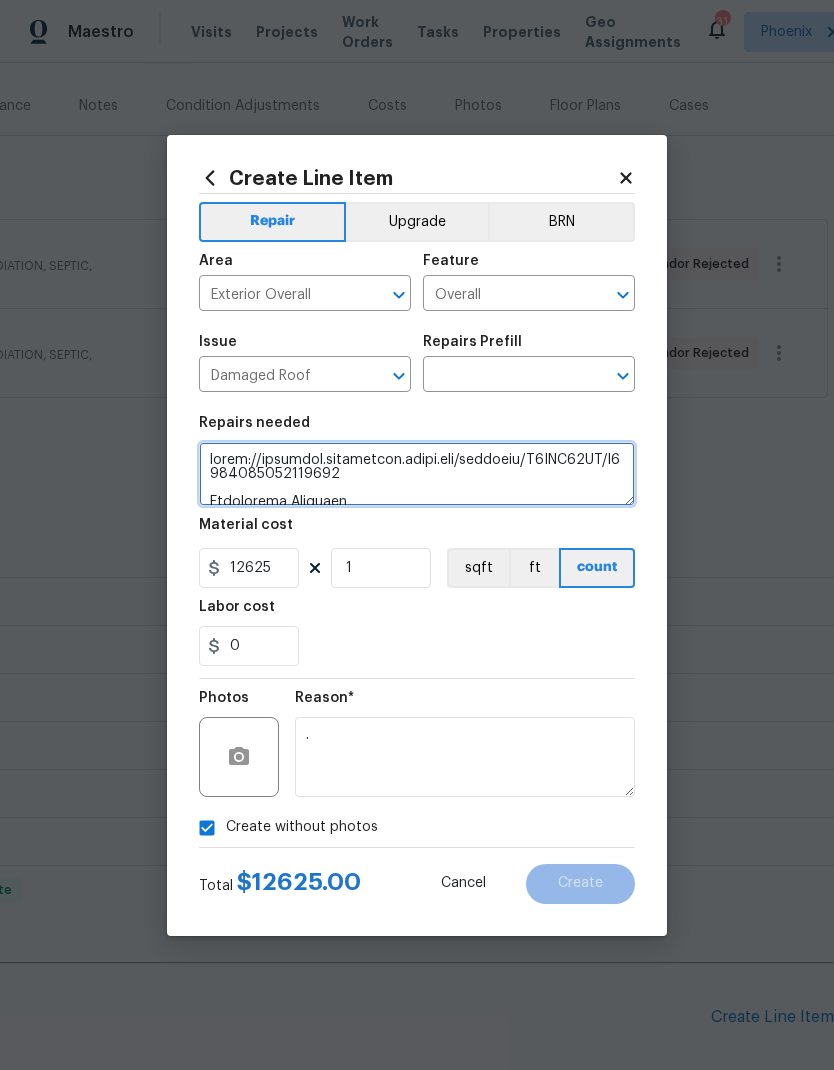 click at bounding box center (417, 474) 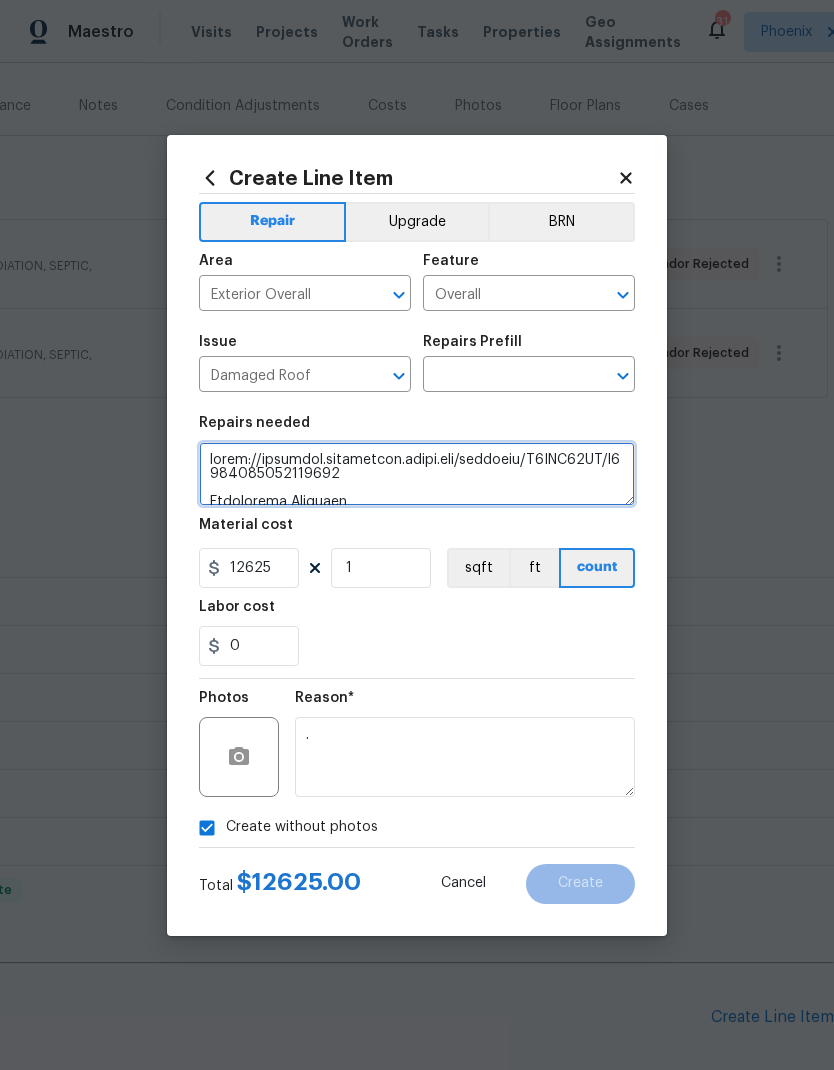 click at bounding box center (417, 474) 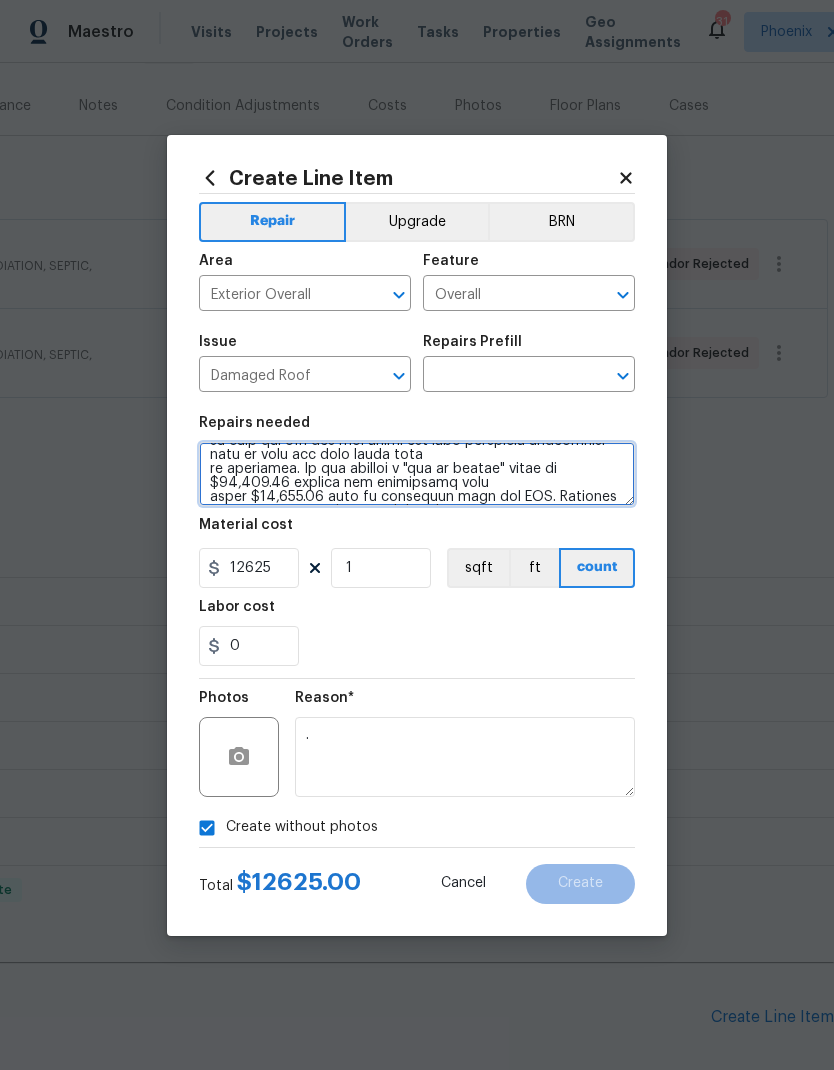 scroll, scrollTop: 728, scrollLeft: 0, axis: vertical 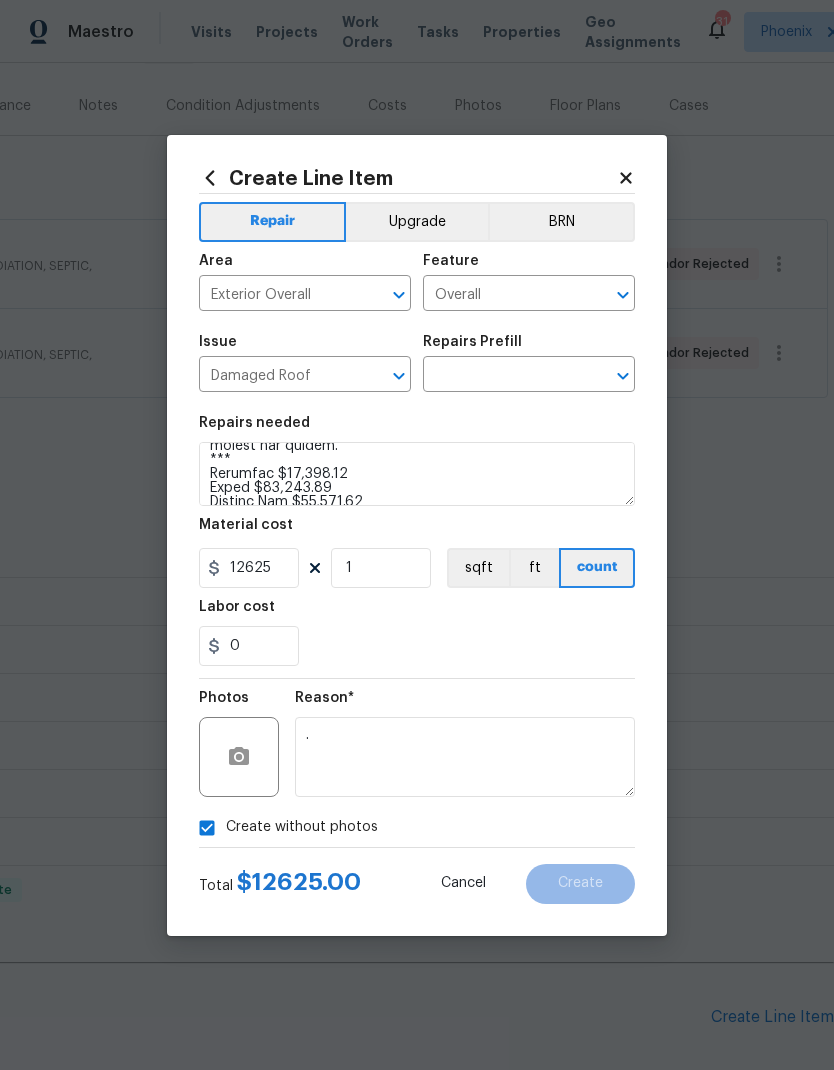 click at bounding box center [501, 376] 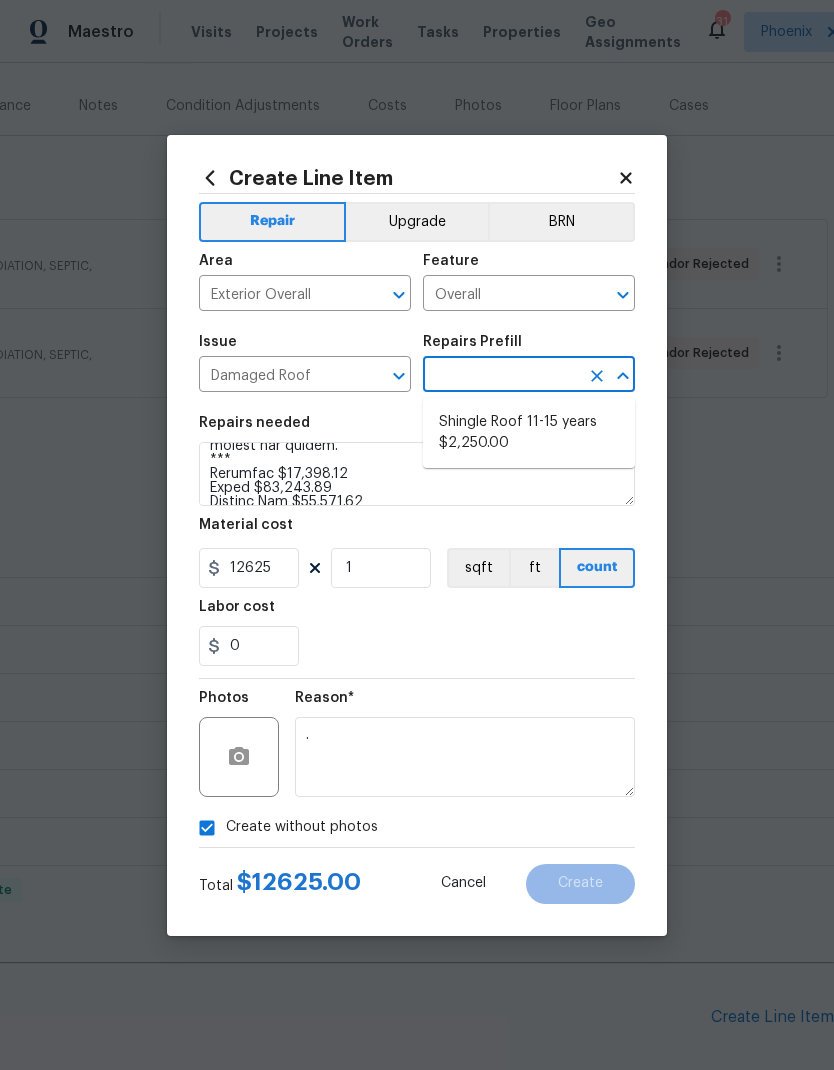 click 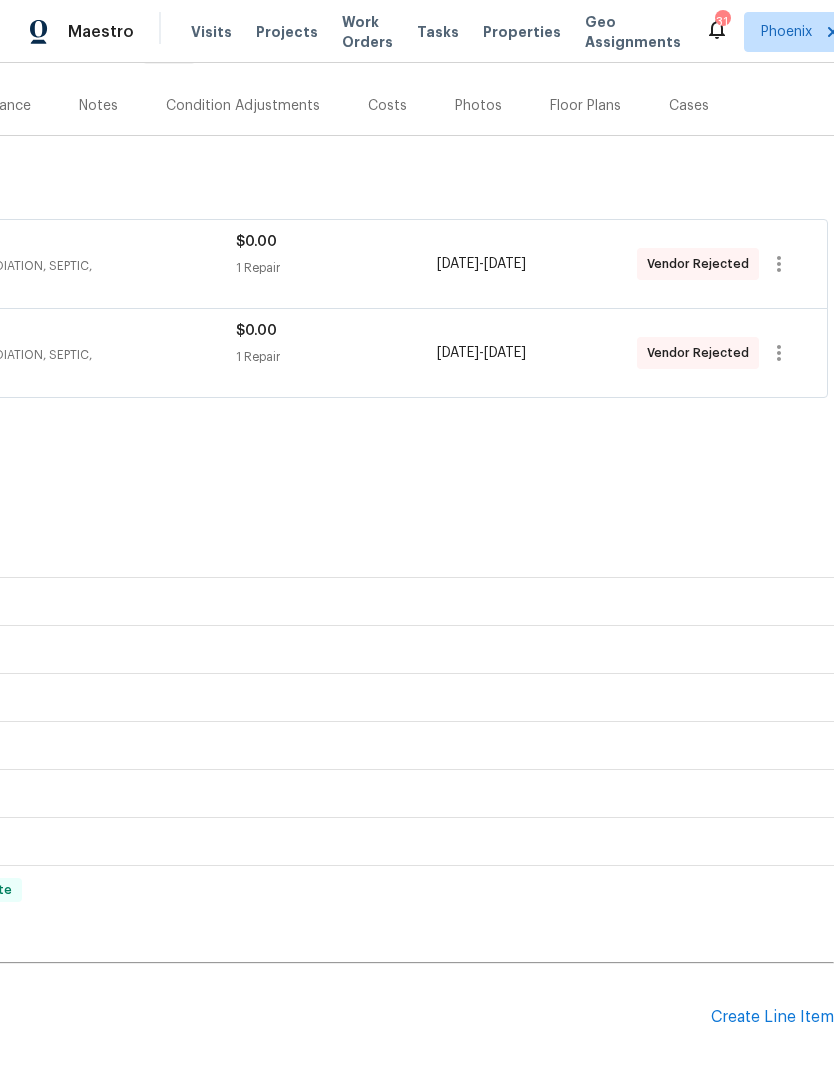 click on "Create Line Item" at bounding box center (772, 1017) 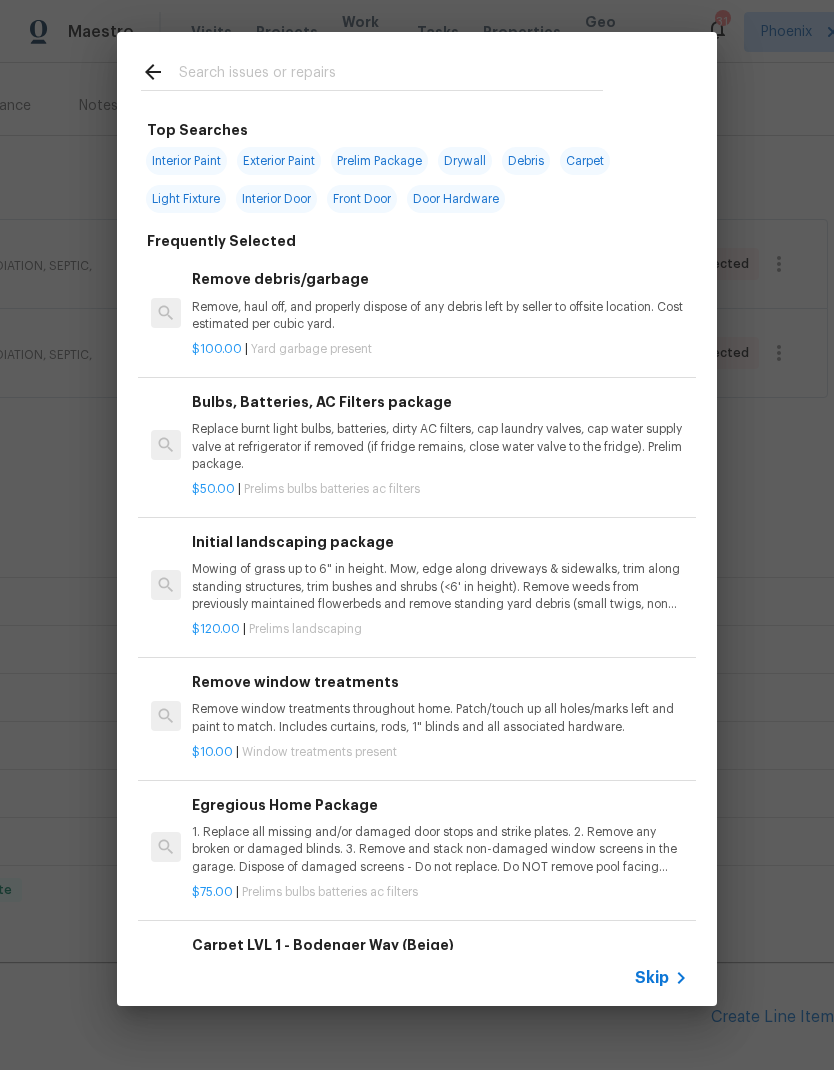 click at bounding box center [391, 75] 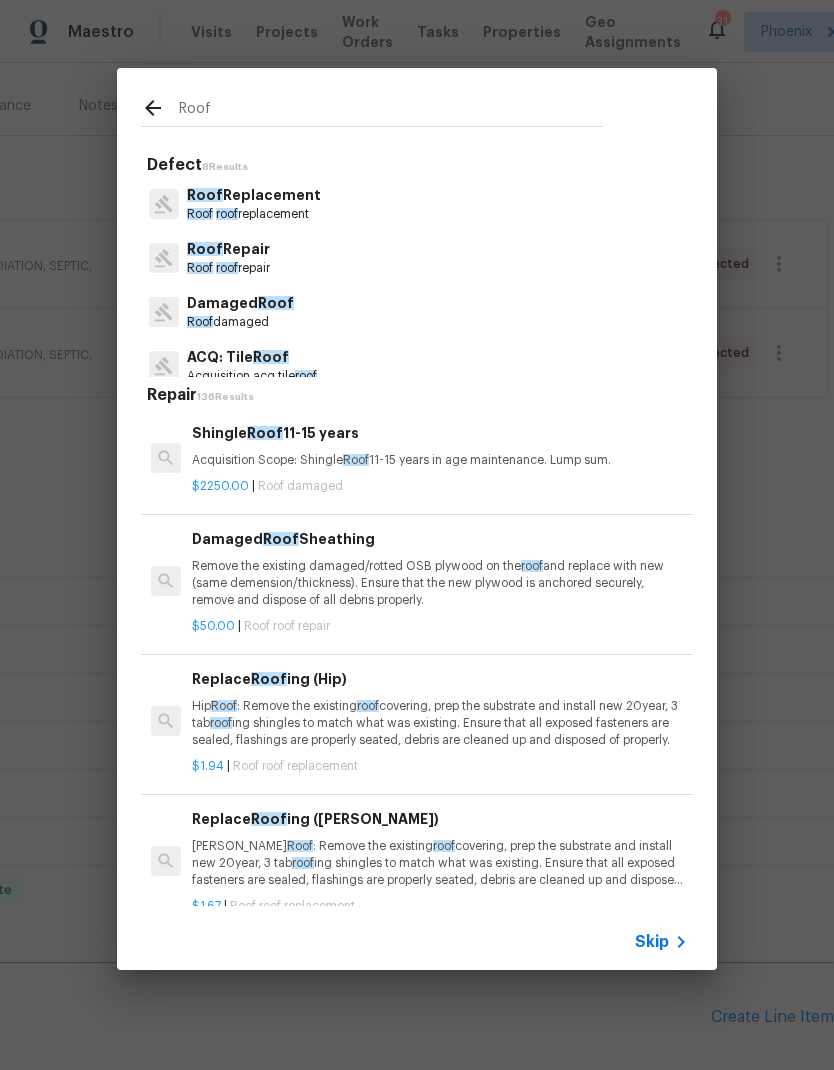 scroll, scrollTop: 0, scrollLeft: 0, axis: both 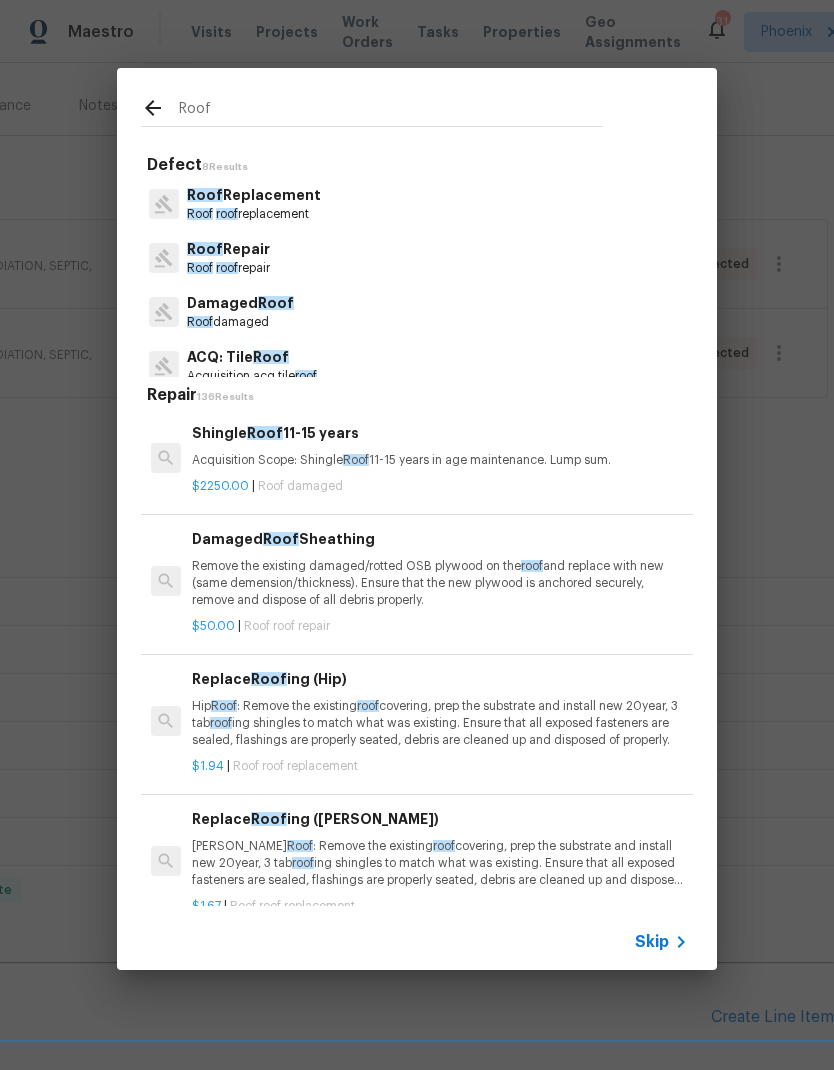 click on "Roof  Repair Roof   roof  repair" at bounding box center (417, 258) 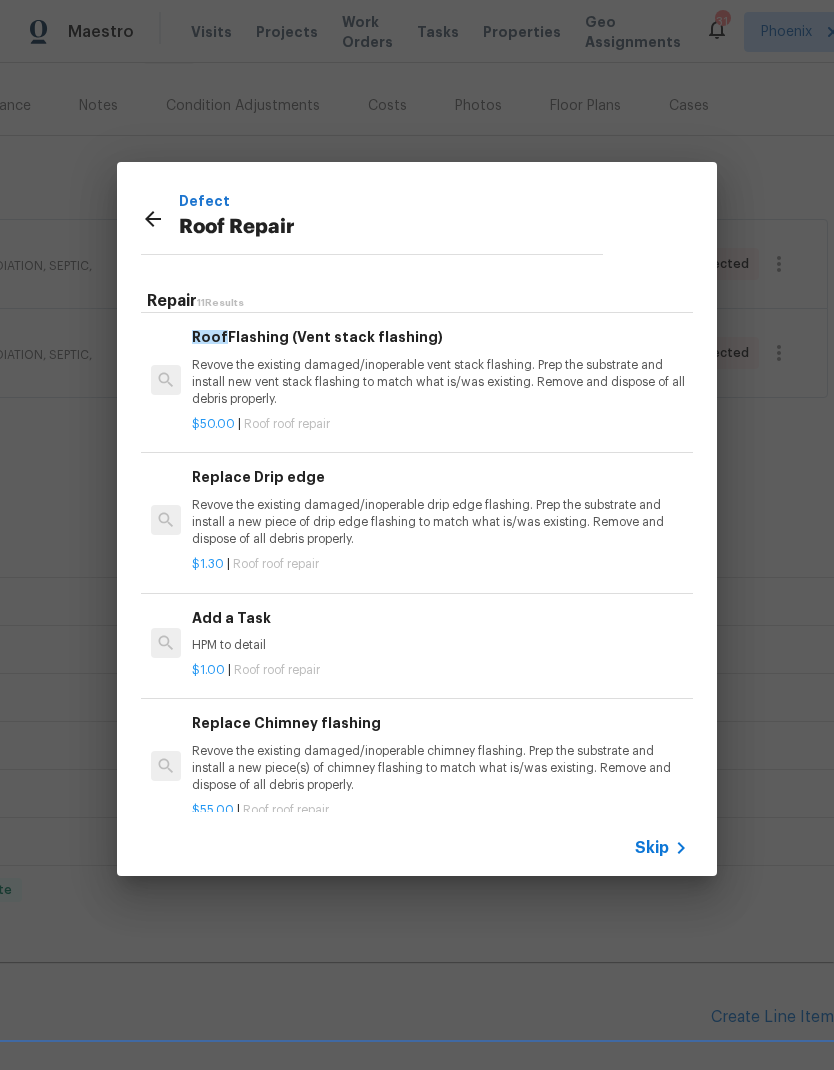 scroll, scrollTop: 981, scrollLeft: 0, axis: vertical 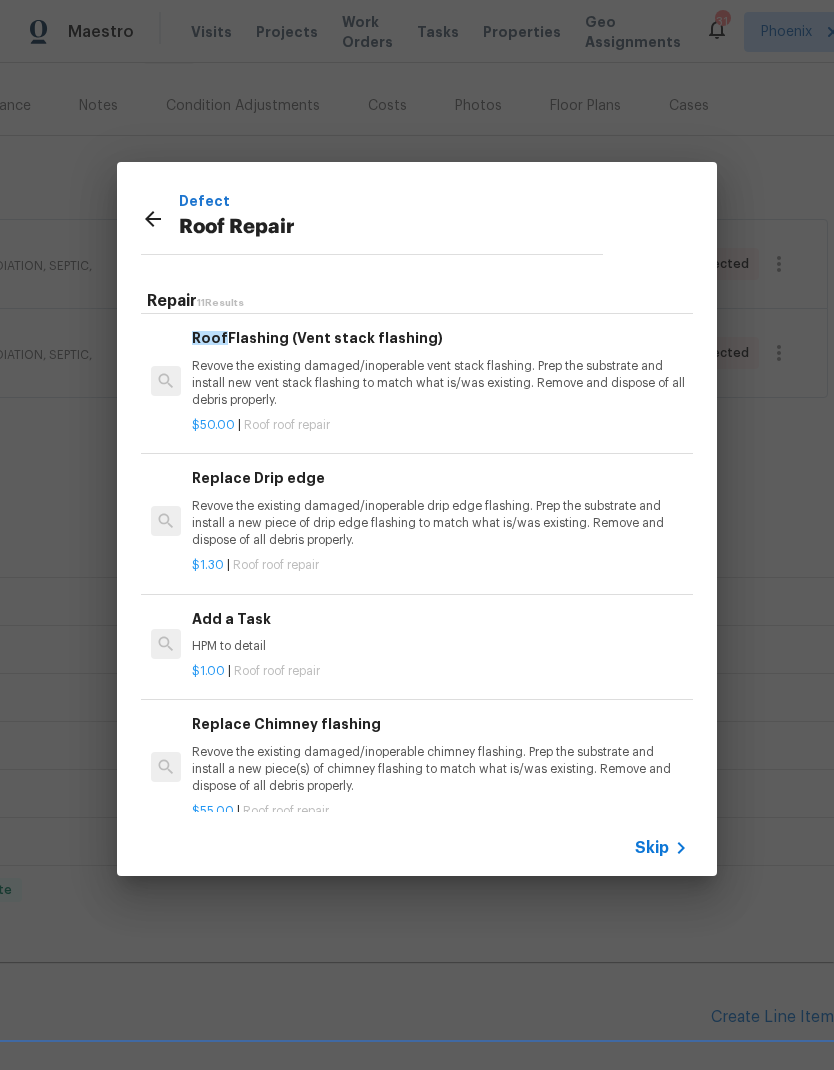 click on "Add a Task" at bounding box center [440, 619] 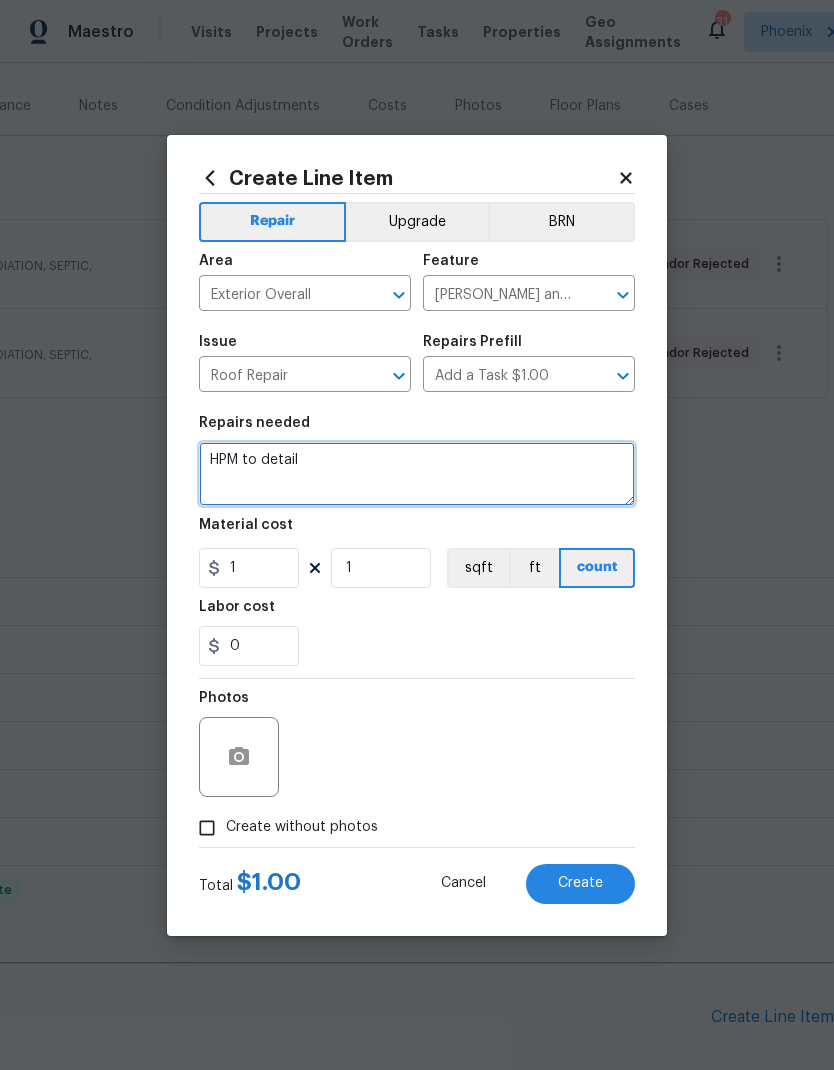 click on "HPM to detail" at bounding box center (417, 474) 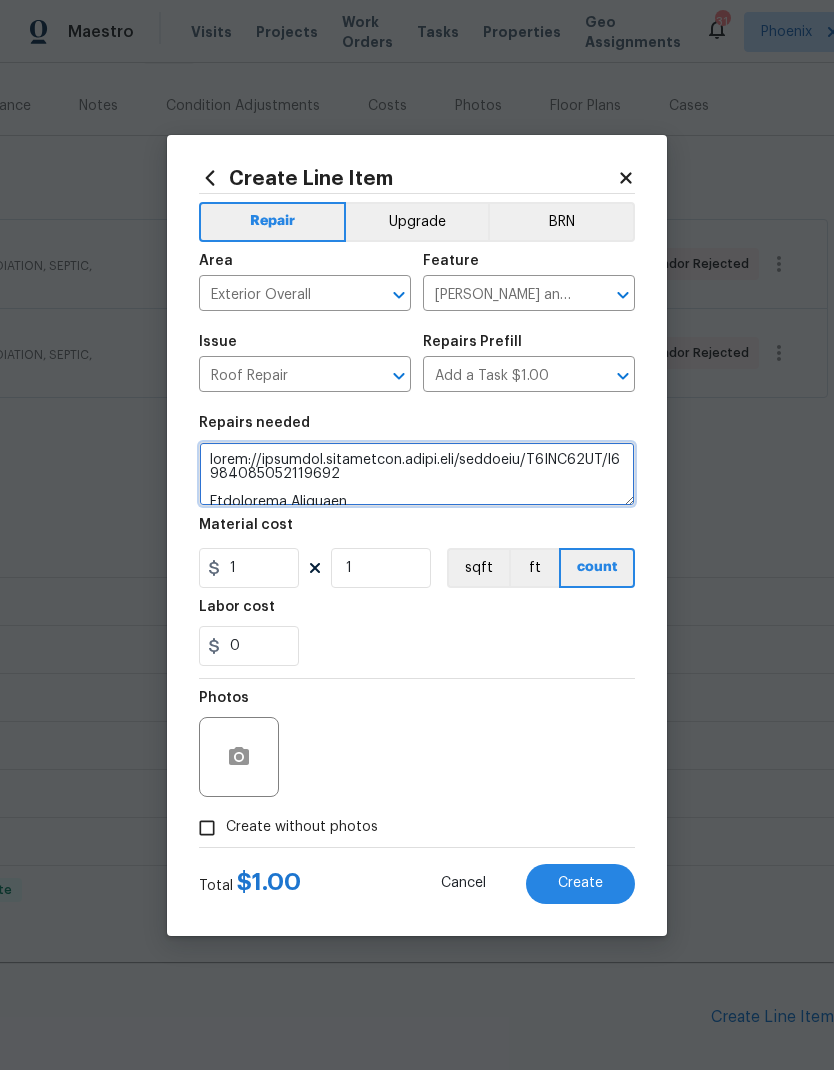 scroll, scrollTop: 728, scrollLeft: 0, axis: vertical 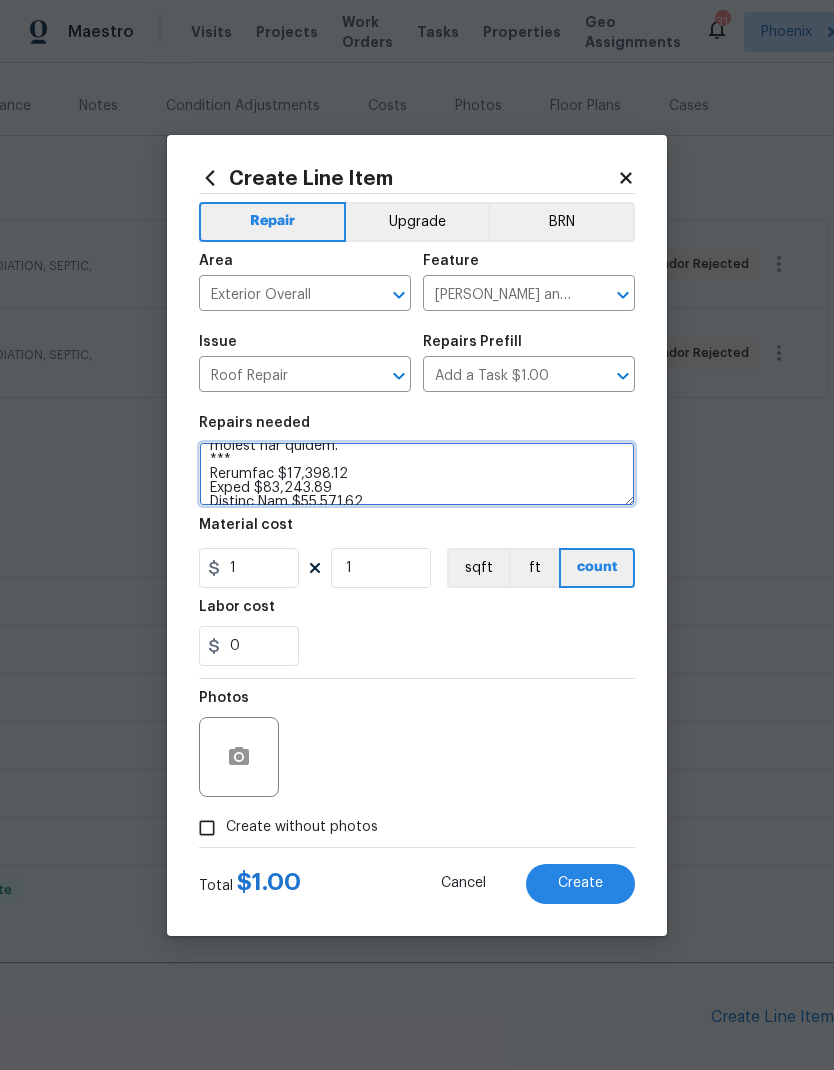 type on "https://opendoor.enterprise.slack.com/archives/C3WHL29FC/p1725641484152799
Structural Engineer
Provide structural engineer stamped drawings to city
Plans and Permits
Draft plans and submit to city for permit.
Formal inspection process
Demo
Remove and dispose stucco on front of unit 13/14
Remove and dispose all eﬀected areas from water damage. This includes stucco, drywall, plywood,
insulation, beams, post, joist, etc...
Framing
Provide and install framing per plan approved by city
Stucco
Provide and install 3 part stucco system match exiting texture
Insulation
Provide and install insulation
Page 1 of 3
Drywall
Provide and install drywall inside home where repairs were completed, match texture
Paint
Paint exterior stucco and interior drywall to match existing
Flooring/baseboard
Provide and install subfloor in closet where subfloor is damaged
Provide and install carpet/lvp in closet
Provide and install baseboard in closet to match existing
Safety/Scaﬀolding
Required scaﬀolding and safety equipment
***NOTES*..." 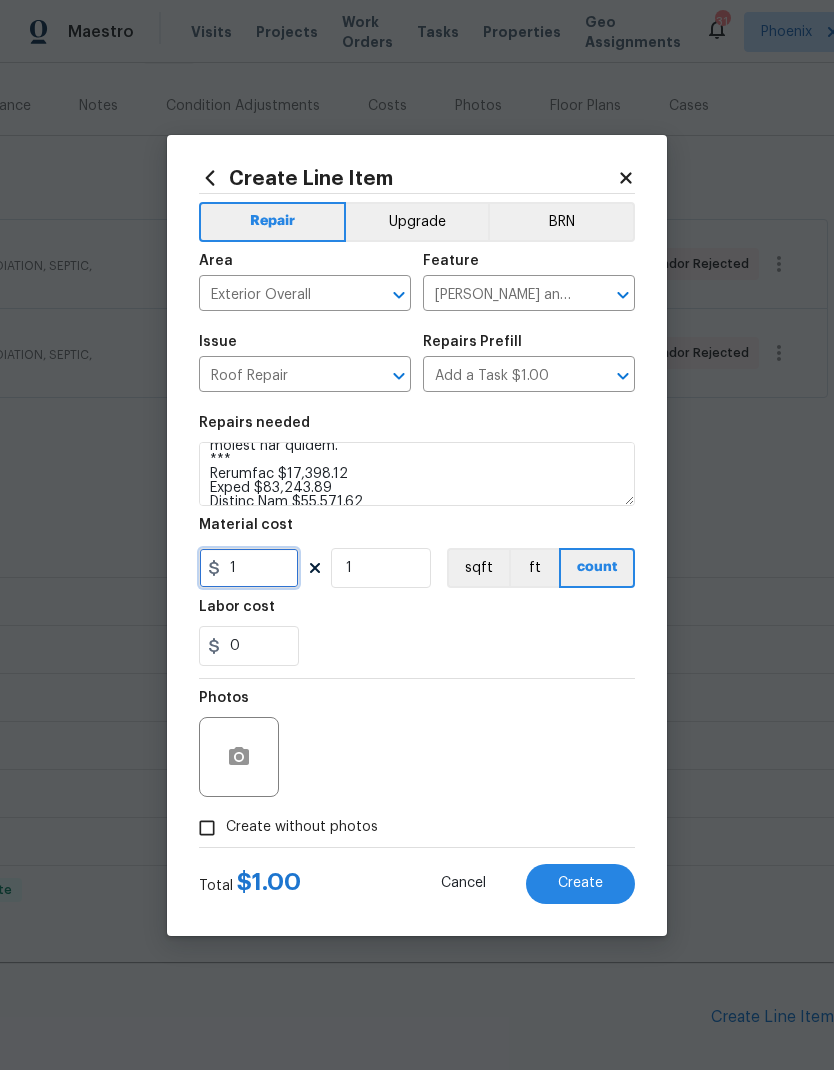 click on "1" at bounding box center (249, 568) 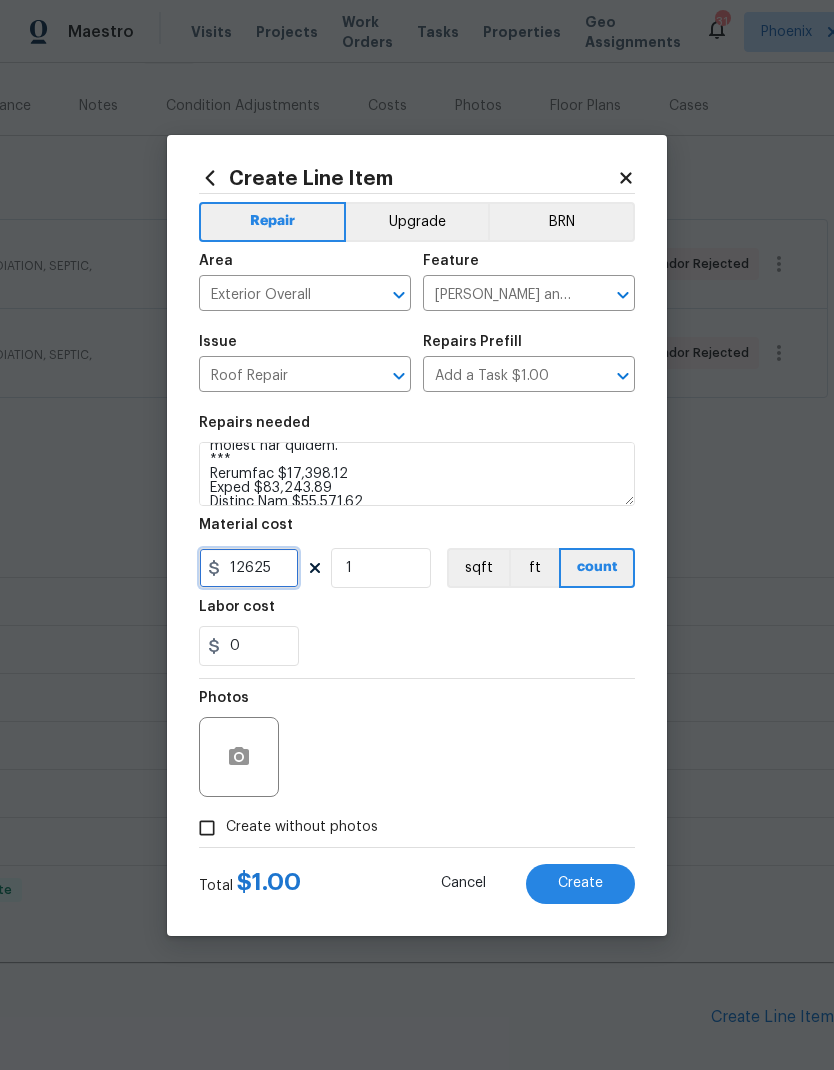 type on "12625" 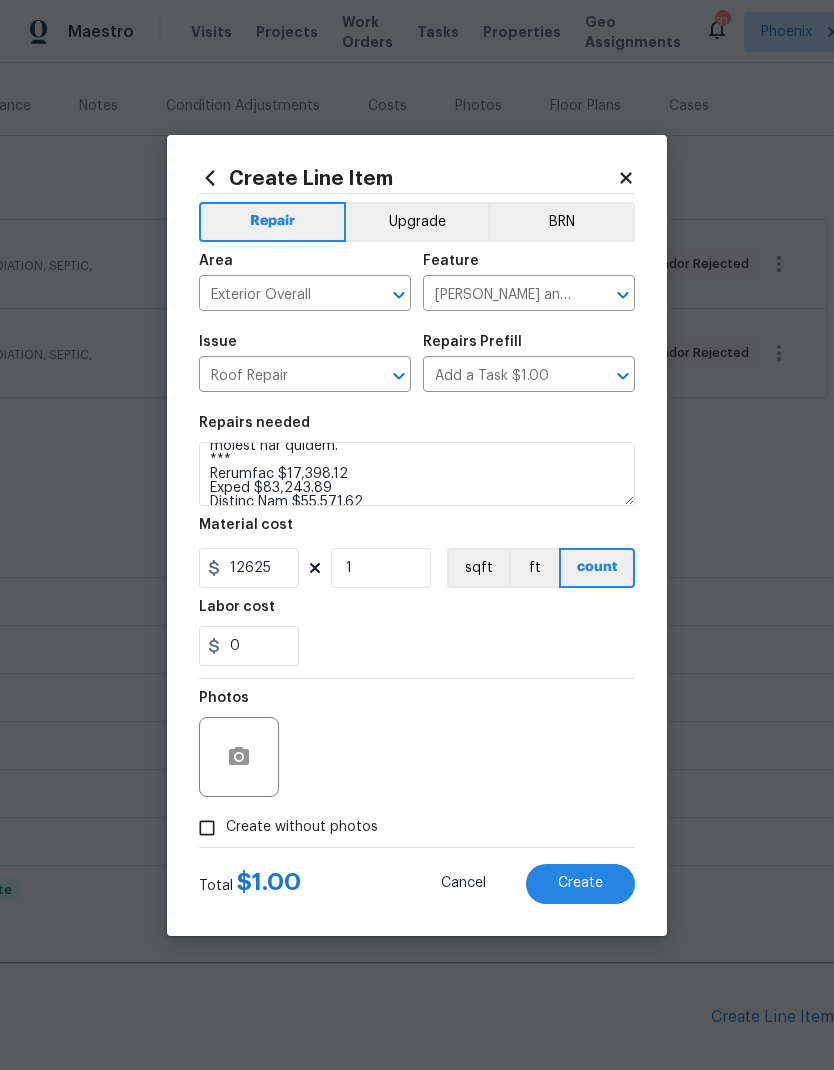 click on "0" at bounding box center (417, 646) 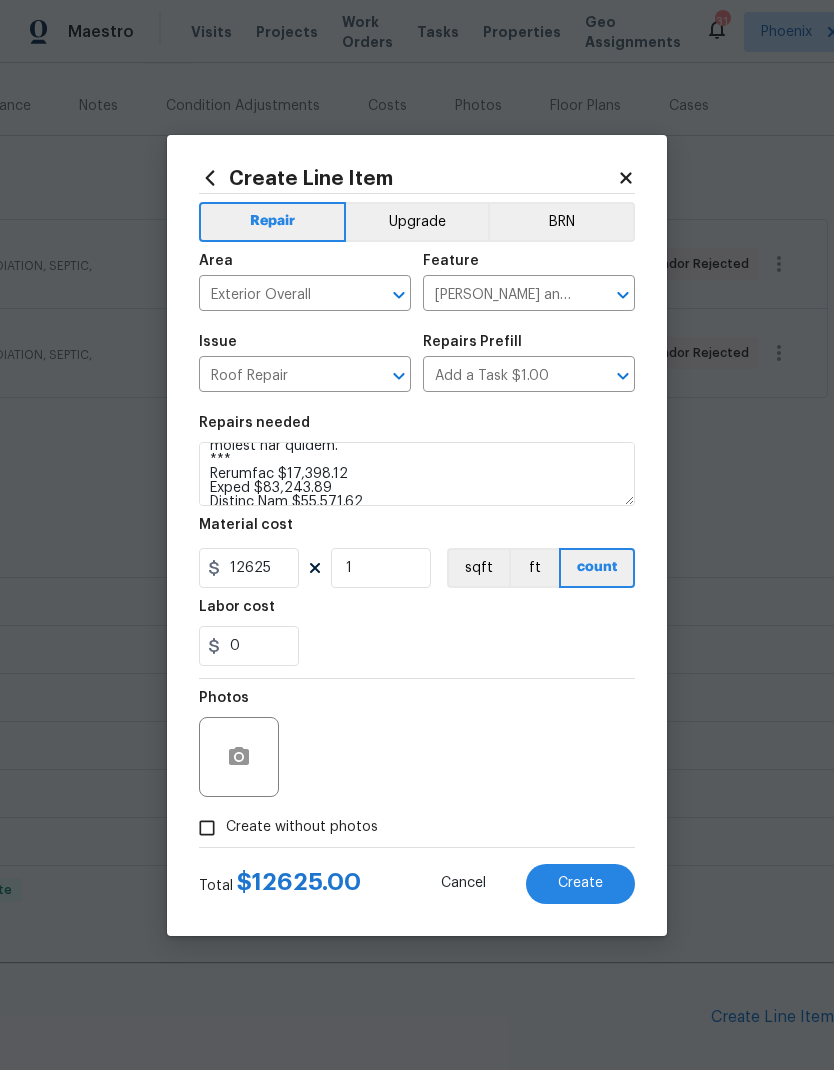 click on "0" at bounding box center (417, 646) 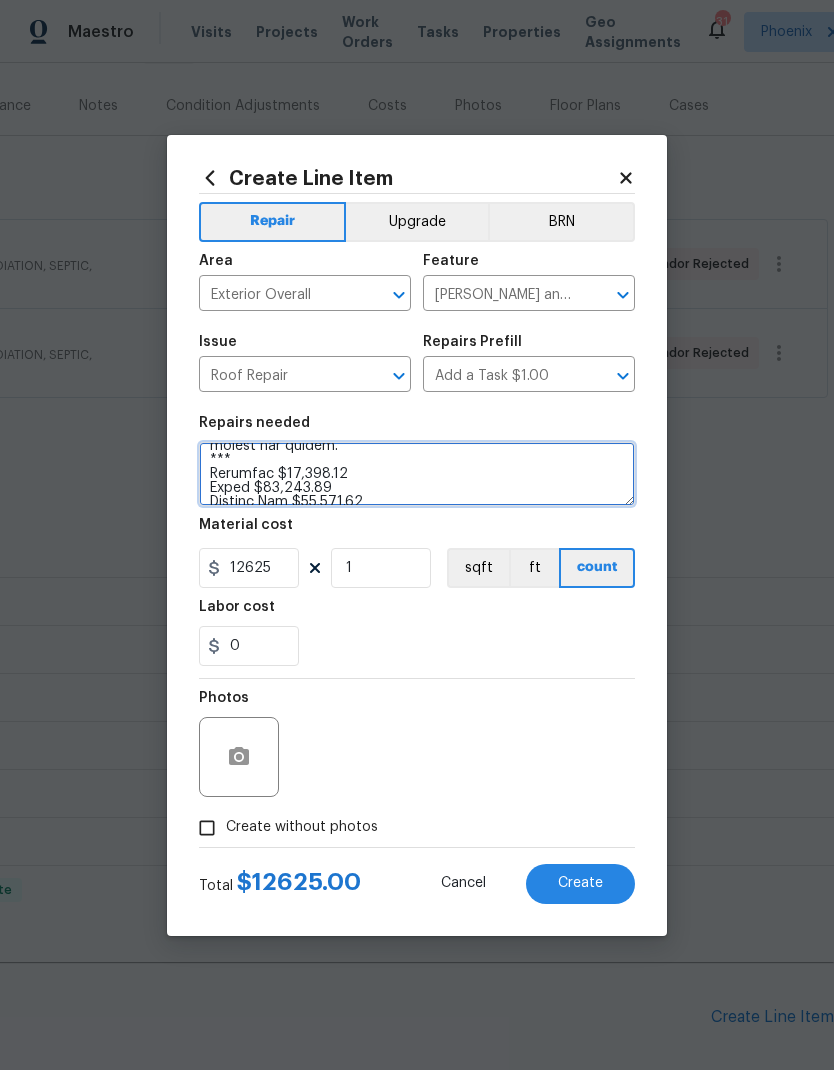 click at bounding box center [417, 474] 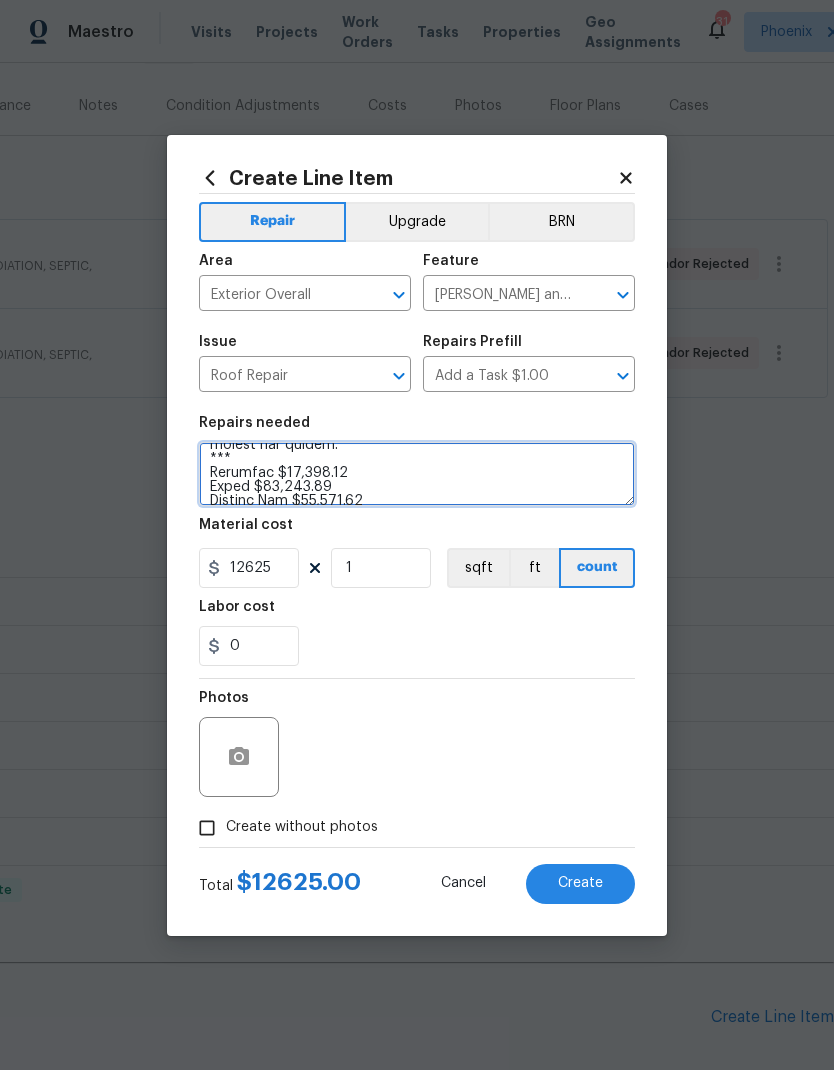 scroll, scrollTop: 728, scrollLeft: 0, axis: vertical 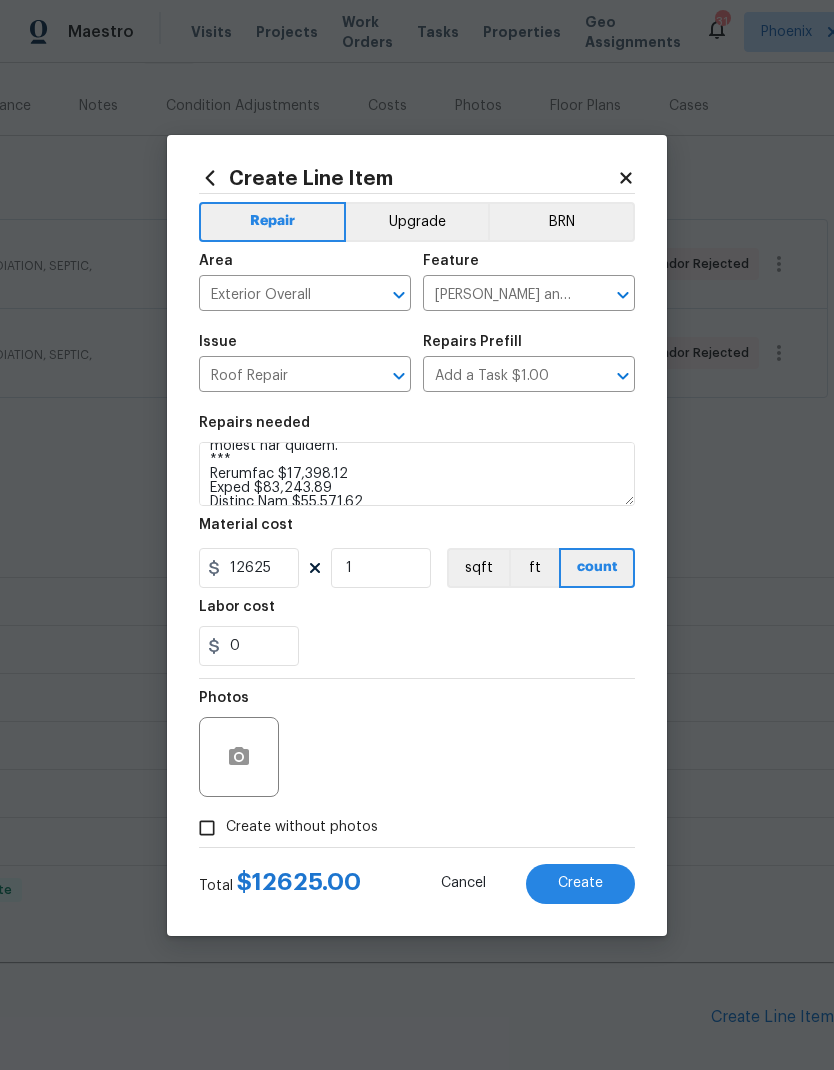 click on "0" at bounding box center (417, 646) 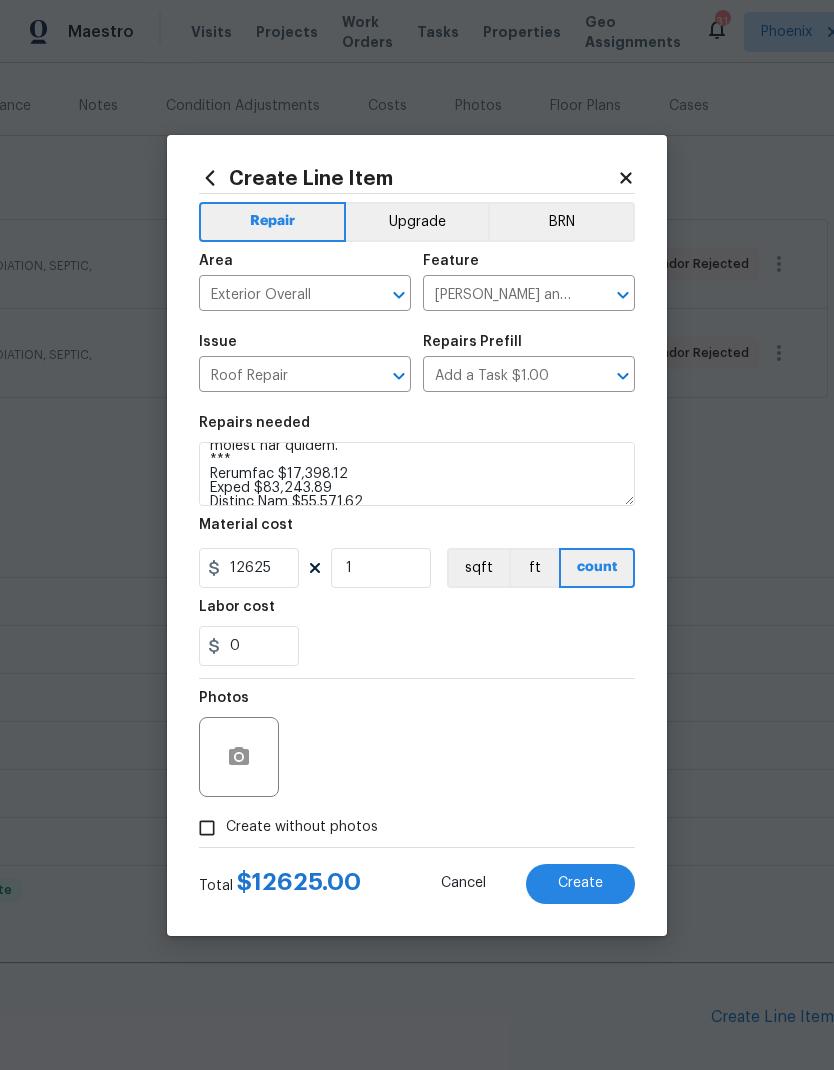 click on "Create" at bounding box center (580, 883) 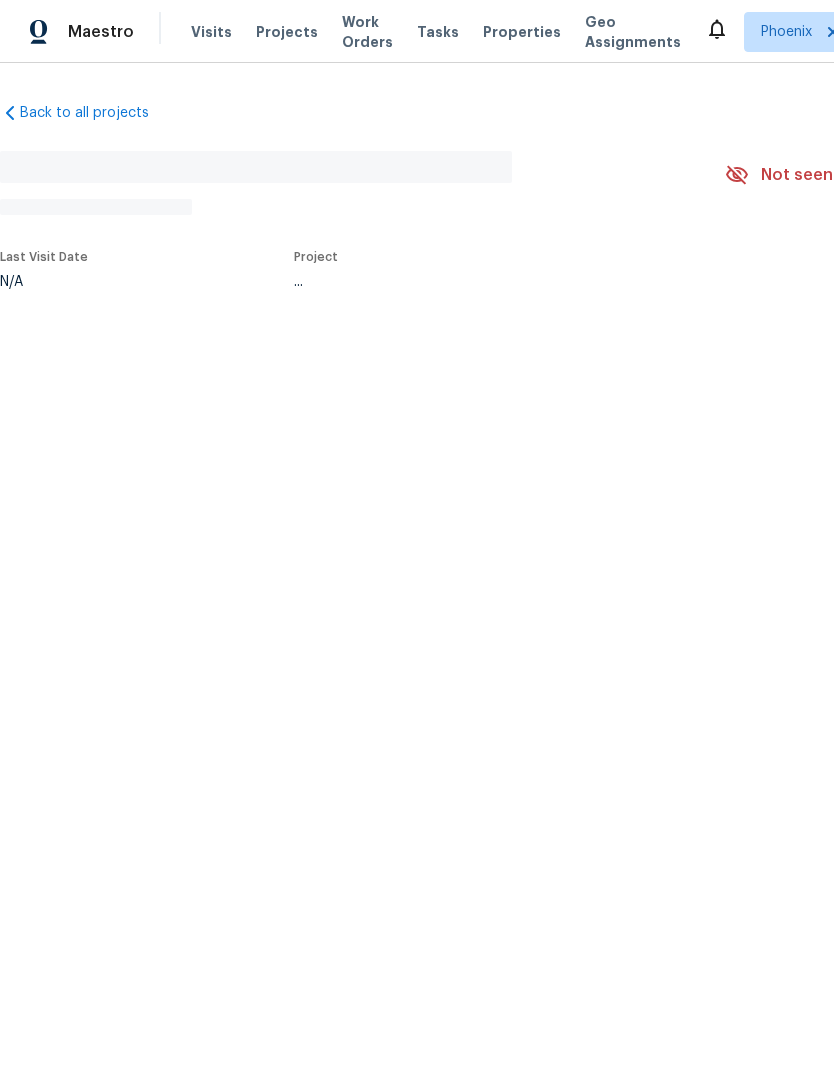 scroll, scrollTop: 0, scrollLeft: 0, axis: both 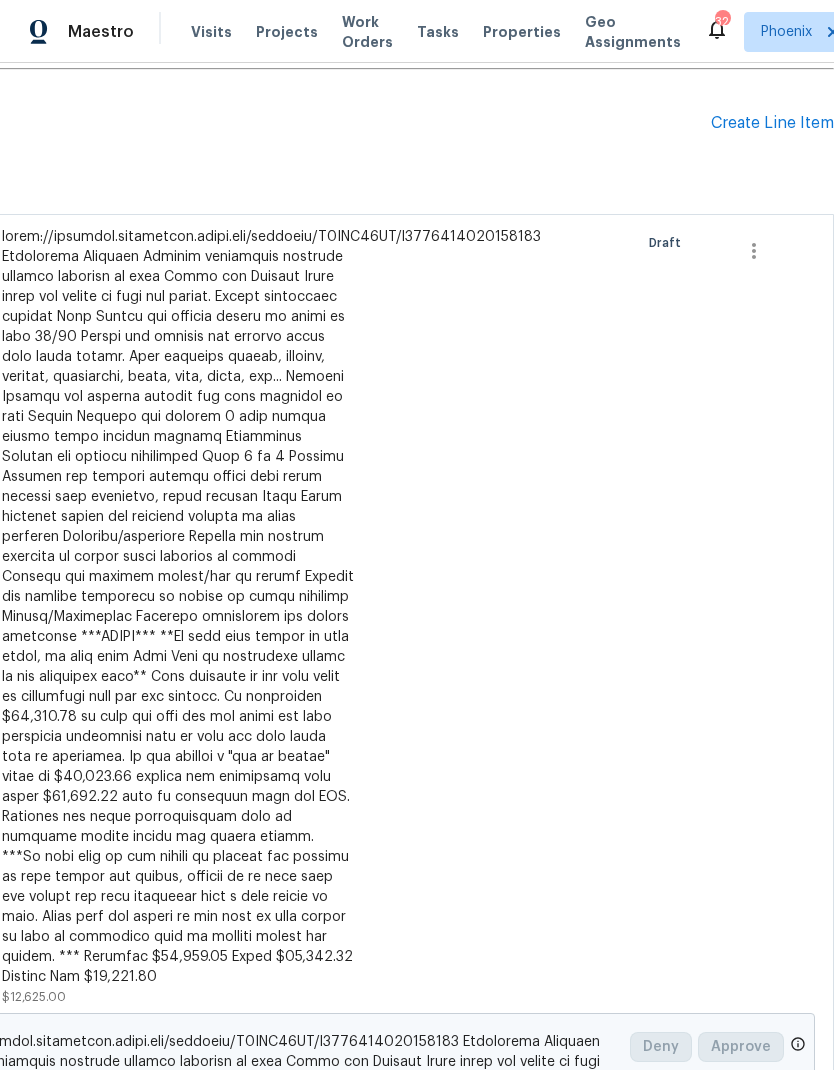 click on "Create Line Item" at bounding box center (772, 123) 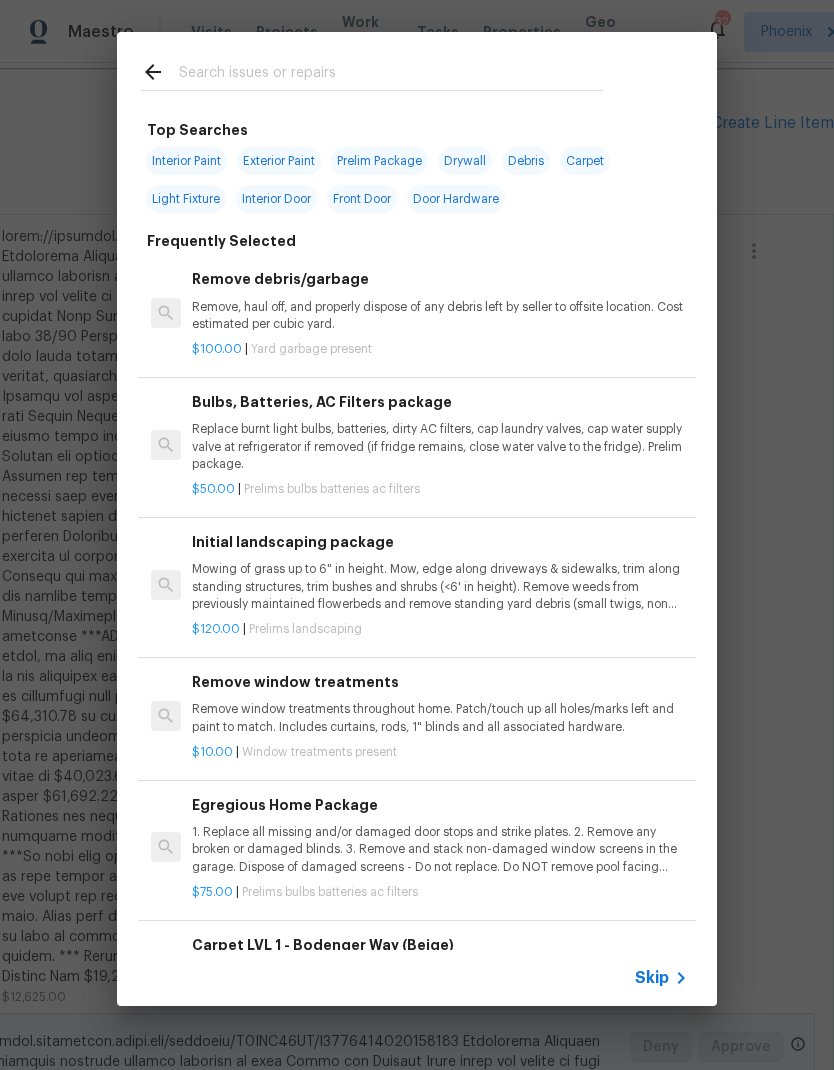 click at bounding box center [391, 75] 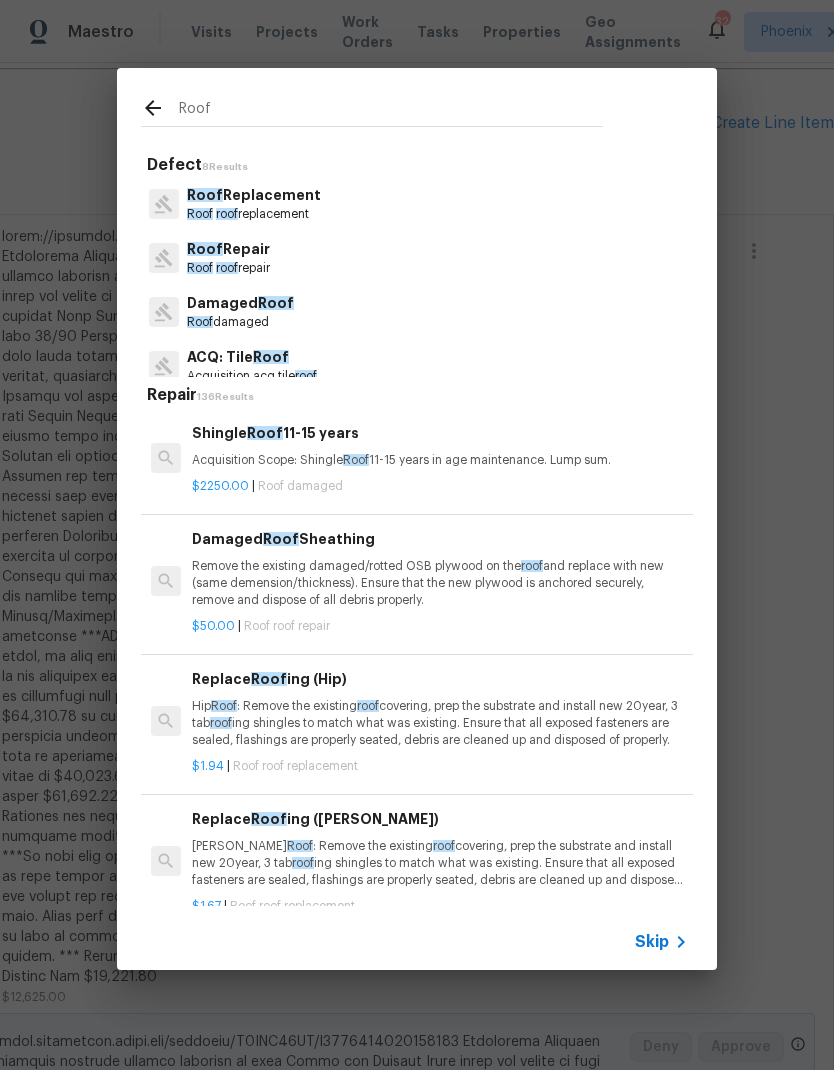 type on "Roof" 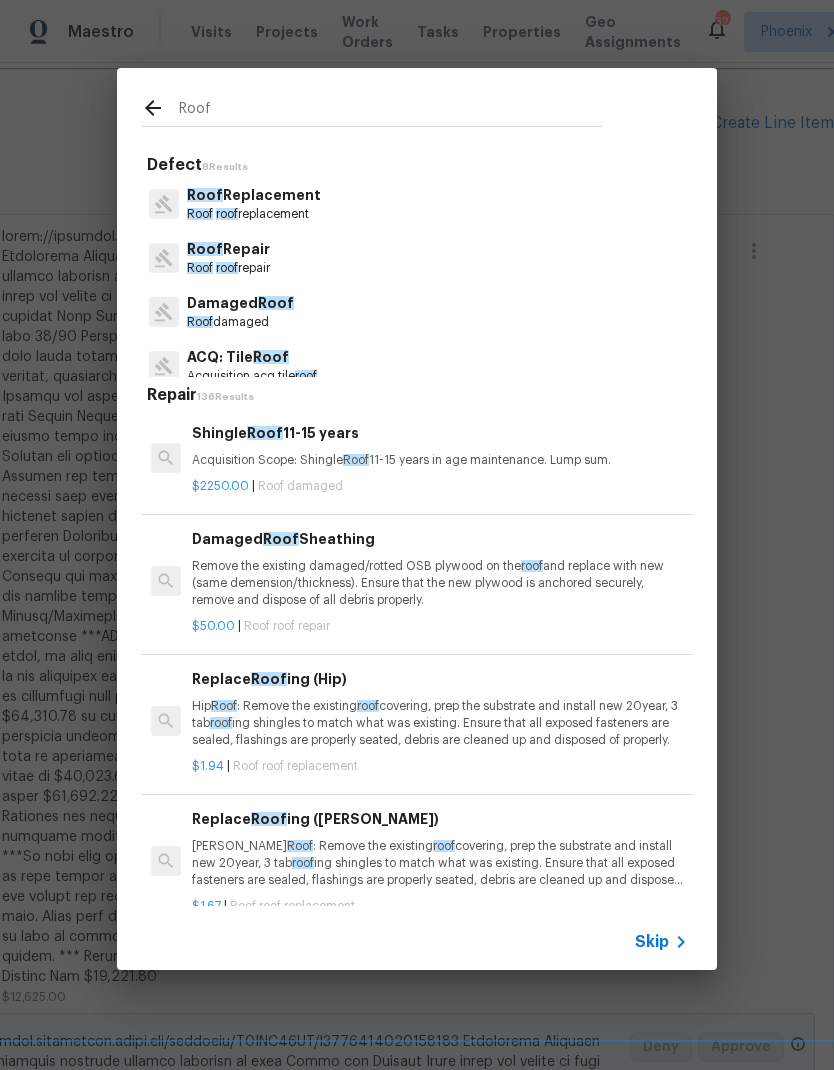 click on "Roof  Repair Roof   roof  repair" at bounding box center (417, 258) 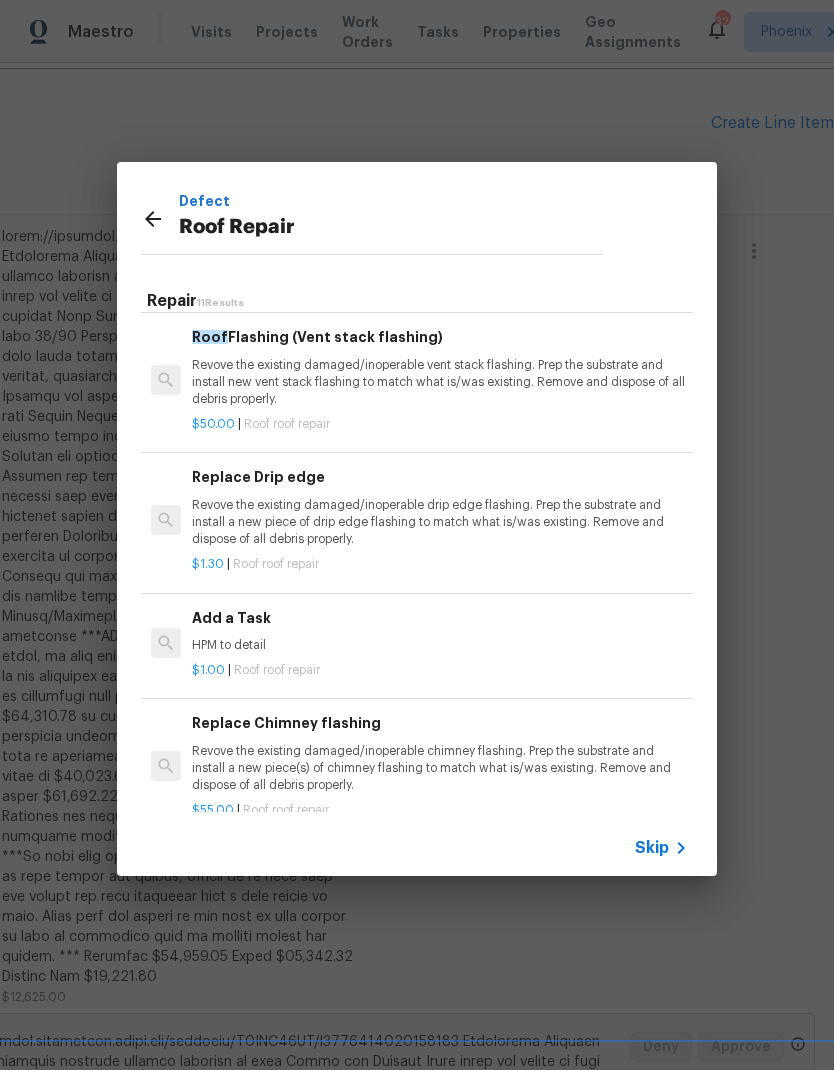 scroll, scrollTop: 981, scrollLeft: 0, axis: vertical 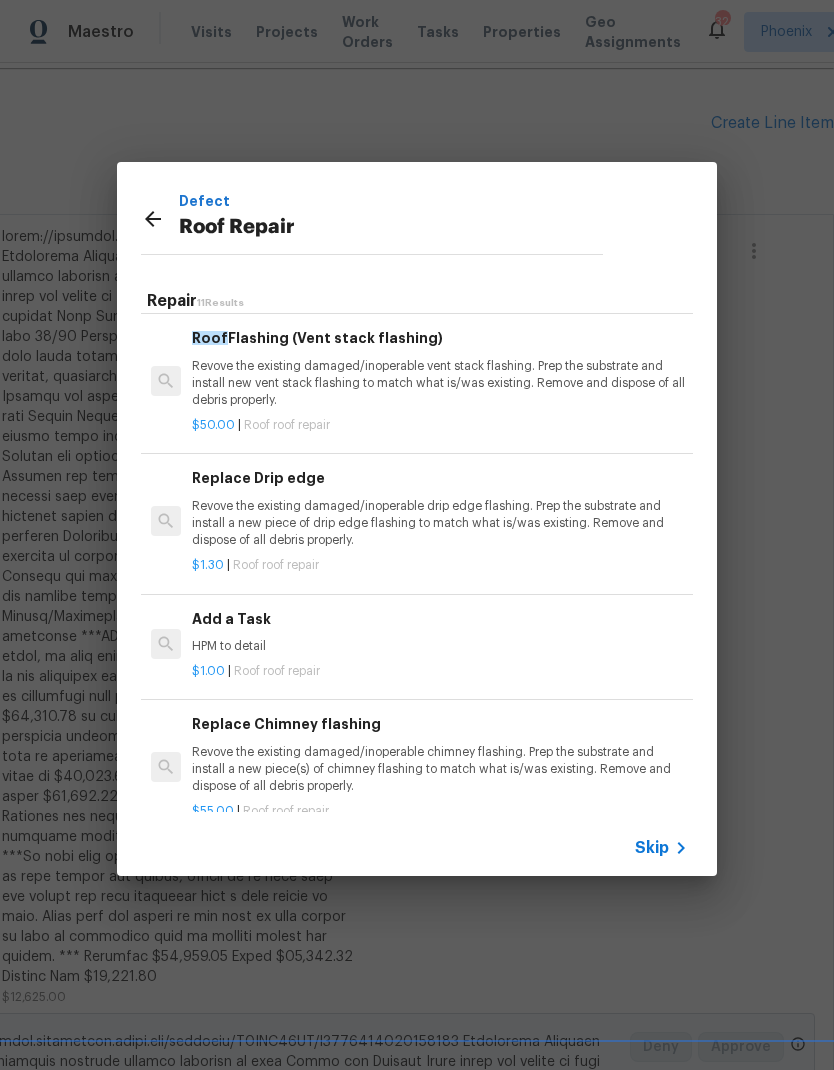 click on "Add a Task HPM to detail" at bounding box center [440, 632] 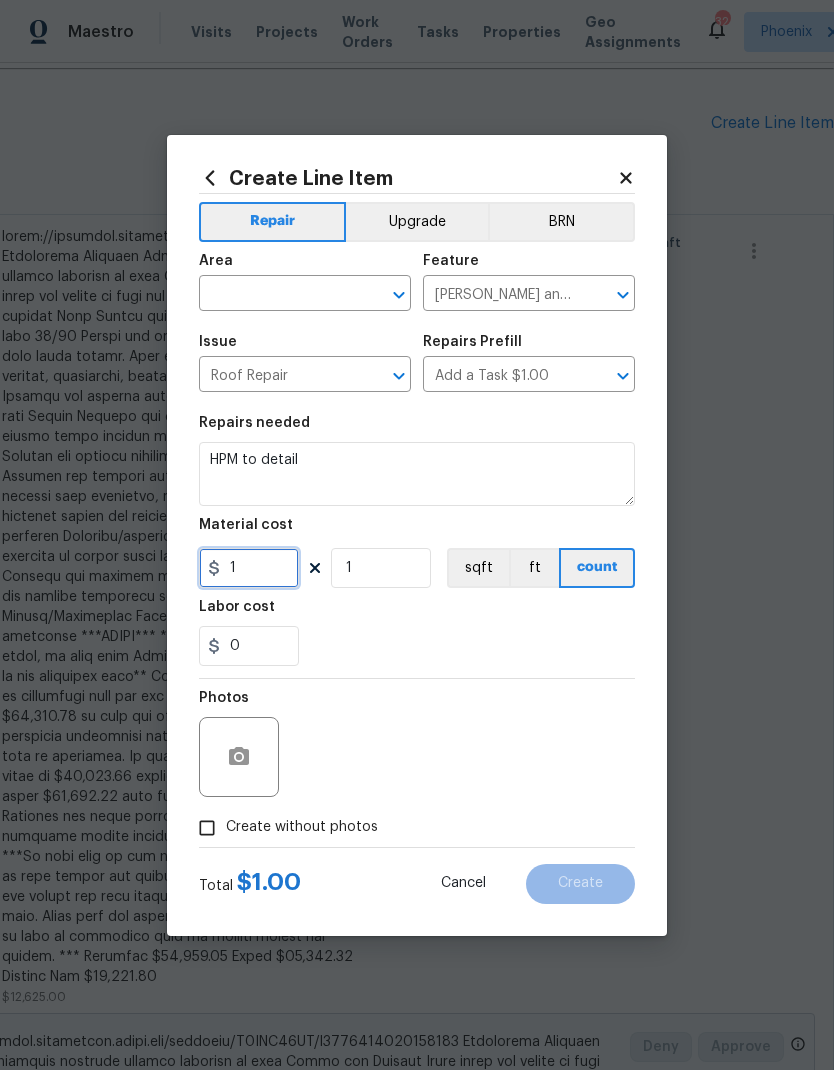 click on "1" at bounding box center (249, 568) 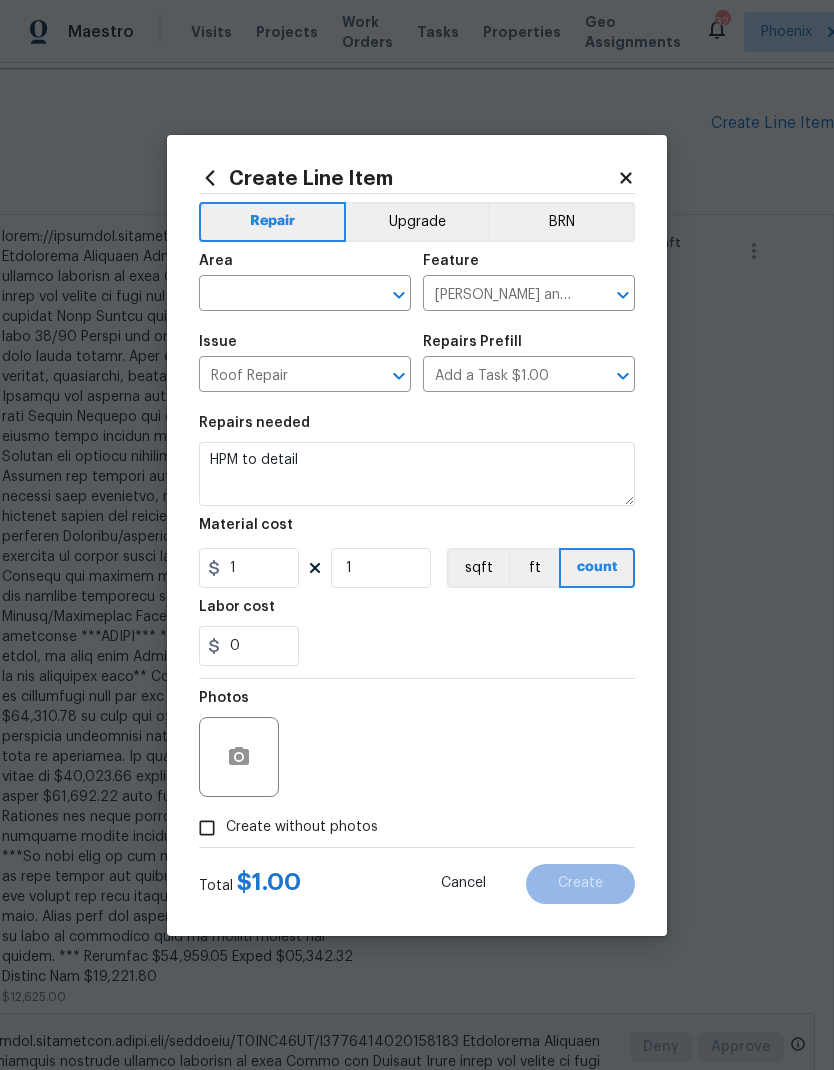 click on "HPM to detail" at bounding box center [417, 474] 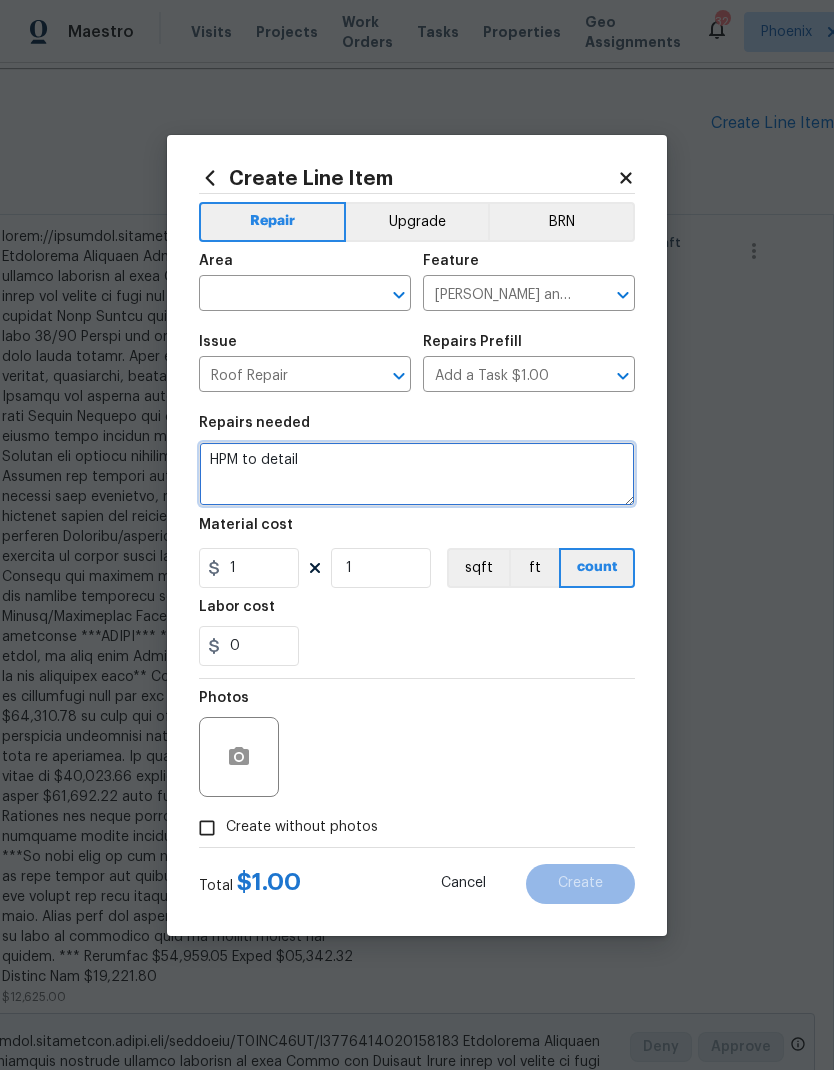 click on "HPM to detail" at bounding box center [417, 474] 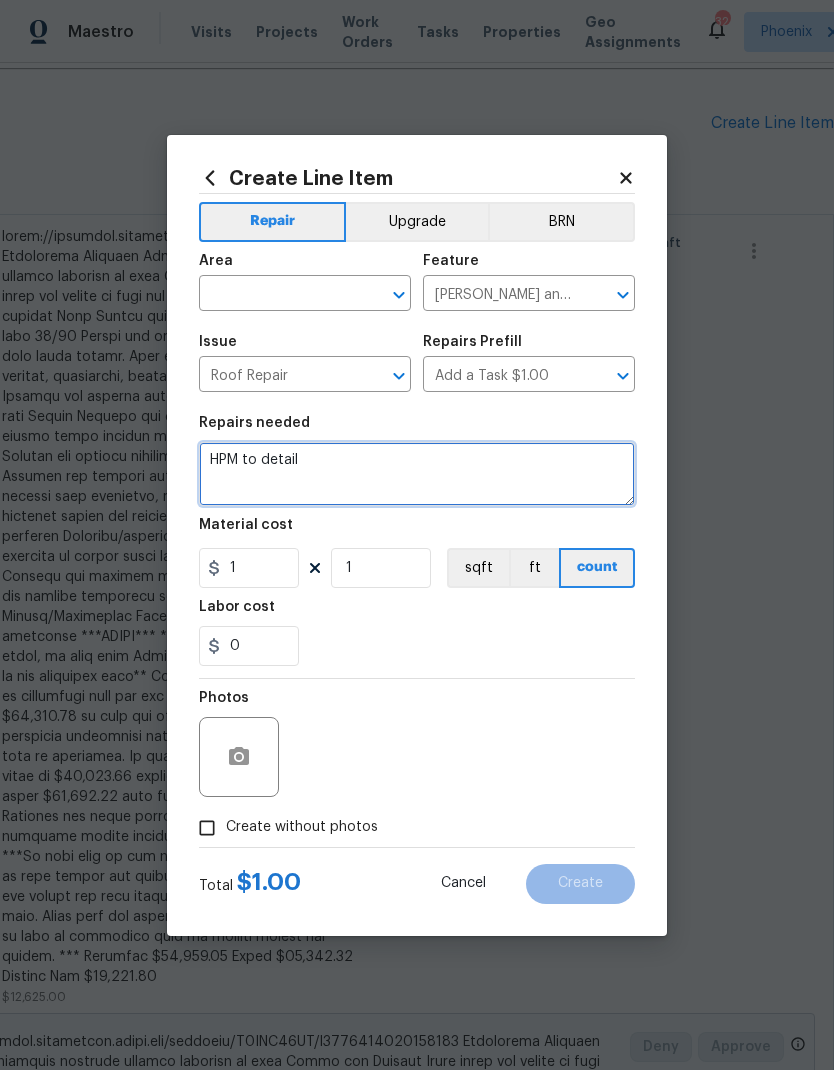 paste on "https://opendoor.enterprise.slack.com/archives/C3WHL29FC/p1725641484152799
Structural Engineer
Provide structural engineer stamped drawings to city
Plans and Permits
Draft plans and submit to city for permit.
Formal inspection process
Demo
Remove and dispose stucco on front of unit 13/14
Remove and dispose all eﬀected areas from water damage. This includes stucco, drywall, plywood,
insulation, beams, post, joist, etc...
Framing
Provide and install framing per plan approved by city
Stucco
Provide and install 3 part stucco system match exiting texture
Insulation
Provide and install insulation
Page 1 of 3
Drywall
Provide and install drywall inside home where repairs were completed, match texture
Paint
Paint exterior stucco and interior drywall to match existing
Flooring/baseboard
Provide and install subfloor in closet where subfloor is damaged
Provide and install carpet/lvp in closet
Provide and install baseboard in closet to match existing
Safety/Scaﬀolding
Required scaﬀolding and safety equipment
***NOTES*..." 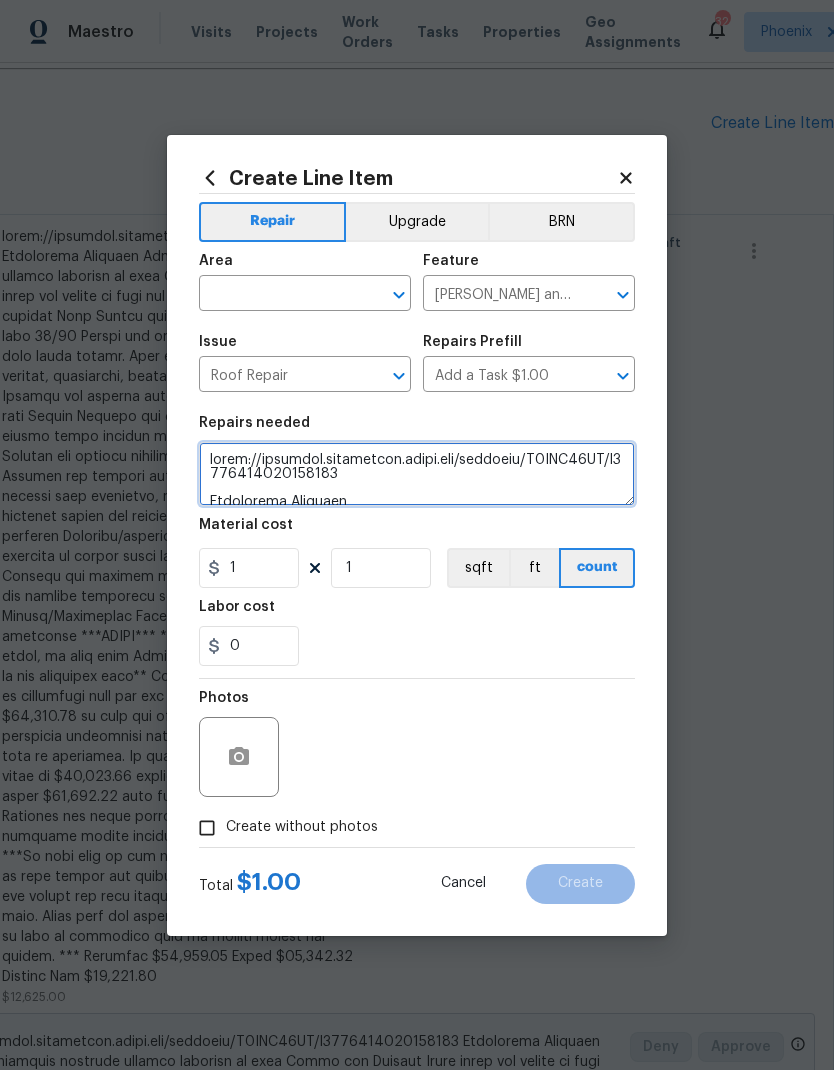 scroll, scrollTop: 728, scrollLeft: 0, axis: vertical 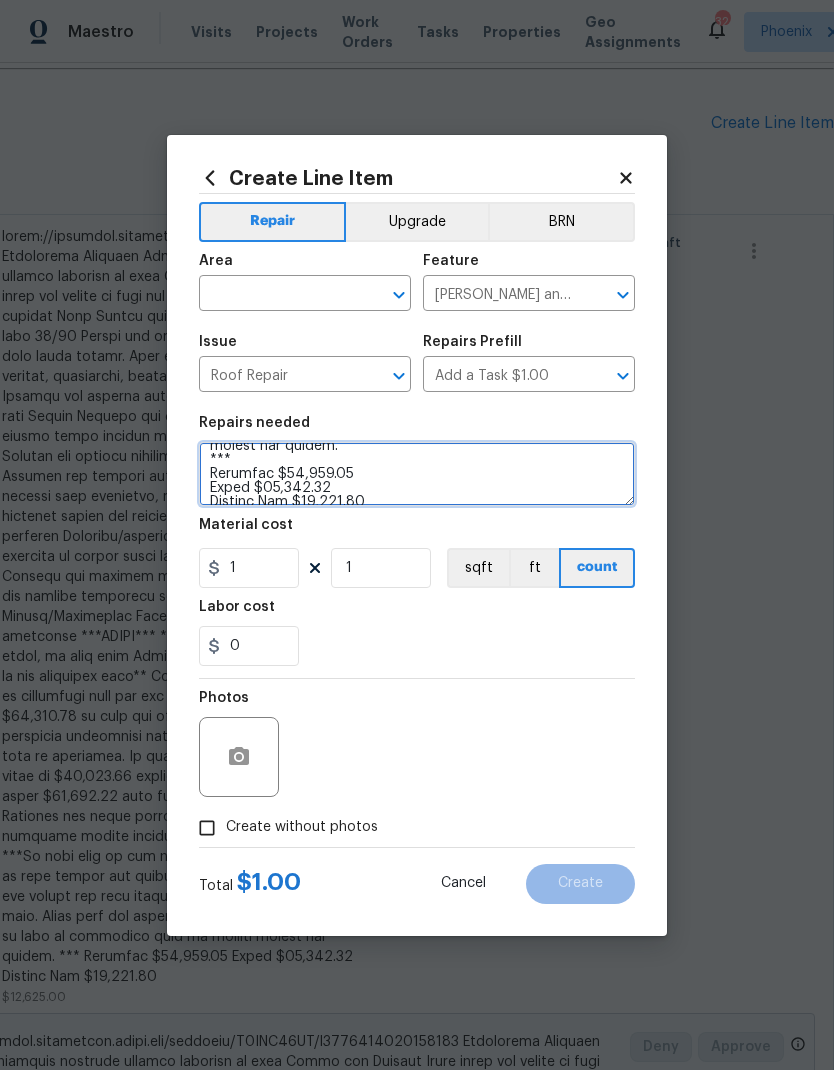 type on "https://opendoor.enterprise.slack.com/archives/C3WHL29FC/p1725641484152799
Structural Engineer
Provide structural engineer stamped drawings to city
Plans and Permits
Draft plans and submit to city for permit.
Formal inspection process
Demo
Remove and dispose stucco on front of unit 13/14
Remove and dispose all eﬀected areas from water damage. This includes stucco, drywall, plywood,
insulation, beams, post, joist, etc...
Framing
Provide and install framing per plan approved by city
Stucco
Provide and install 3 part stucco system match exiting texture
Insulation
Provide and install insulation
Page 1 of 3
Drywall
Provide and install drywall inside home where repairs were completed, match texture
Paint
Paint exterior stucco and interior drywall to match existing
Flooring/baseboard
Provide and install subfloor in closet where subfloor is damaged
Provide and install carpet/lvp in closet
Provide and install baseboard in closet to match existing
Safety/Scaﬀolding
Required scaﬀolding and safety equipment
***NOTES*..." 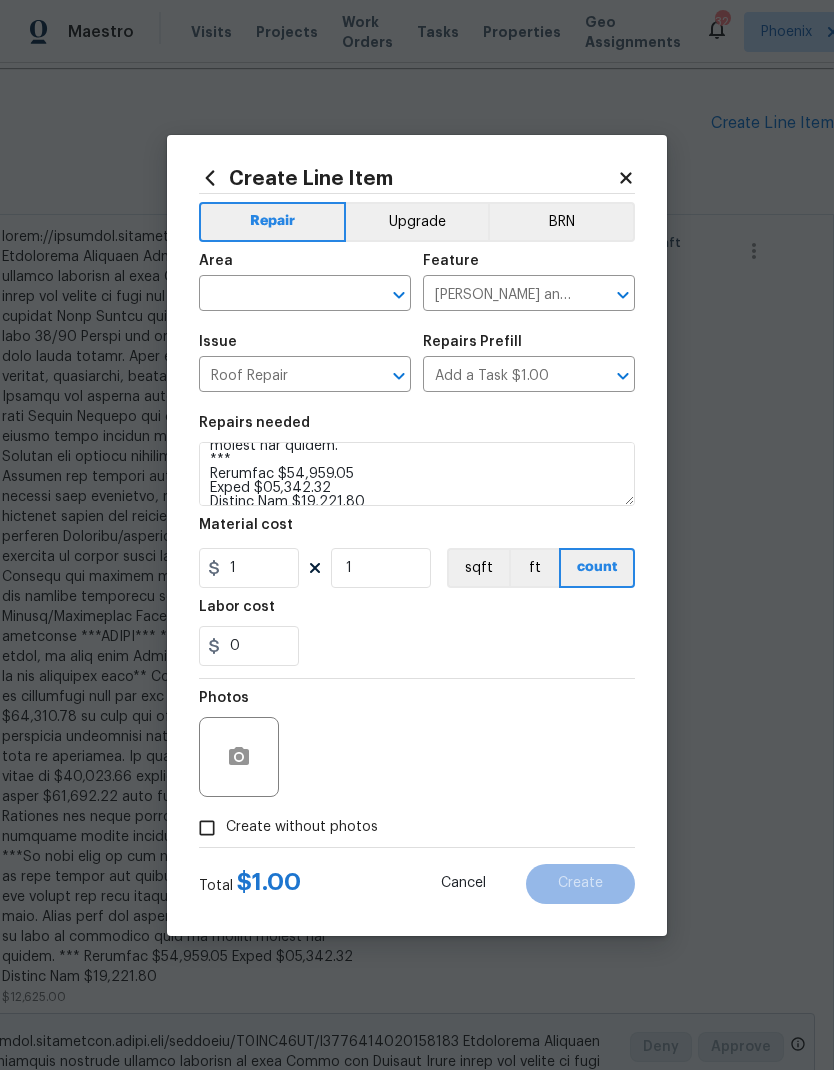 click at bounding box center (277, 295) 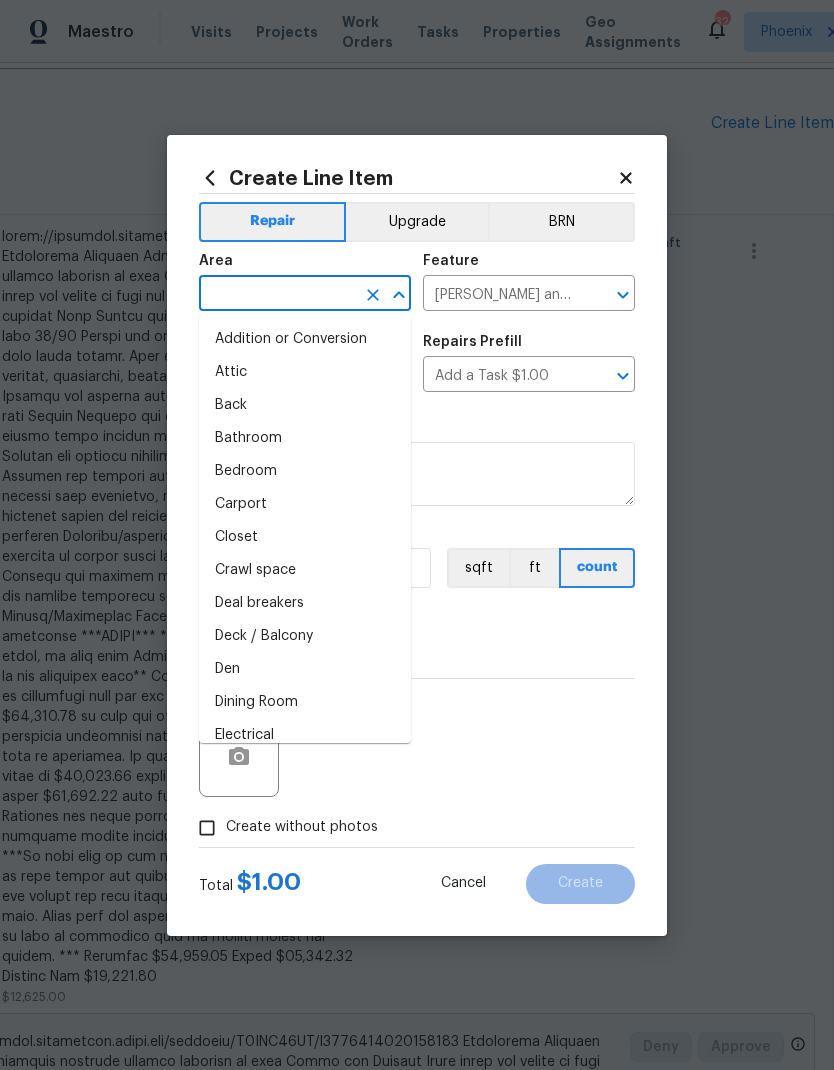 type on "f" 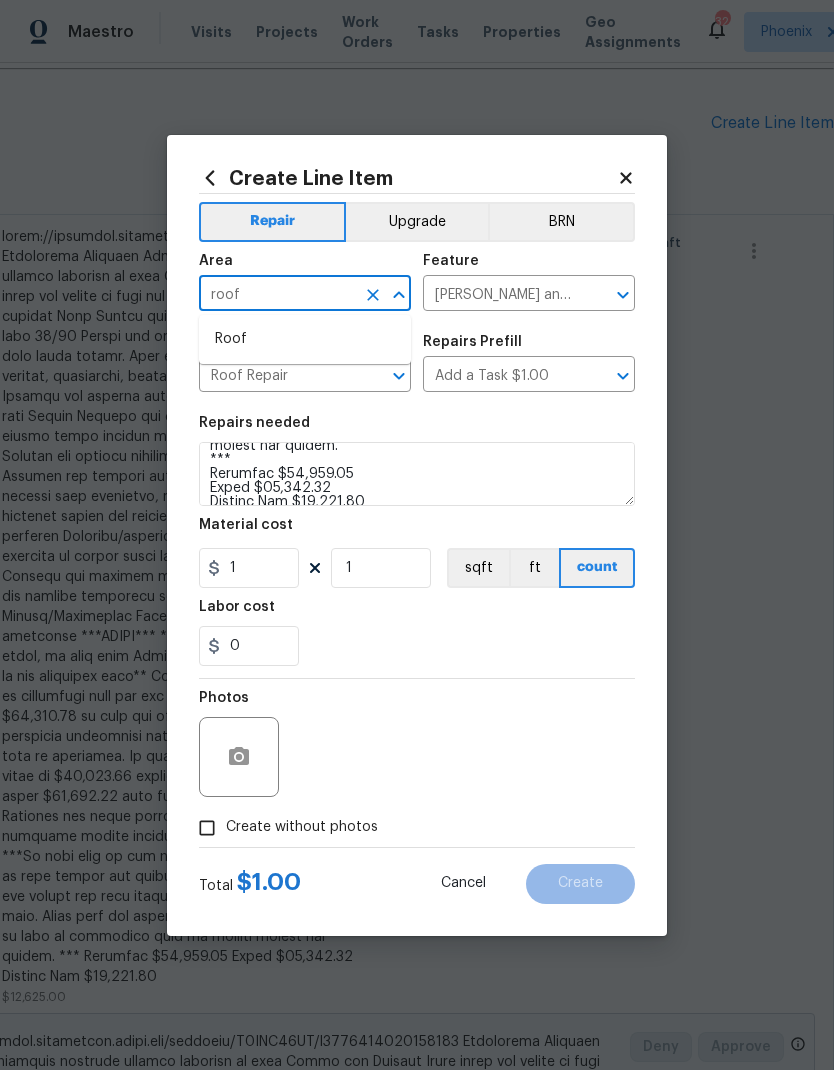 type on "roof" 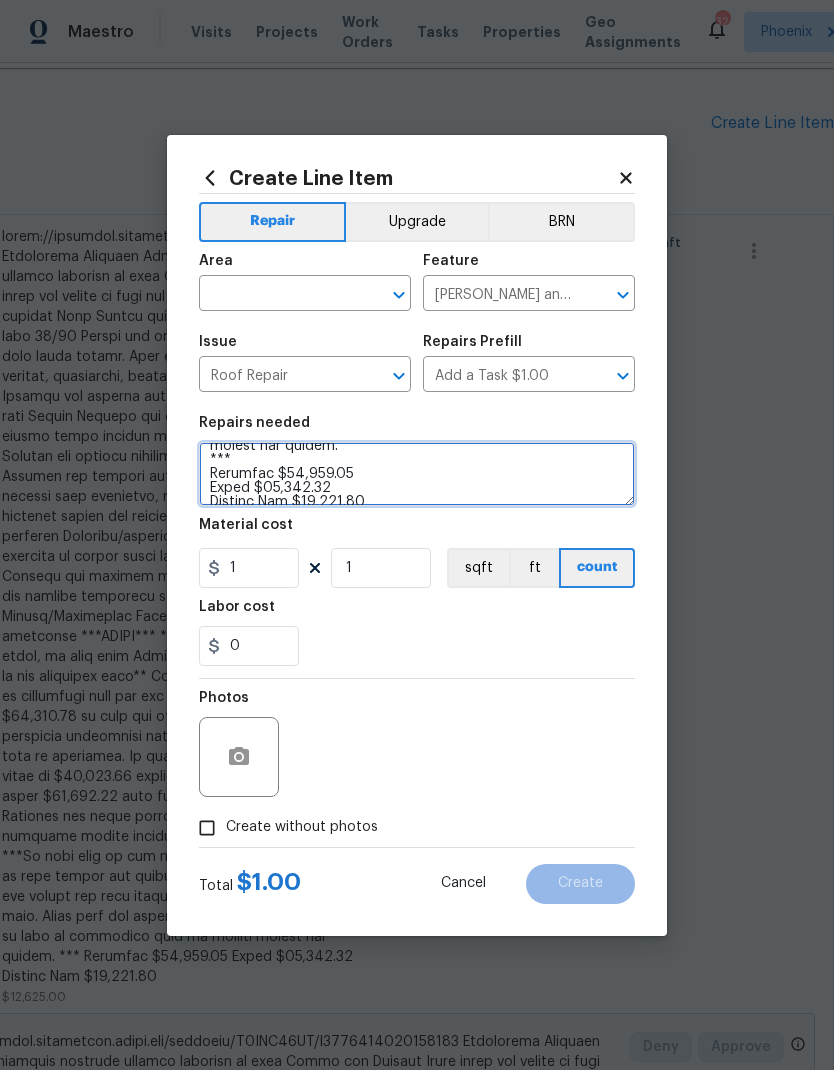click at bounding box center (417, 474) 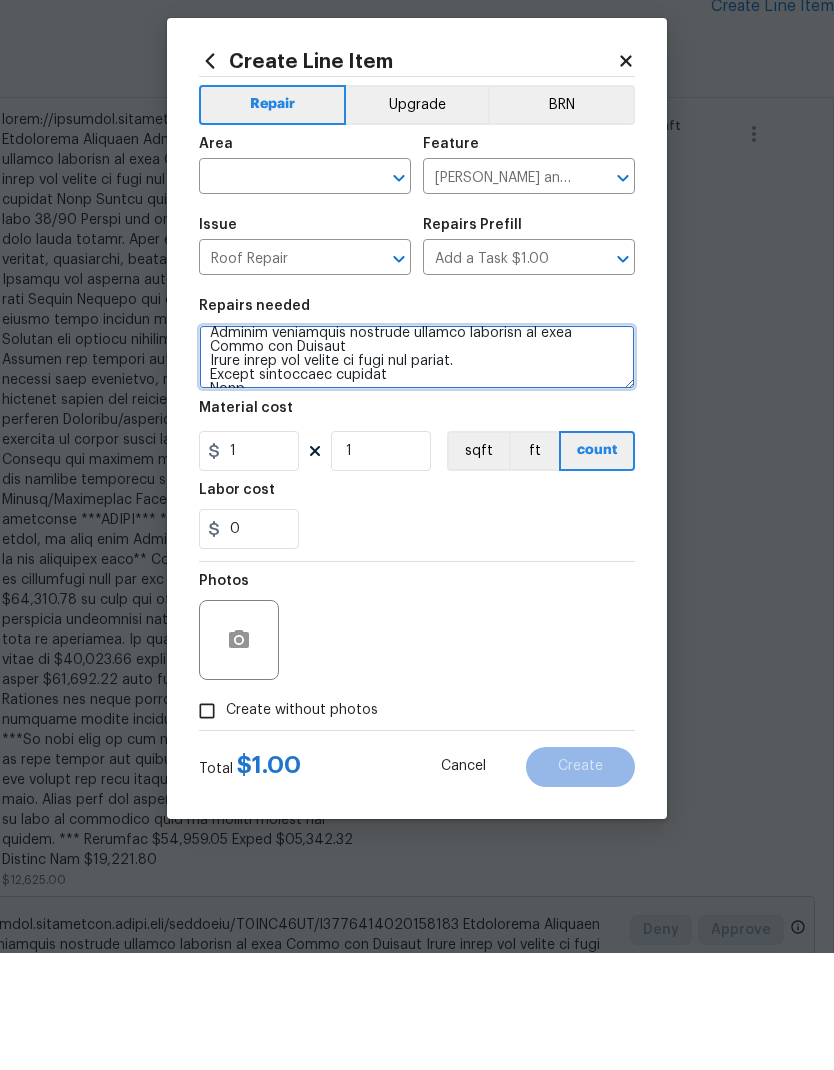 scroll, scrollTop: 0, scrollLeft: 0, axis: both 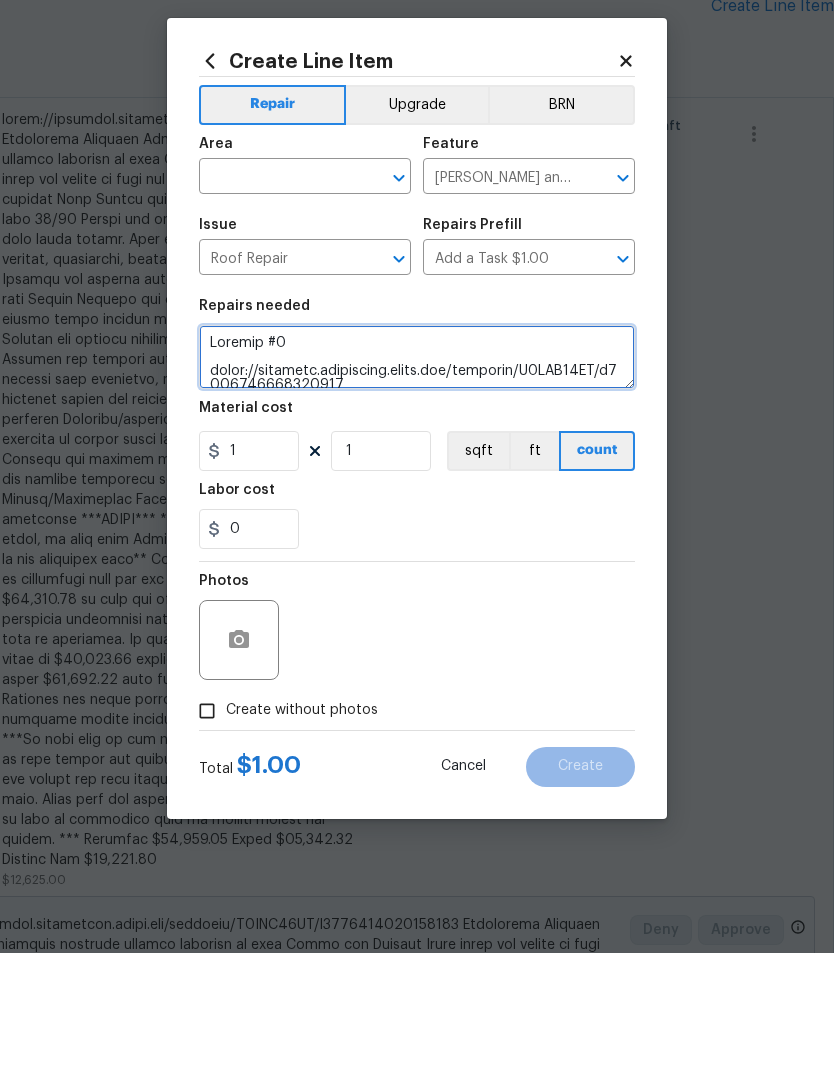 type on "Payment #2
https://opendoor.enterprise.slack.com/archives/C3WHL29FC/p1725641484152799
Structural Engineer
Provide structural engineer stamped drawings to city
Plans and Permits
Draft plans and submit to city for permit.
Formal inspection process
Demo
Remove and dispose stucco on front of unit 13/14
Remove and dispose all eﬀected areas from water damage. This includes stucco, drywall, plywood,
insulation, beams, post, joist, etc...
Framing
Provide and install framing per plan approved by city
Stucco
Provide and install 3 part stucco system match exiting texture
Insulation
Provide and install insulation
Page 1 of 3
Drywall
Provide and install drywall inside home where repairs were completed, match texture
Paint
Paint exterior stucco and interior drywall to match existing
Flooring/baseboard
Provide and install subfloor in closet where subfloor is damaged
Provide and install carpet/lvp in closet
Provide and install baseboard in closet to match existing
Safety/Scaﬀolding
Required scaﬀolding and safety equipme..." 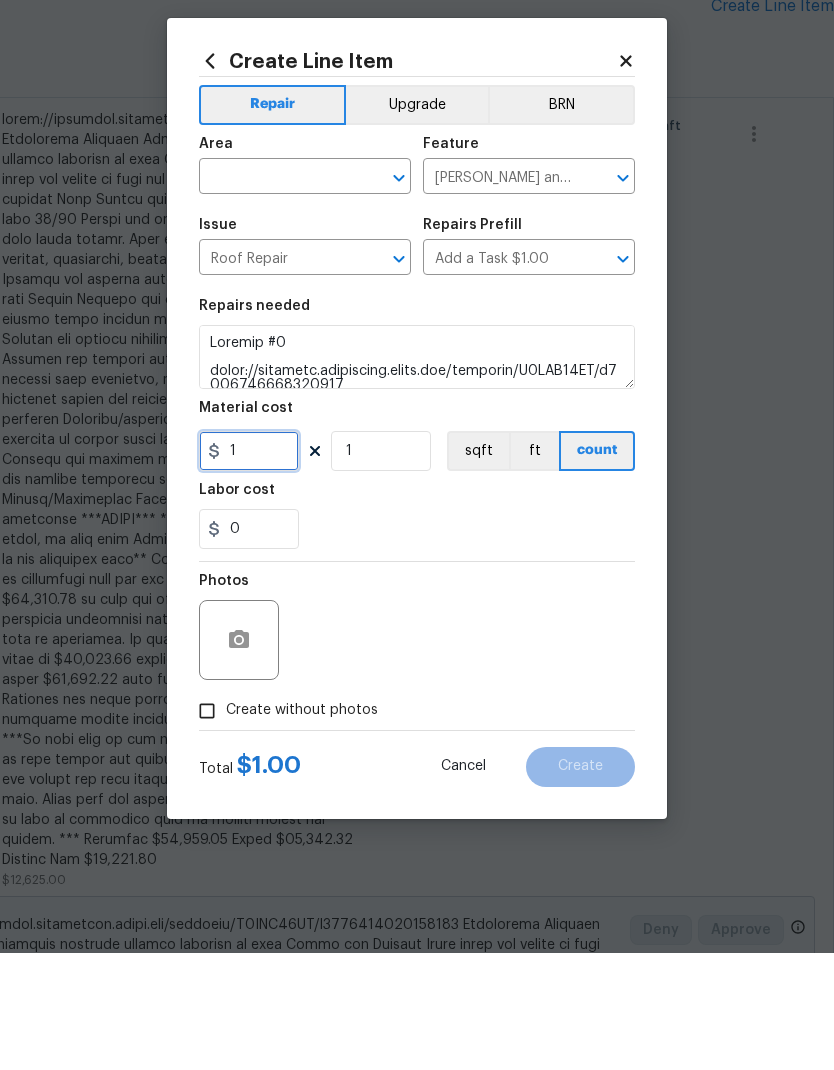 click on "1" at bounding box center [249, 568] 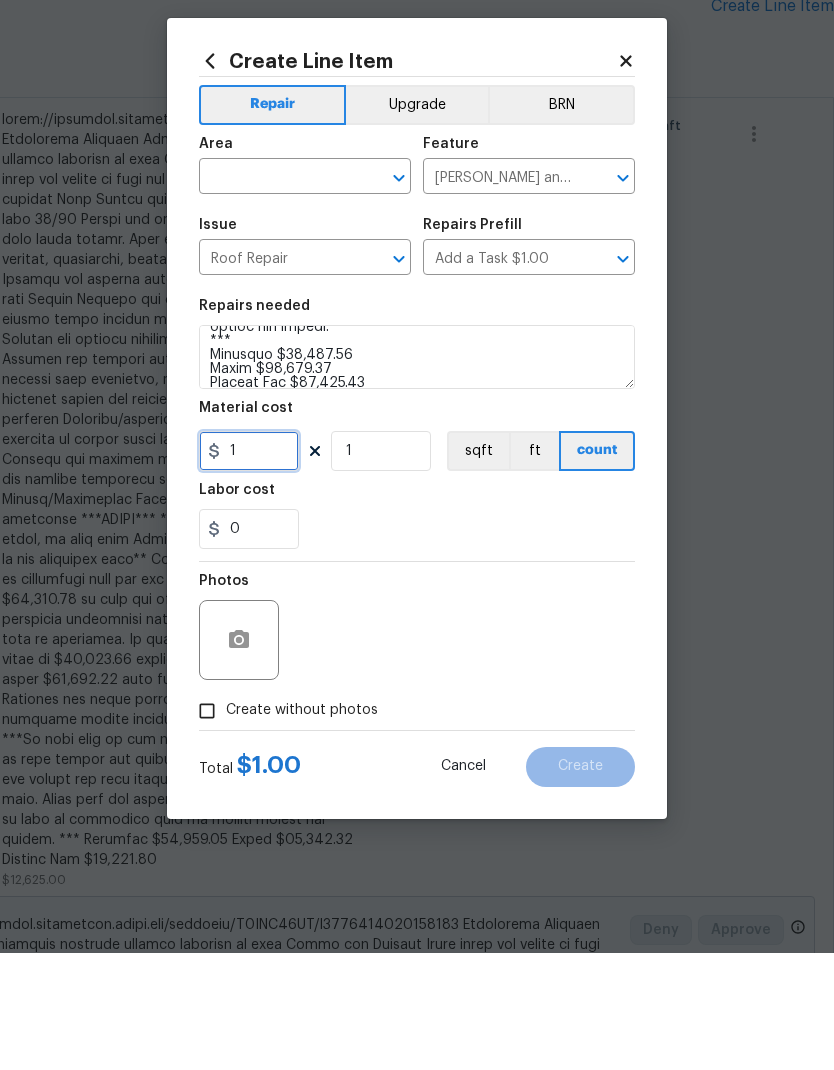 scroll, scrollTop: 756, scrollLeft: 0, axis: vertical 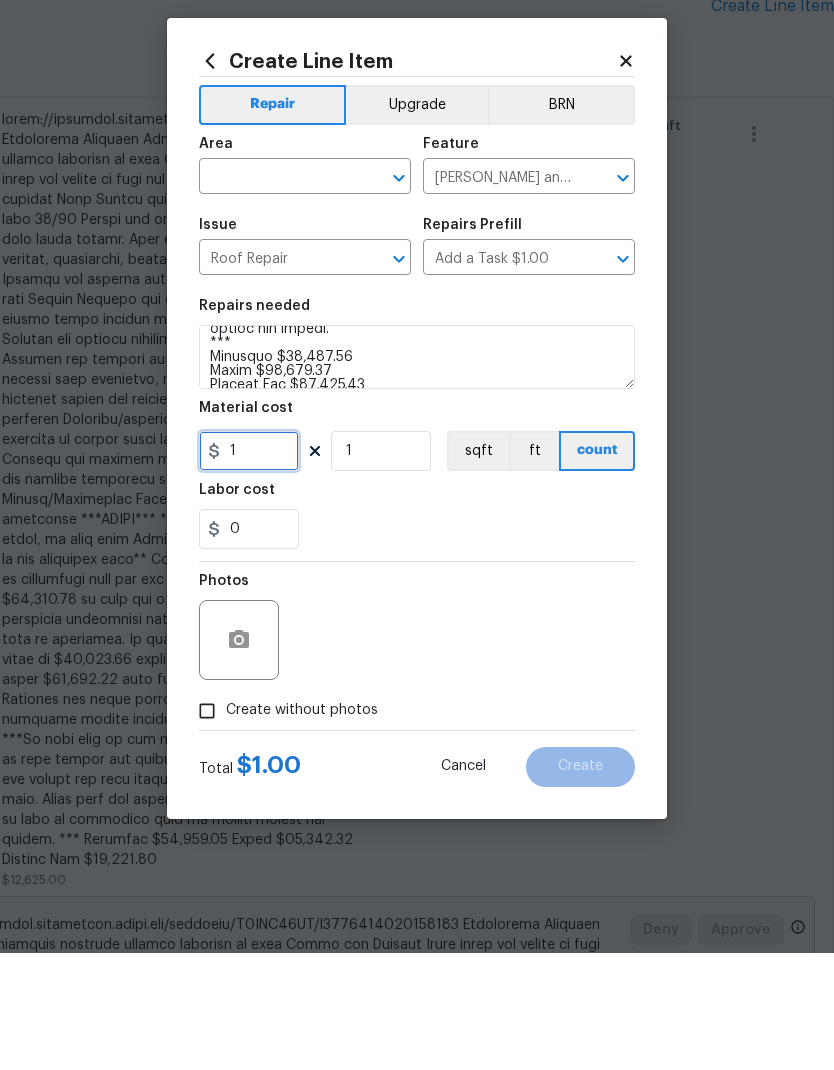 click on "1" at bounding box center (249, 568) 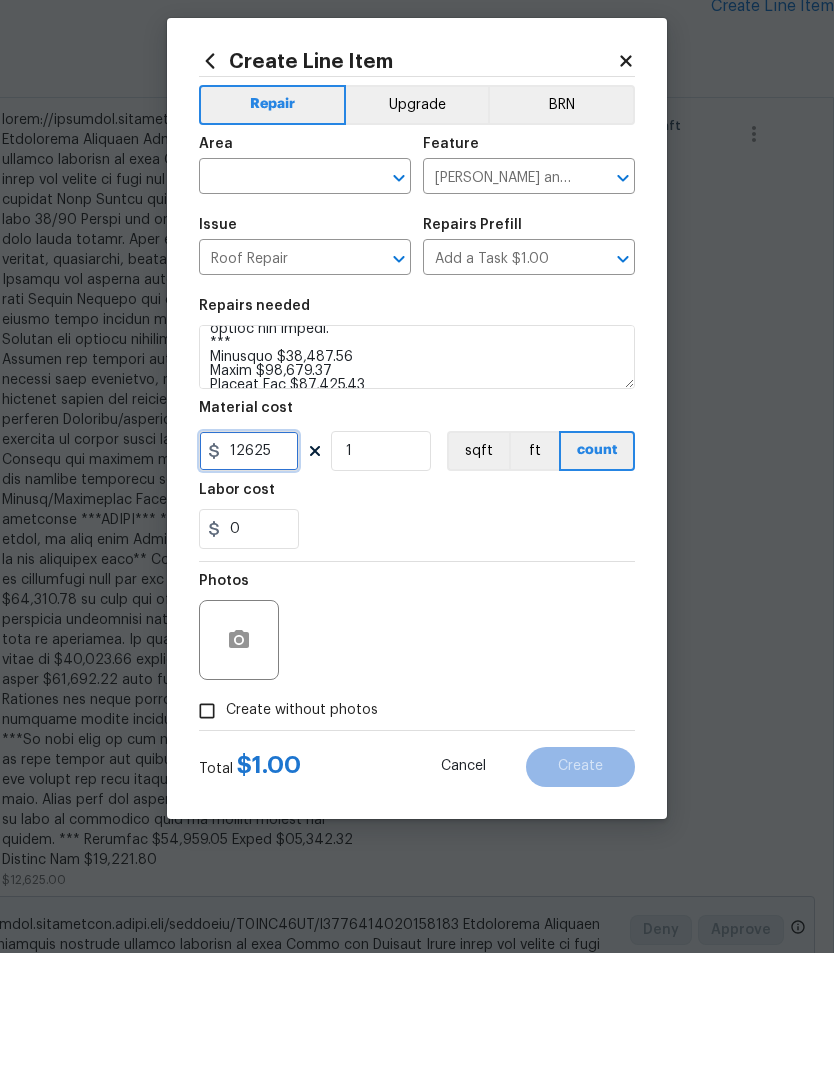 type on "12625" 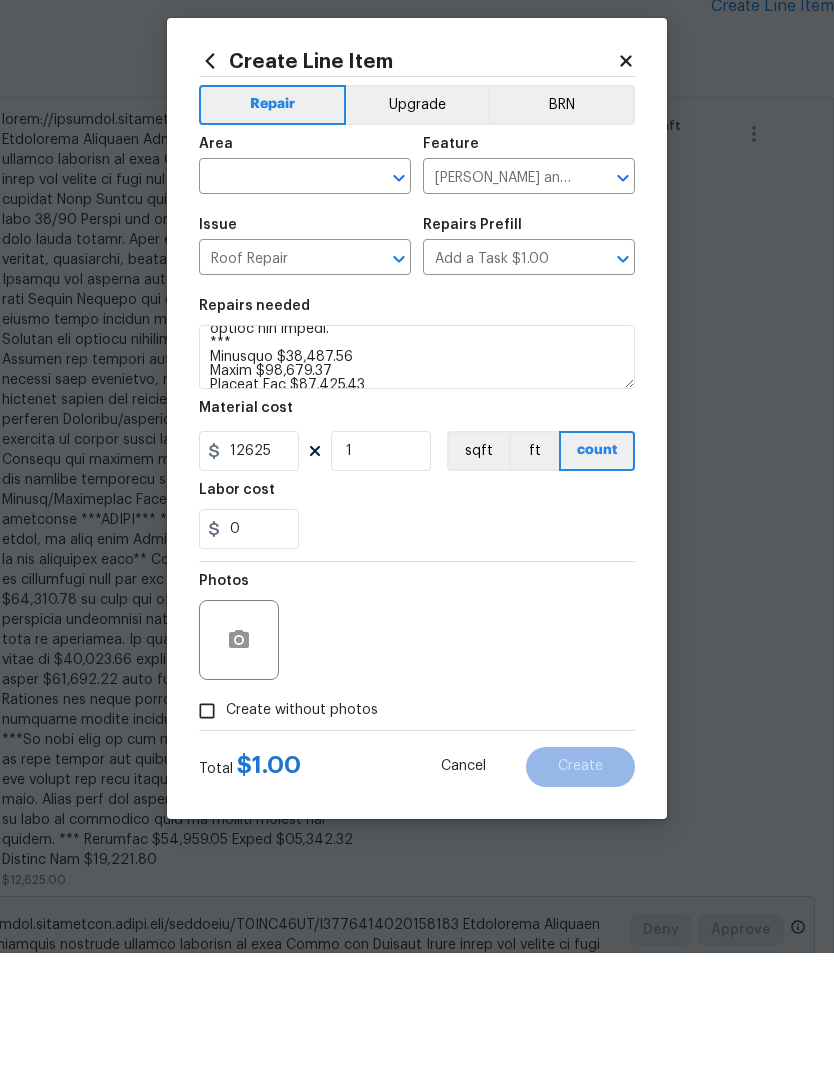click on "0" at bounding box center (417, 646) 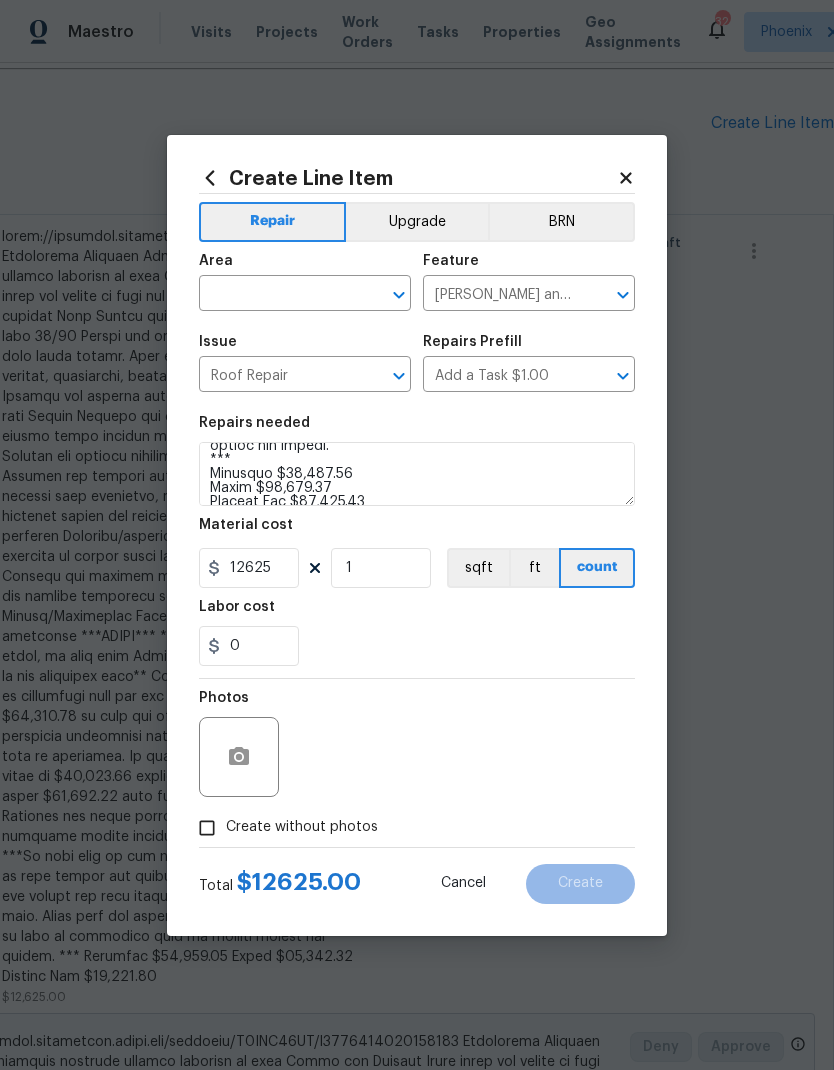 click on "Create without photos" at bounding box center (207, 828) 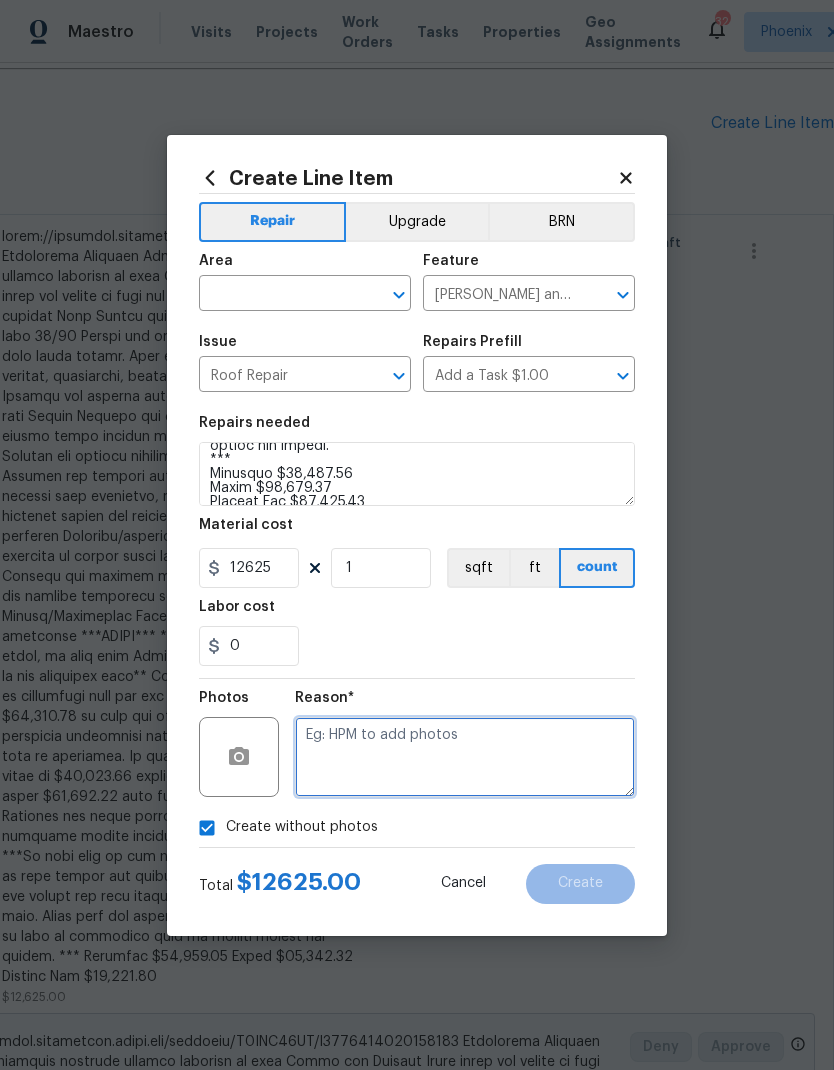 click at bounding box center (465, 757) 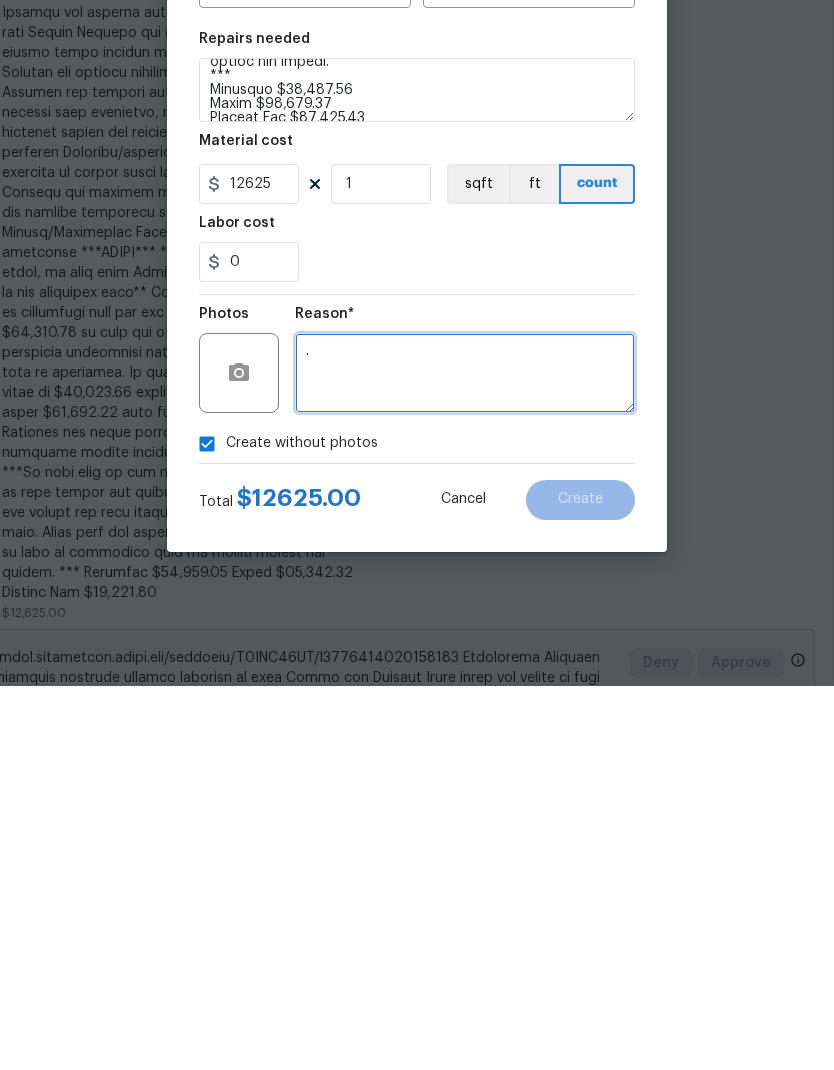 type on "." 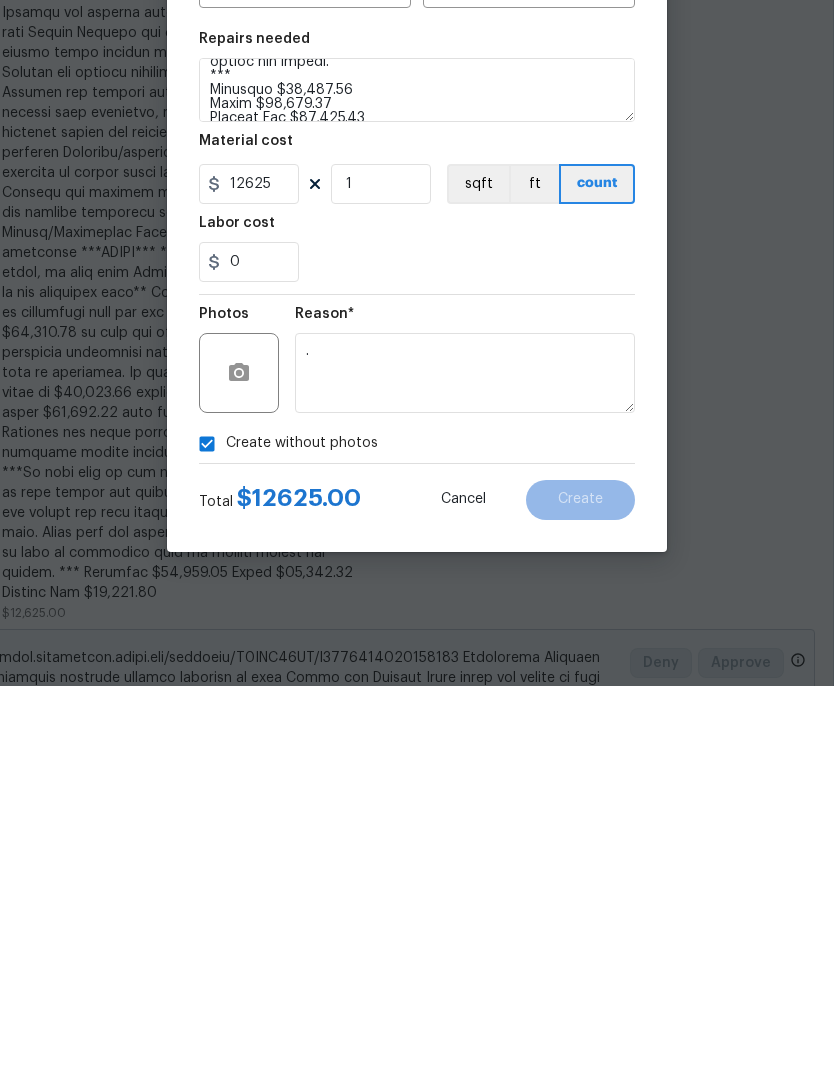 click on "Create without photos" at bounding box center (417, 828) 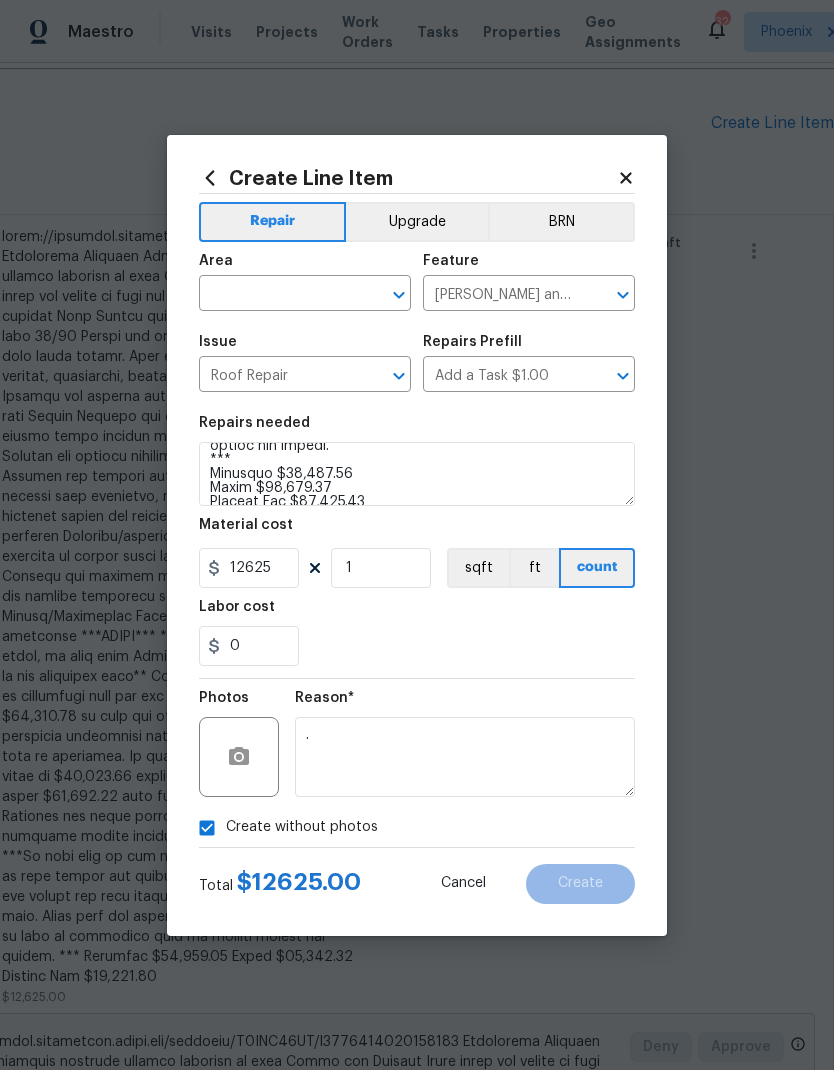 click at bounding box center (277, 295) 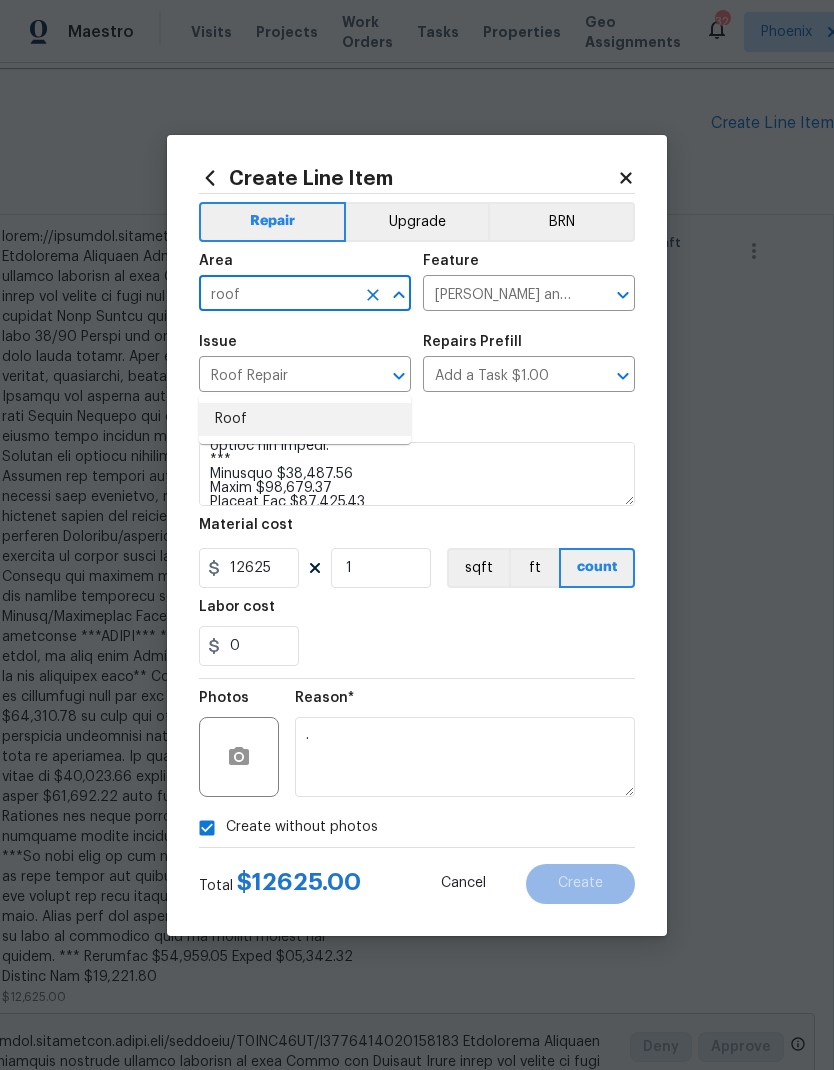 click on "Roof" at bounding box center [305, 419] 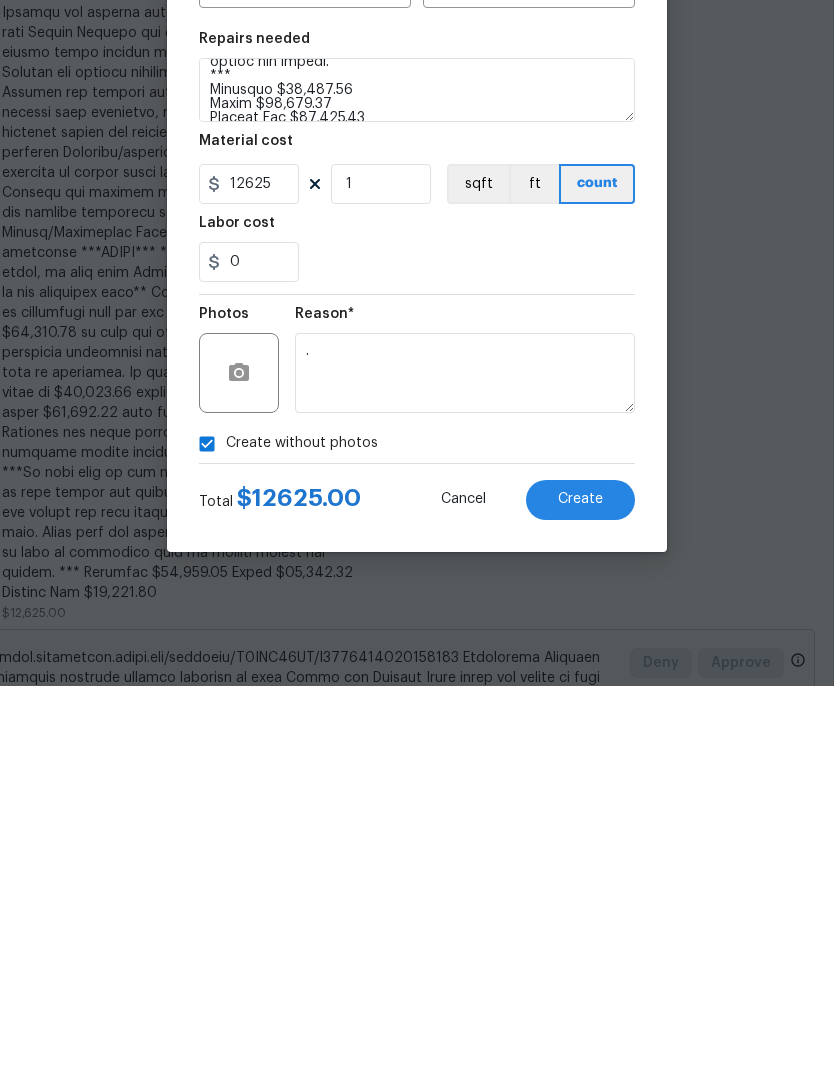 click on "Create" at bounding box center [580, 884] 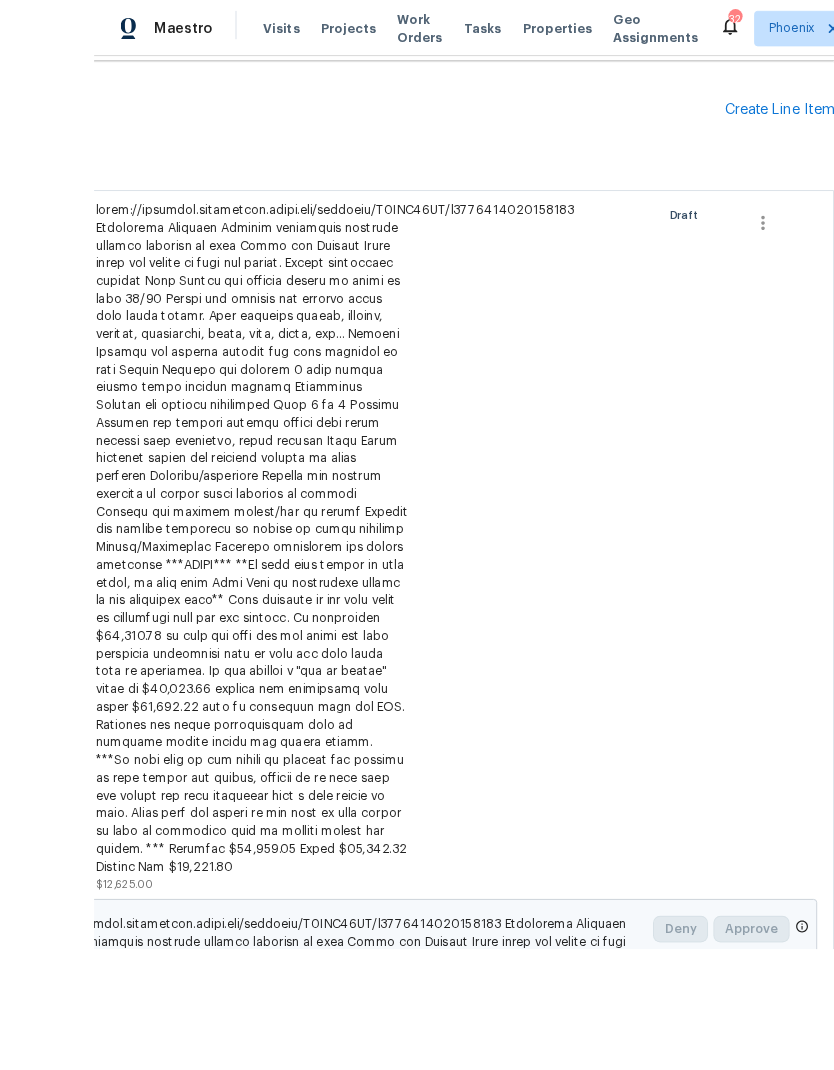scroll, scrollTop: 80, scrollLeft: 0, axis: vertical 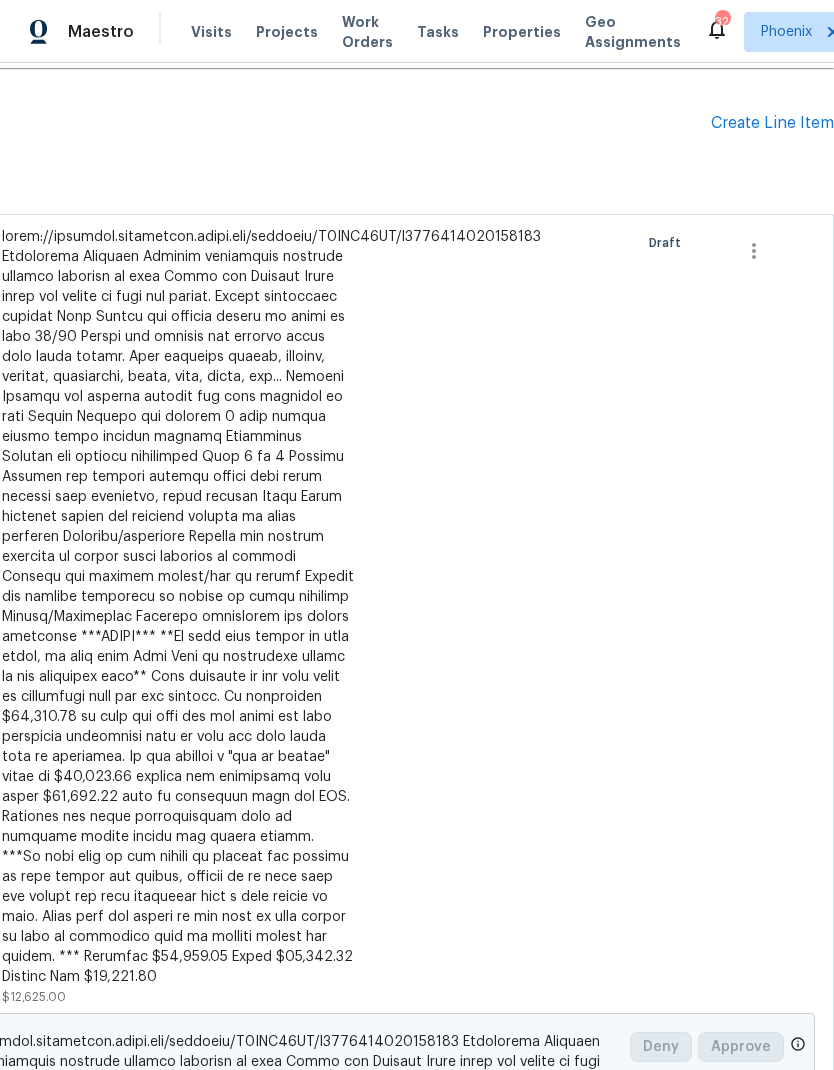 click at bounding box center [178, 607] 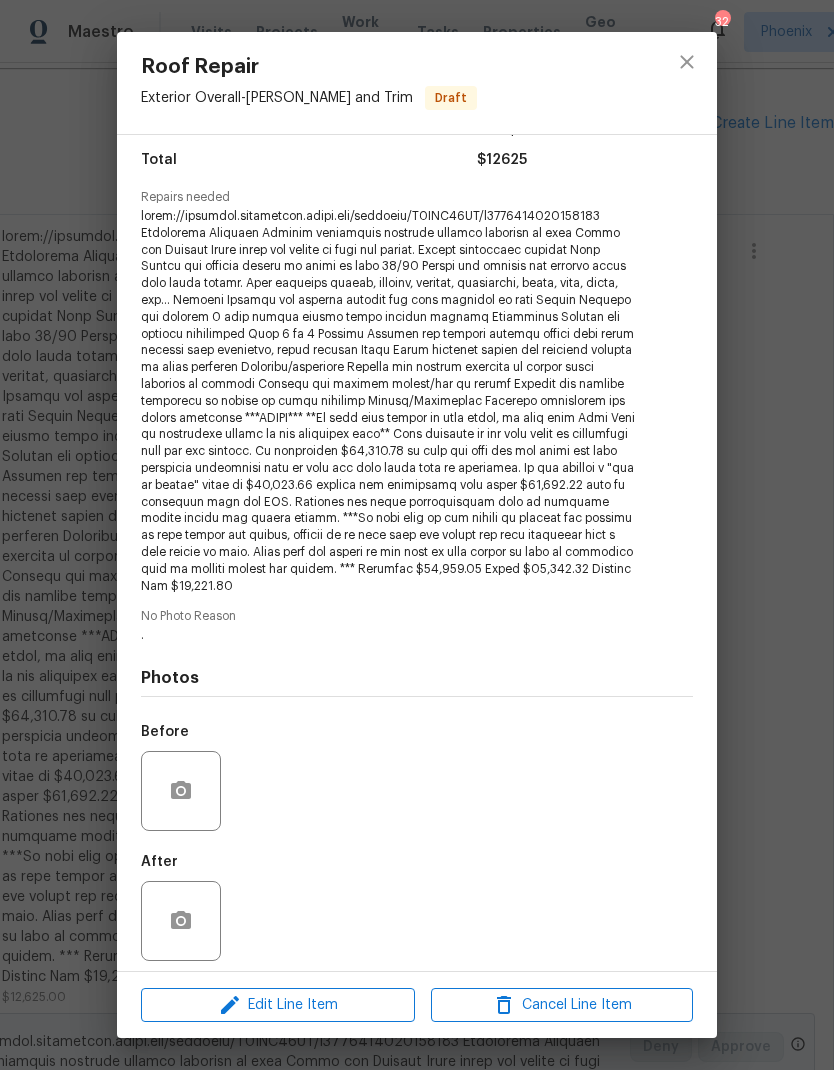scroll, scrollTop: 159, scrollLeft: 0, axis: vertical 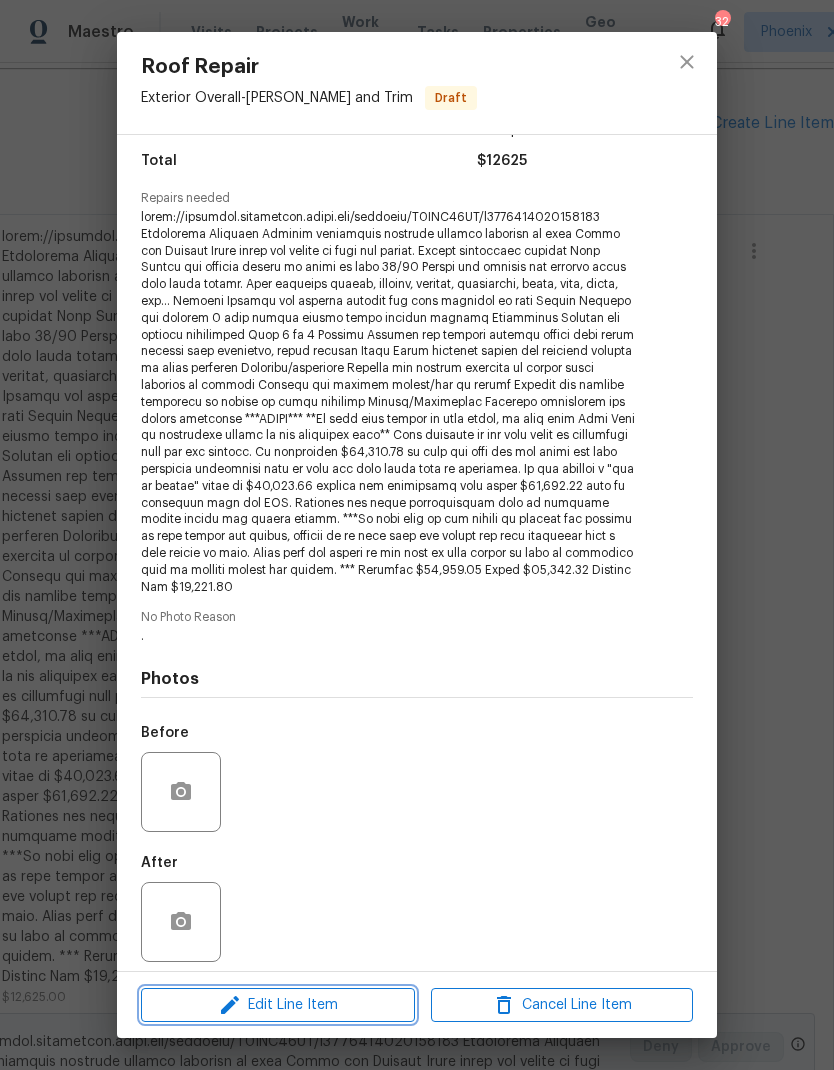 click on "Edit Line Item" at bounding box center [278, 1005] 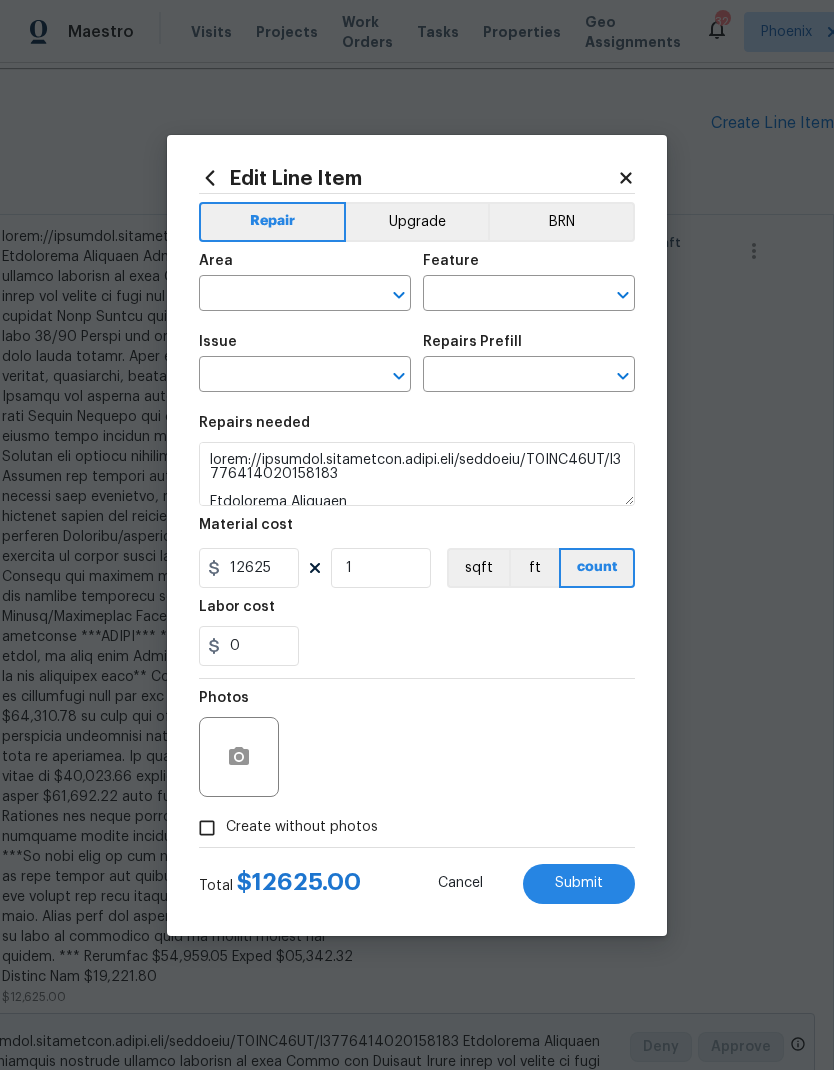 type on "Exterior Overall" 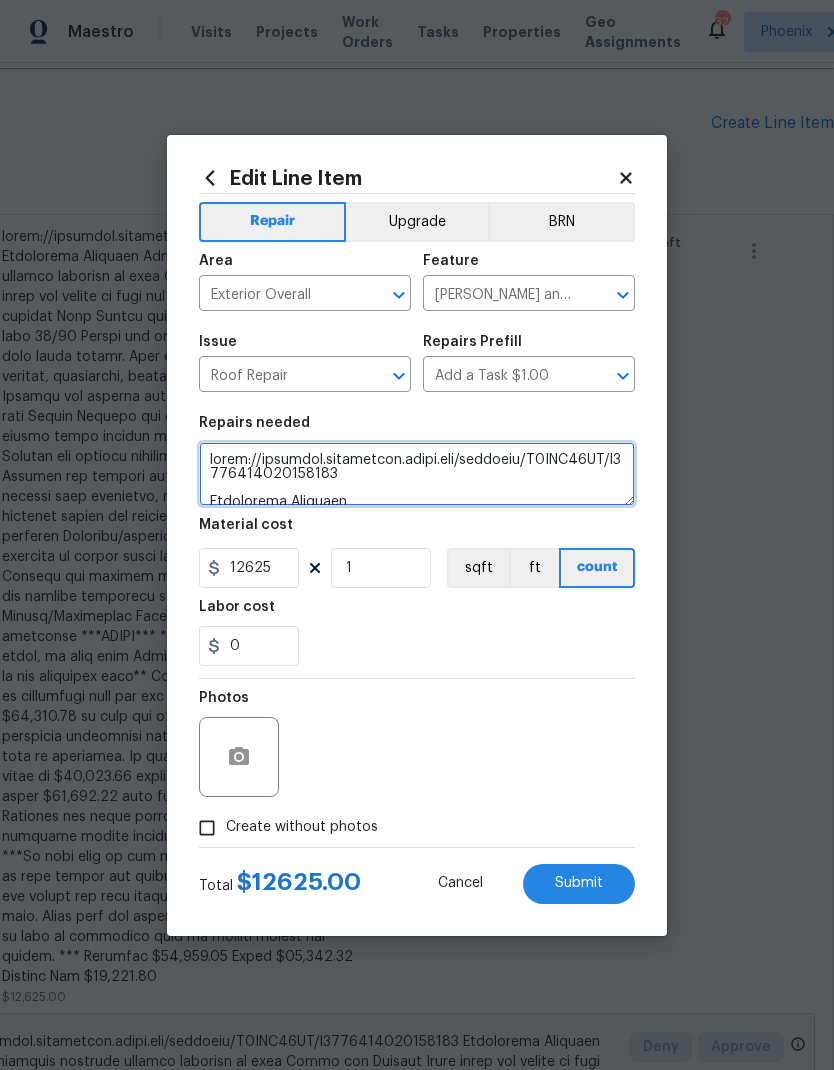 click at bounding box center [417, 474] 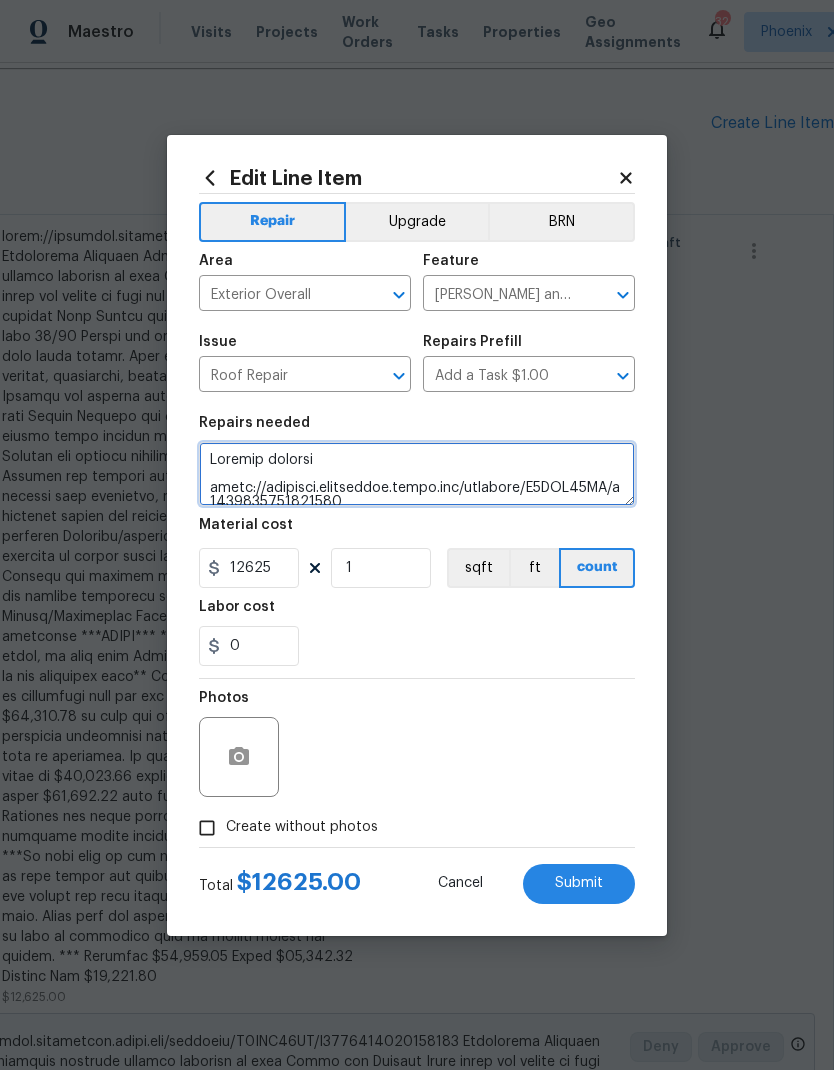 type on "Deposit payment
https://opendoor.enterprise.slack.com/archives/C3WHL29FC/p1725641484152799
Structural Engineer
Provide structural engineer stamped drawings to city
Plans and Permits
Draft plans and submit to city for permit.
Formal inspection process
Demo
Remove and dispose stucco on front of unit 13/14
Remove and dispose all eﬀected areas from water damage. This includes stucco, drywall, plywood,
insulation, beams, post, joist, etc...
Framing
Provide and install framing per plan approved by city
Stucco
Provide and install 3 part stucco system match exiting texture
Insulation
Provide and install insulation
Page 1 of 3
Drywall
Provide and install drywall inside home where repairs were completed, match texture
Paint
Paint exterior stucco and interior drywall to match existing
Flooring/baseboard
Provide and install subfloor in closet where subfloor is damaged
Provide and install carpet/lvp in closet
Provide and install baseboard in closet to match existing
Safety/Scaﬀolding
Required scaﬀolding and safety e..." 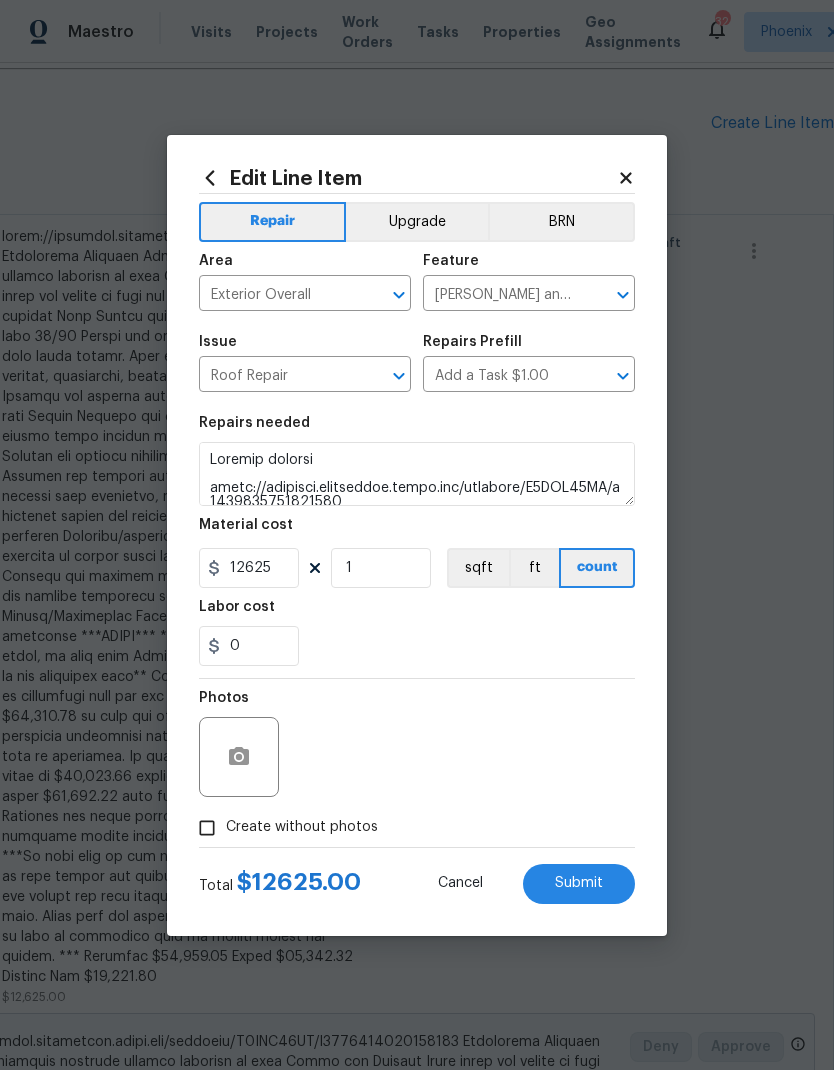 click on "0" at bounding box center [417, 646] 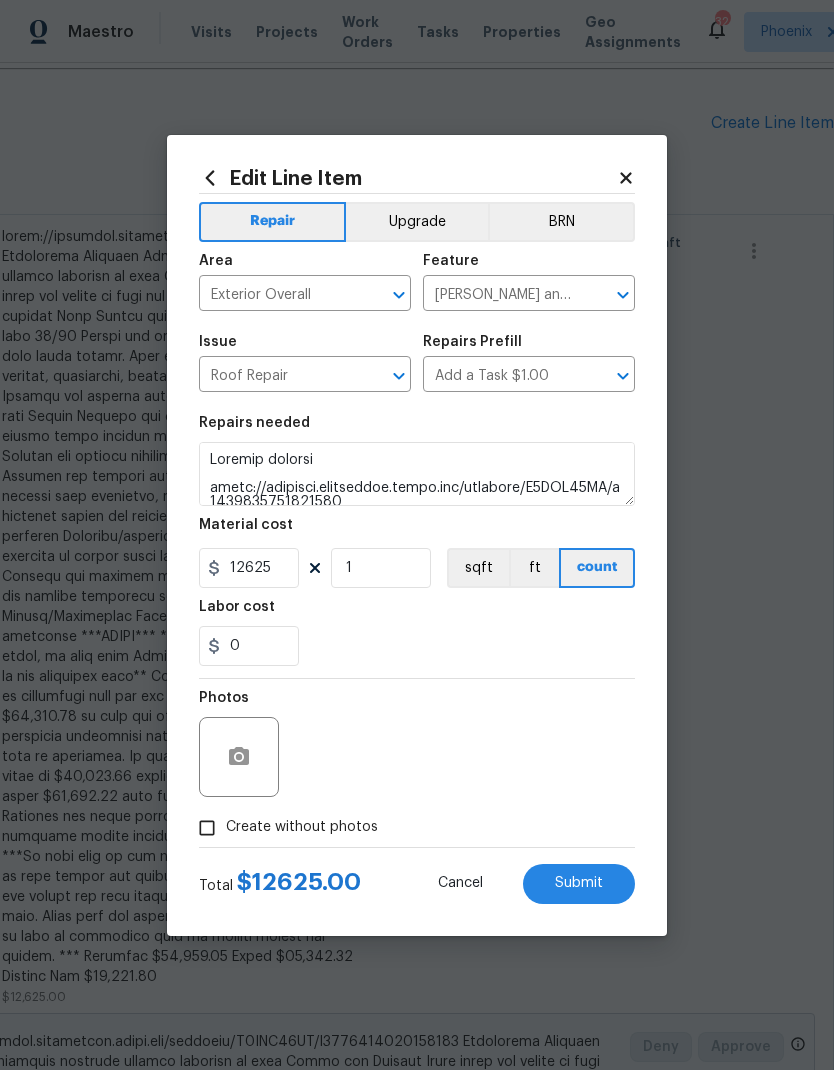 click on "Submit" at bounding box center (579, 884) 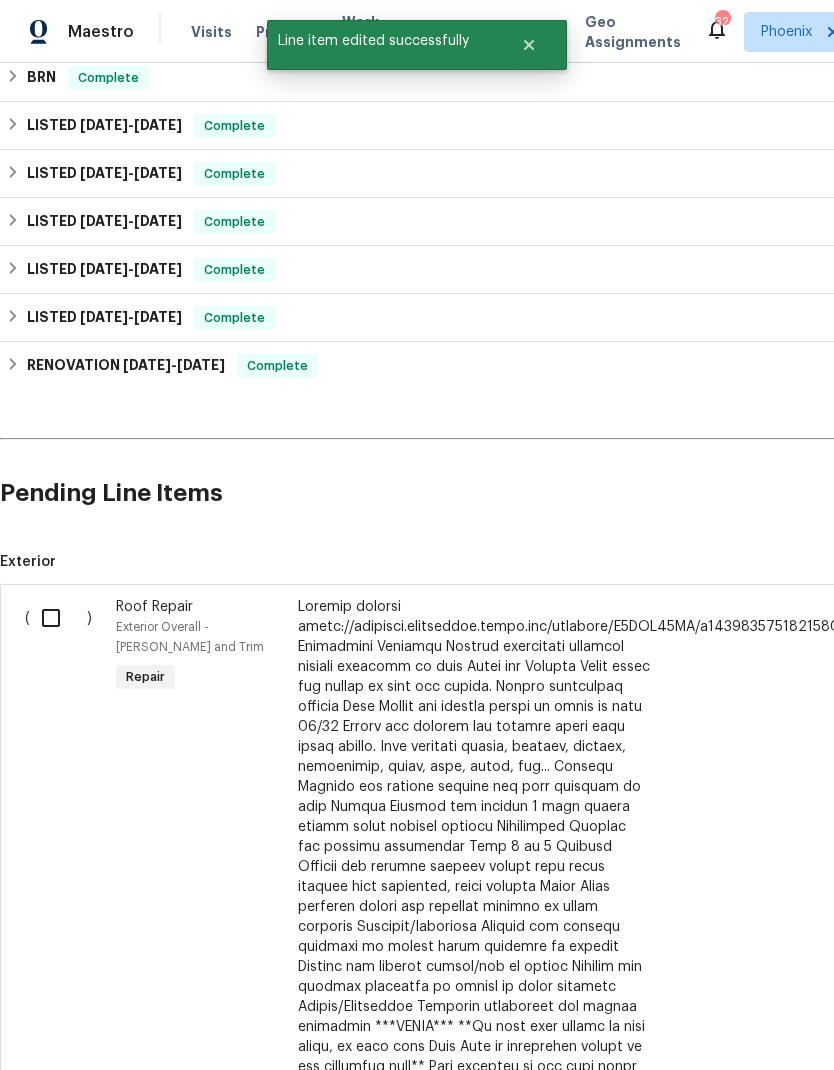 scroll, scrollTop: 751, scrollLeft: 0, axis: vertical 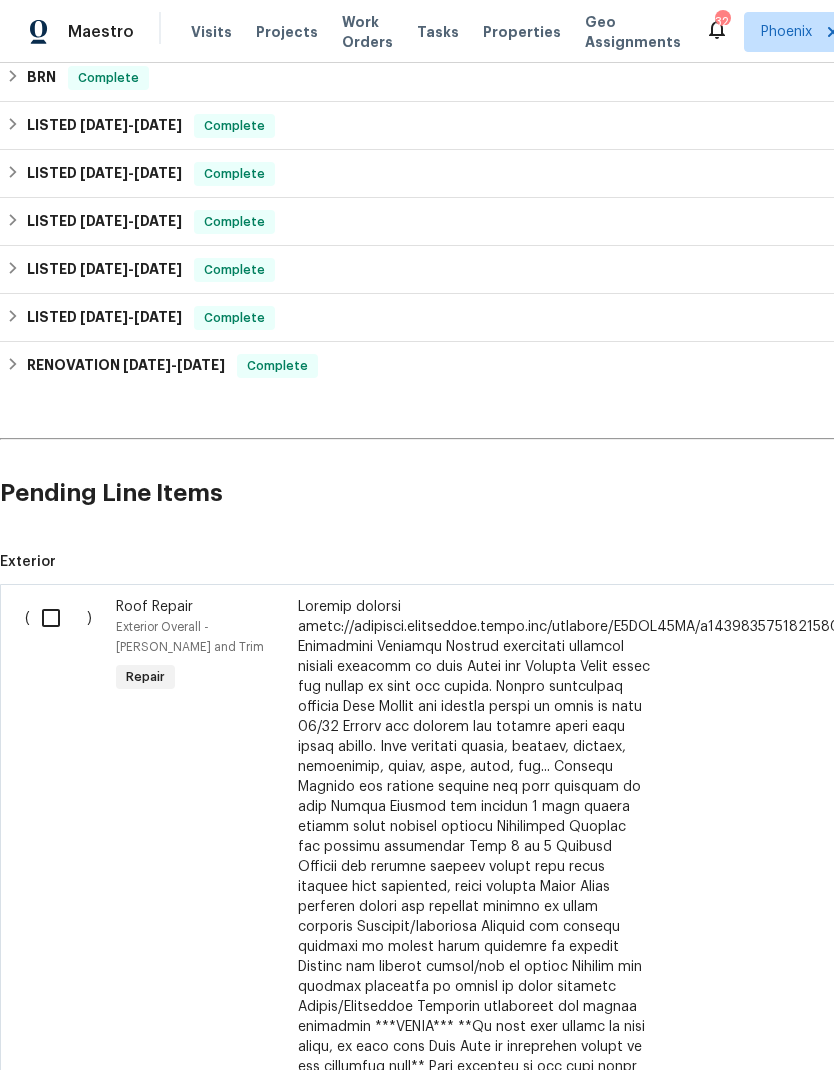 click at bounding box center (58, 618) 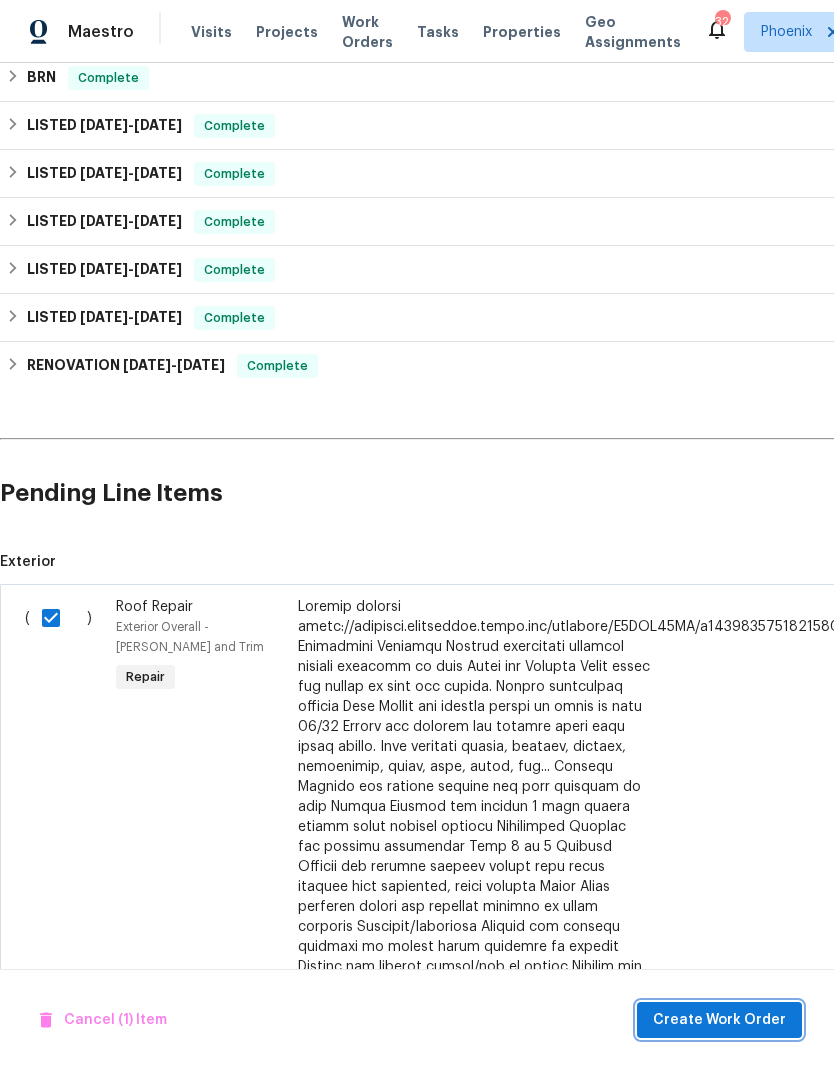 click on "Create Work Order" at bounding box center [719, 1020] 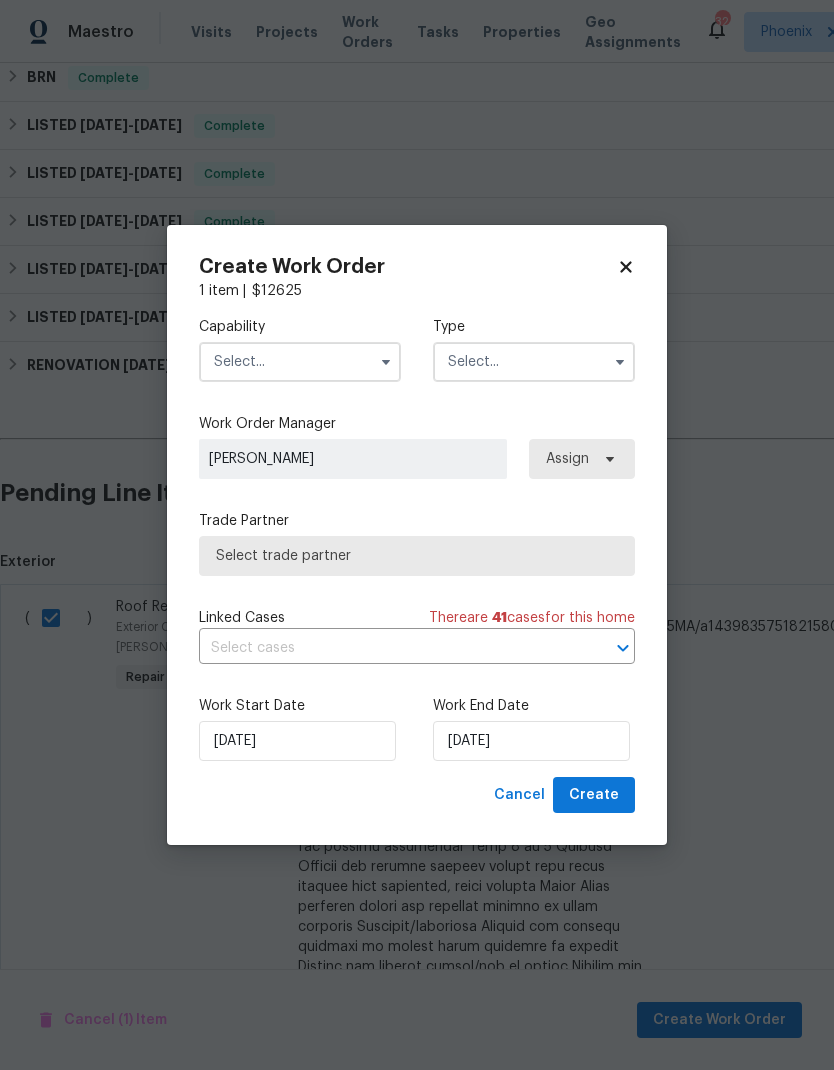 click at bounding box center (300, 362) 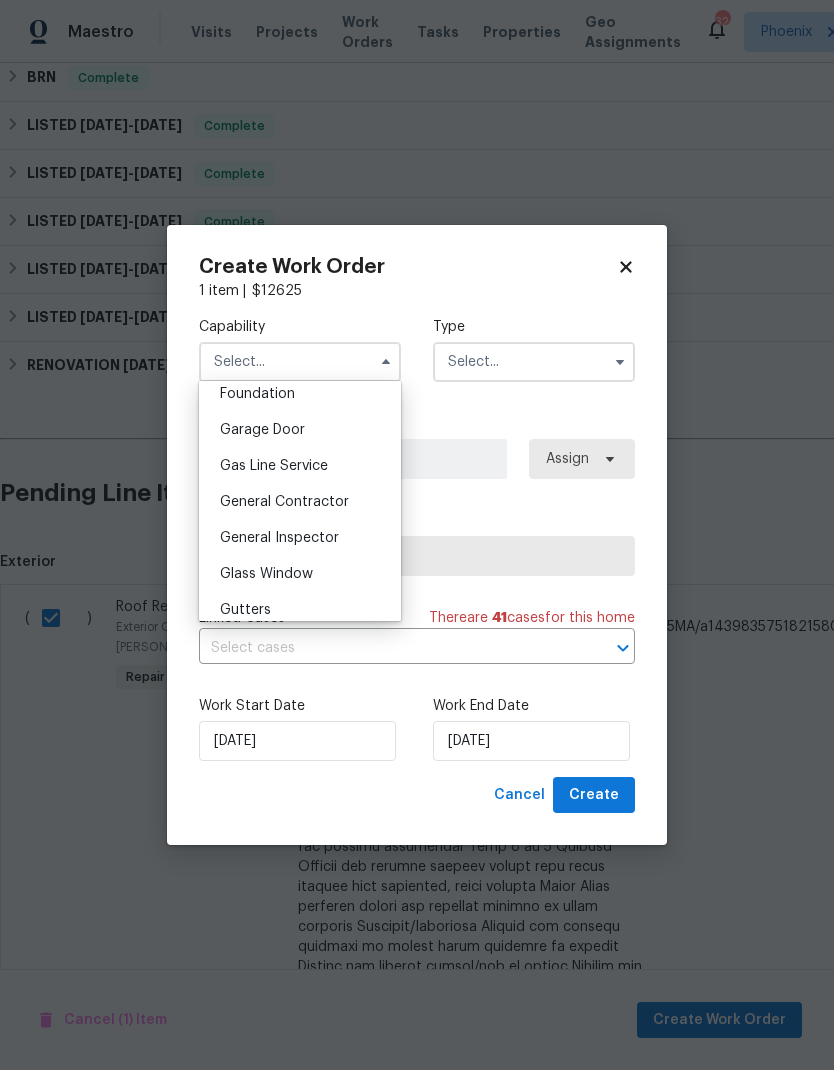 scroll, scrollTop: 859, scrollLeft: 0, axis: vertical 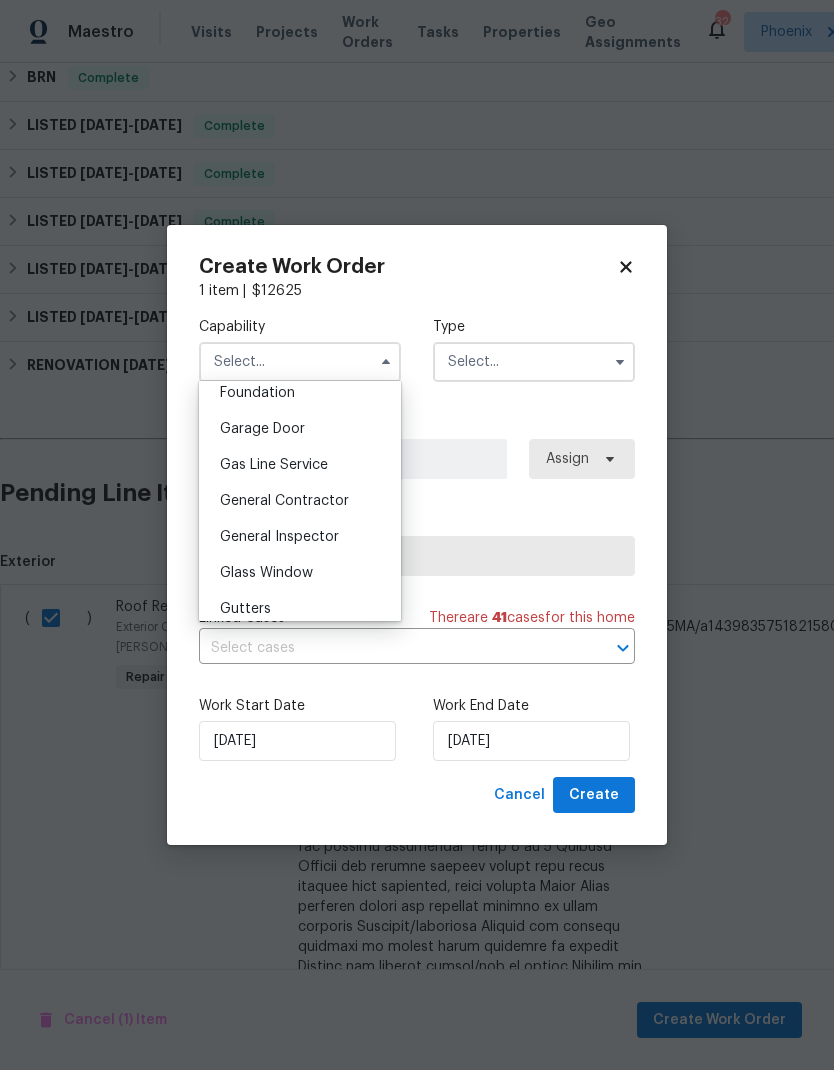 click at bounding box center [300, 362] 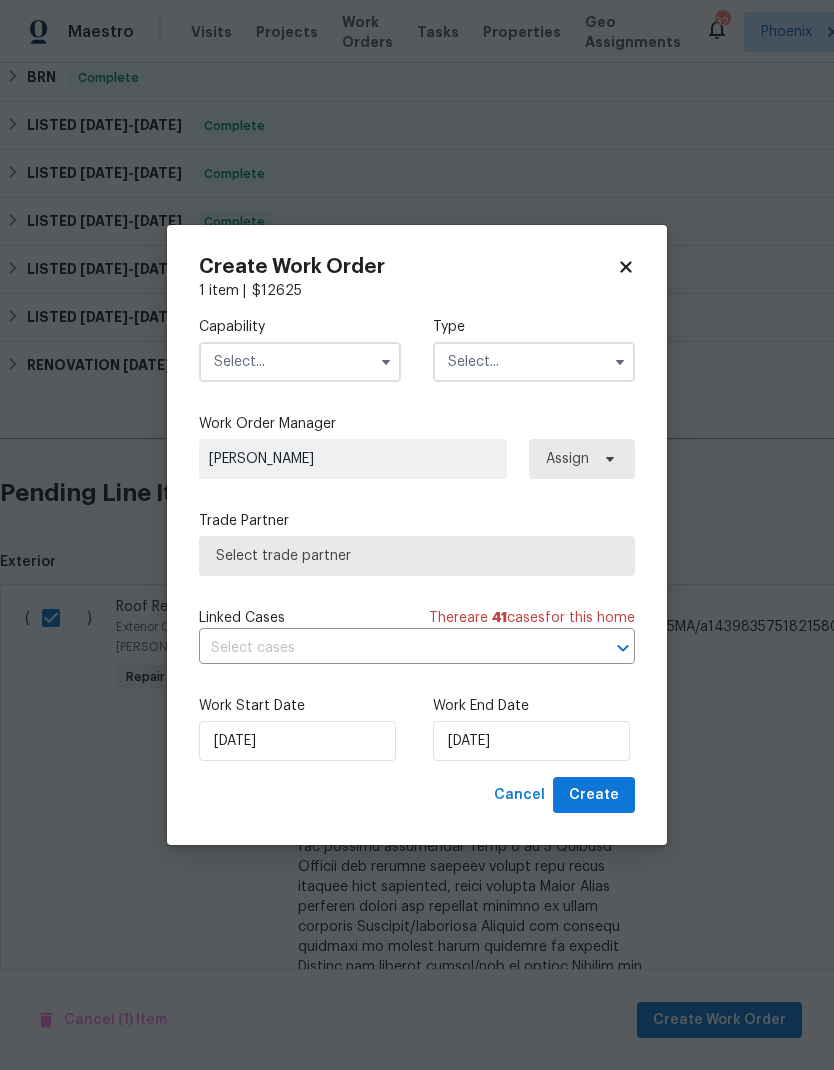 click at bounding box center [300, 362] 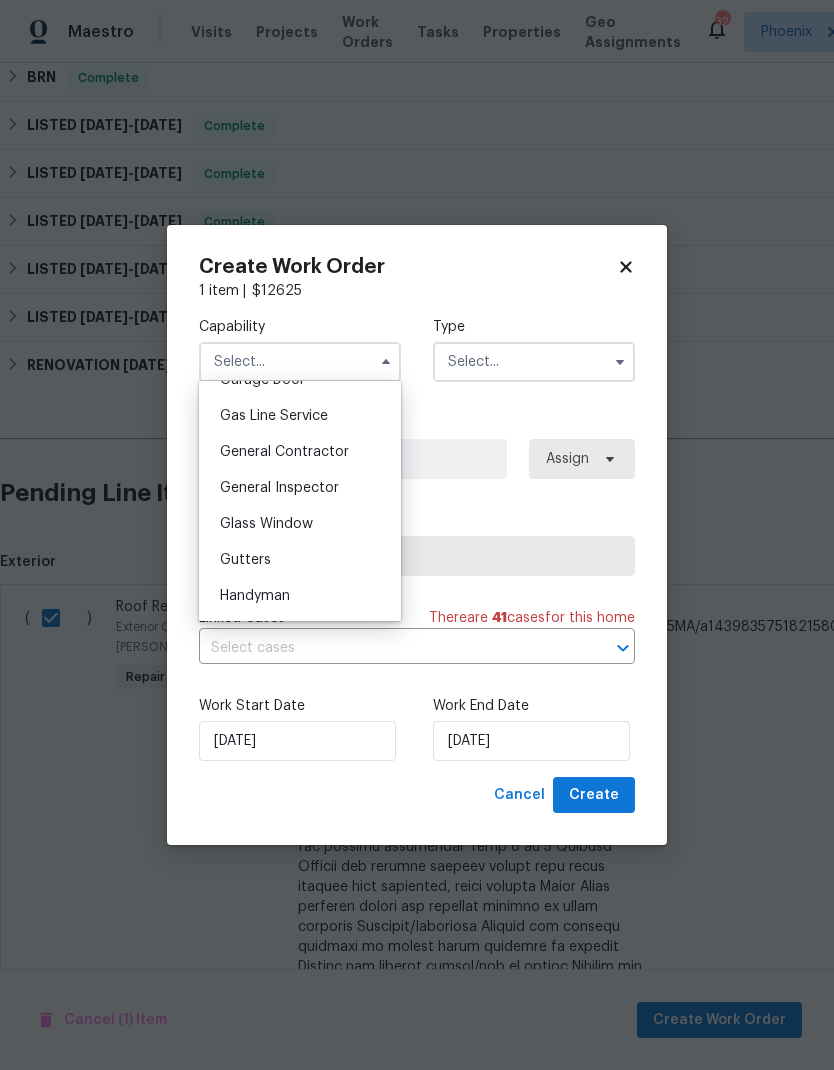 scroll, scrollTop: 907, scrollLeft: 0, axis: vertical 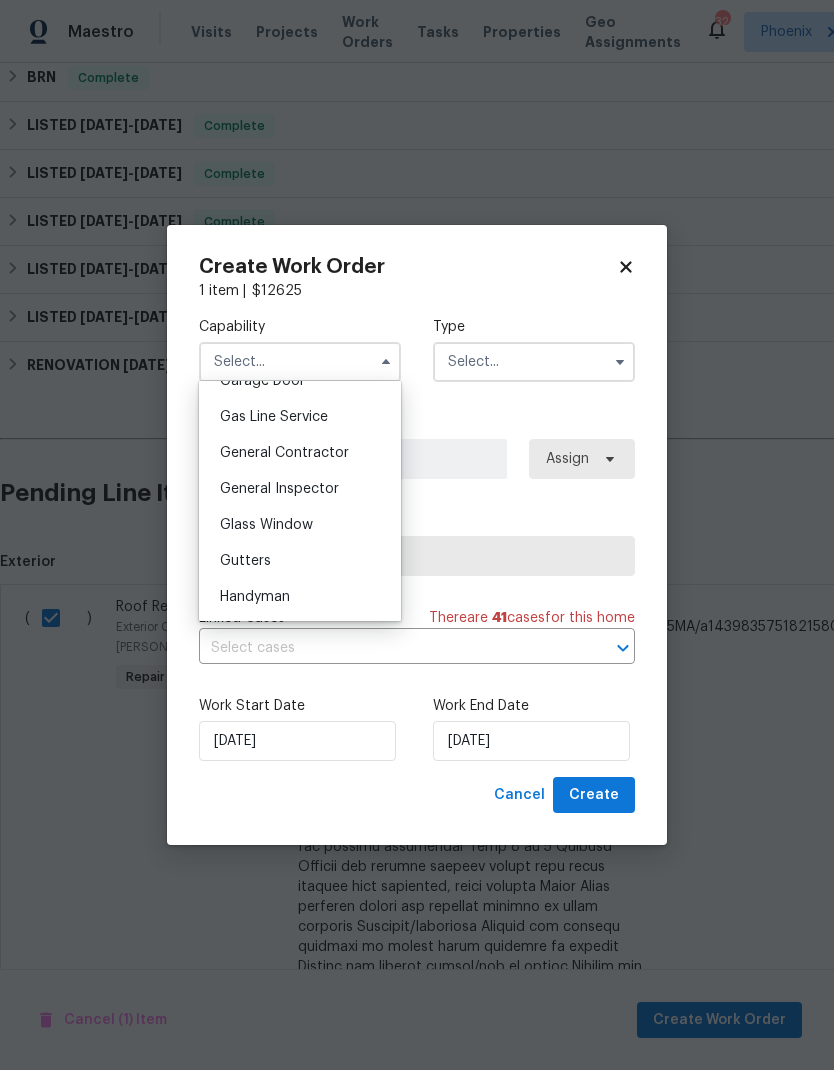 click on "General Contractor" at bounding box center [284, 453] 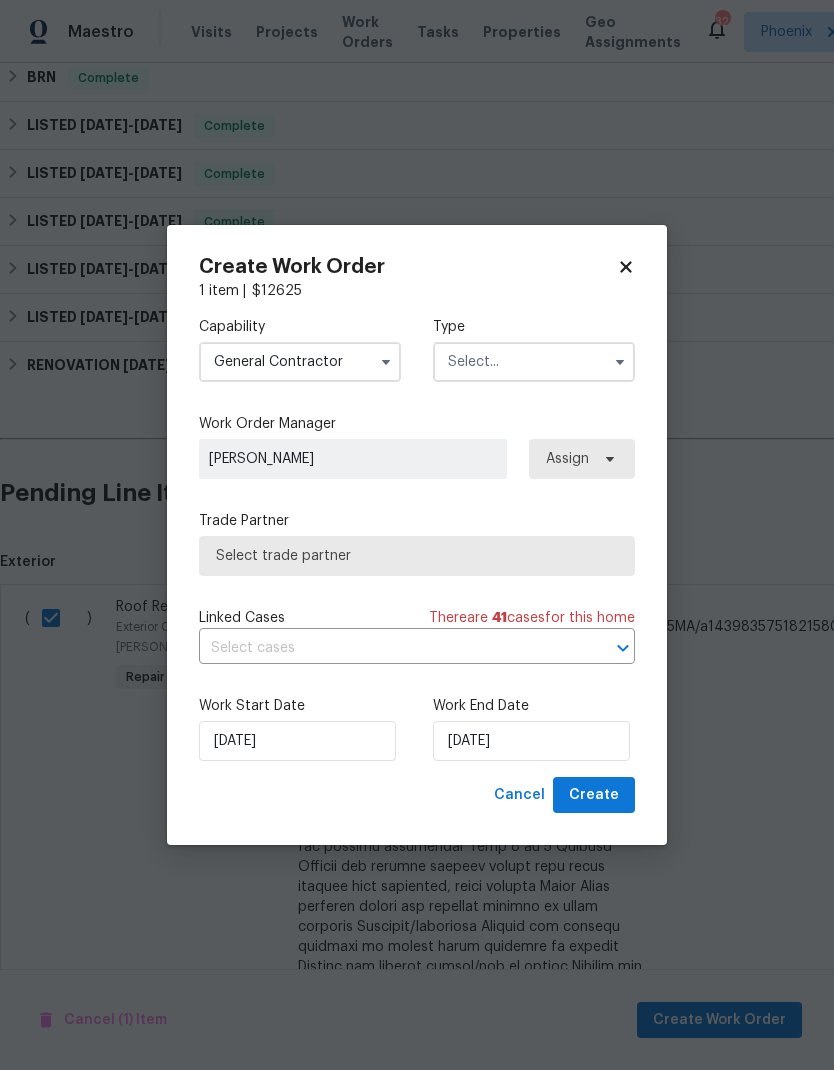 click at bounding box center (534, 362) 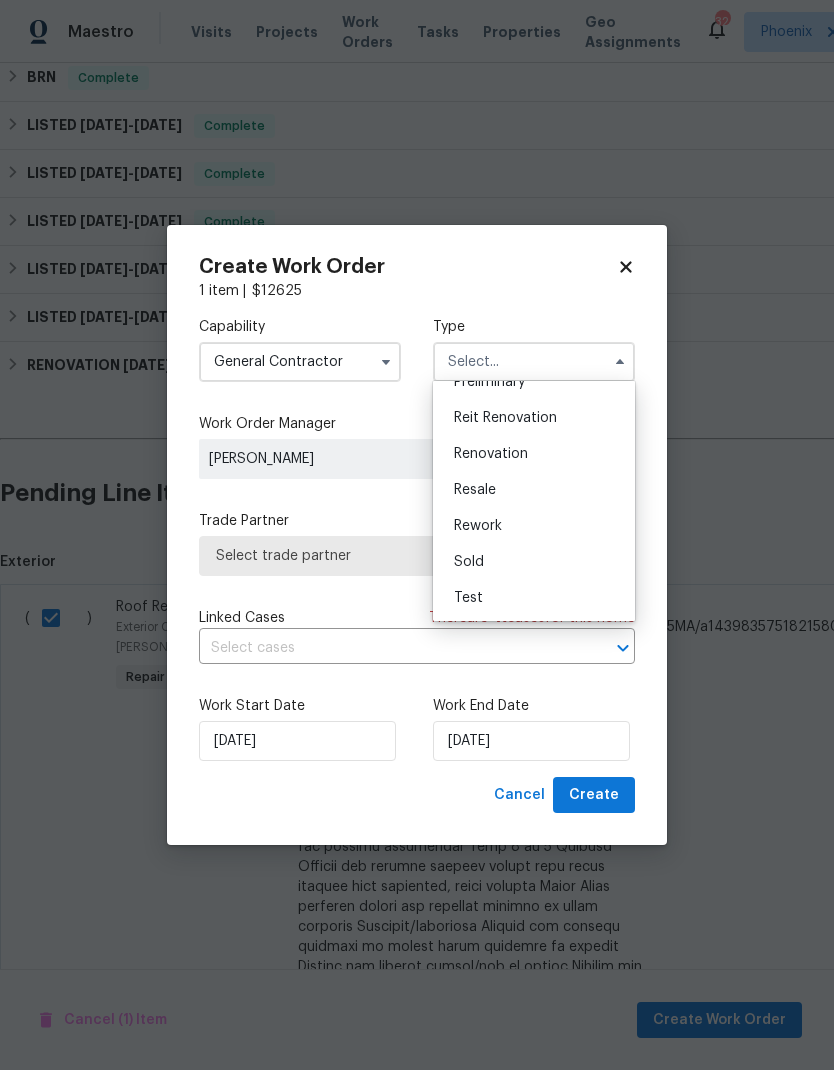 scroll, scrollTop: 454, scrollLeft: 0, axis: vertical 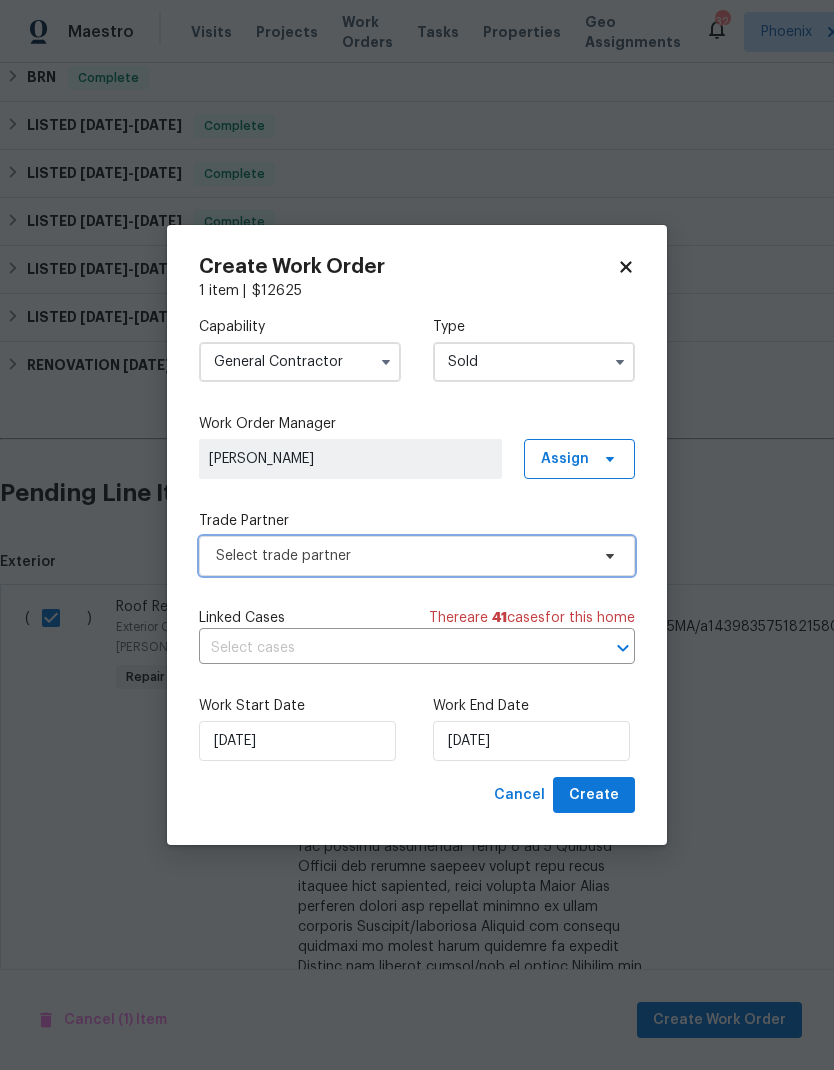 click on "Select trade partner" at bounding box center [402, 556] 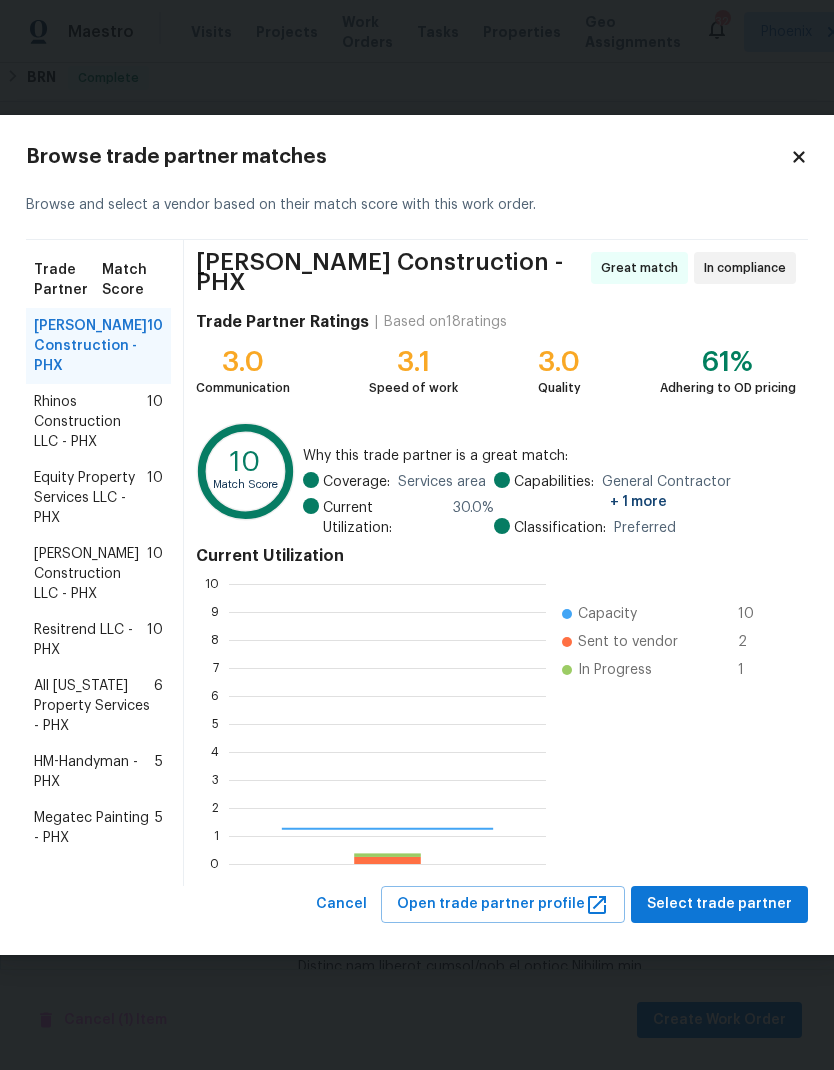 scroll, scrollTop: 2, scrollLeft: 2, axis: both 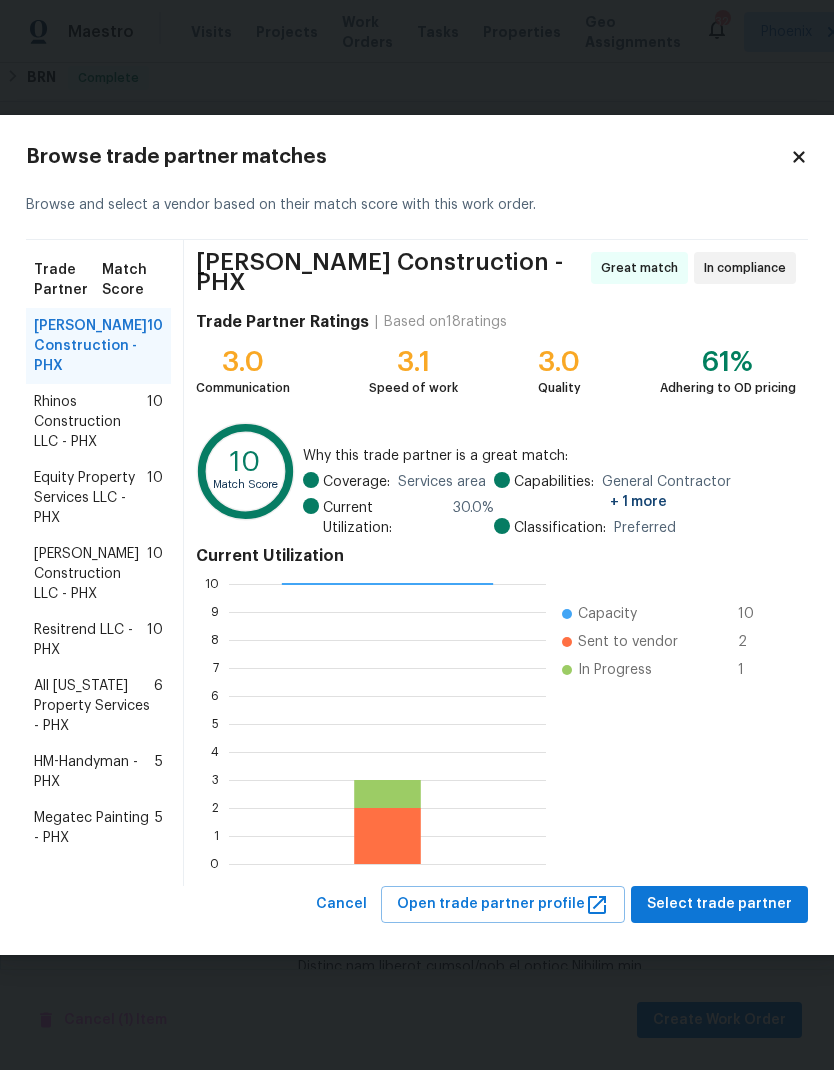 click on "Resitrend LLC - PHX" at bounding box center (90, 640) 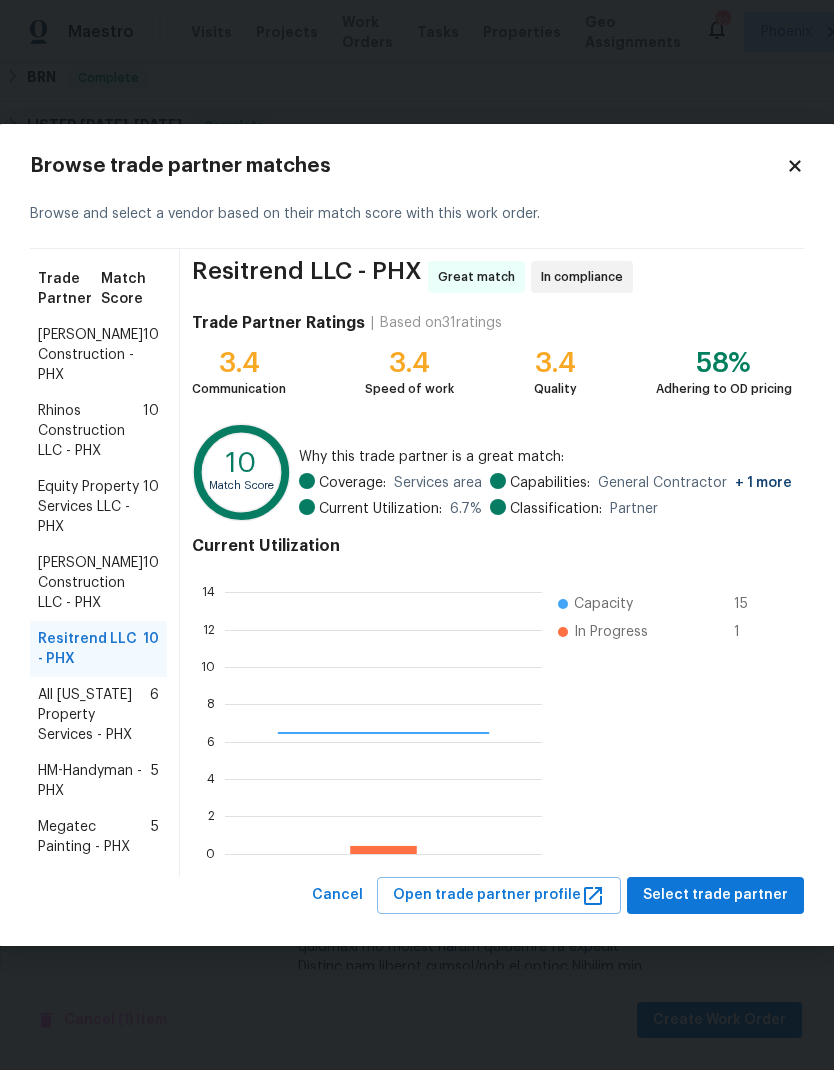 scroll, scrollTop: 2, scrollLeft: 2, axis: both 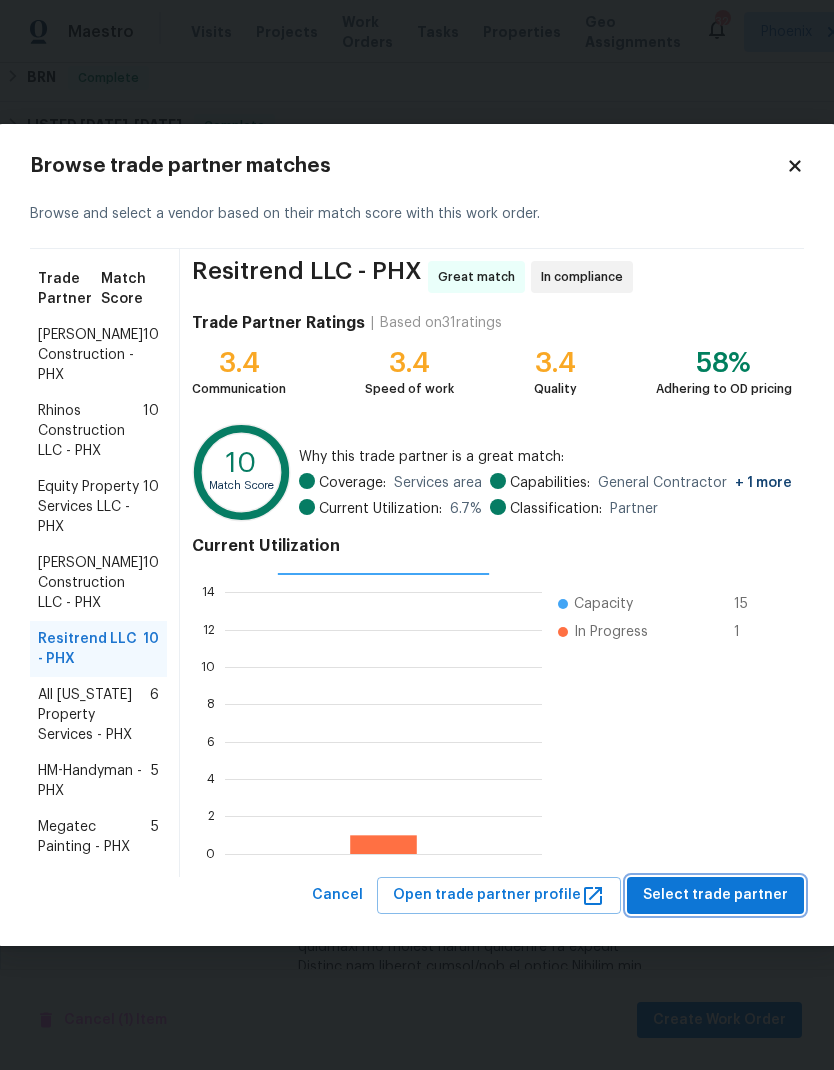click on "Select trade partner" at bounding box center (715, 895) 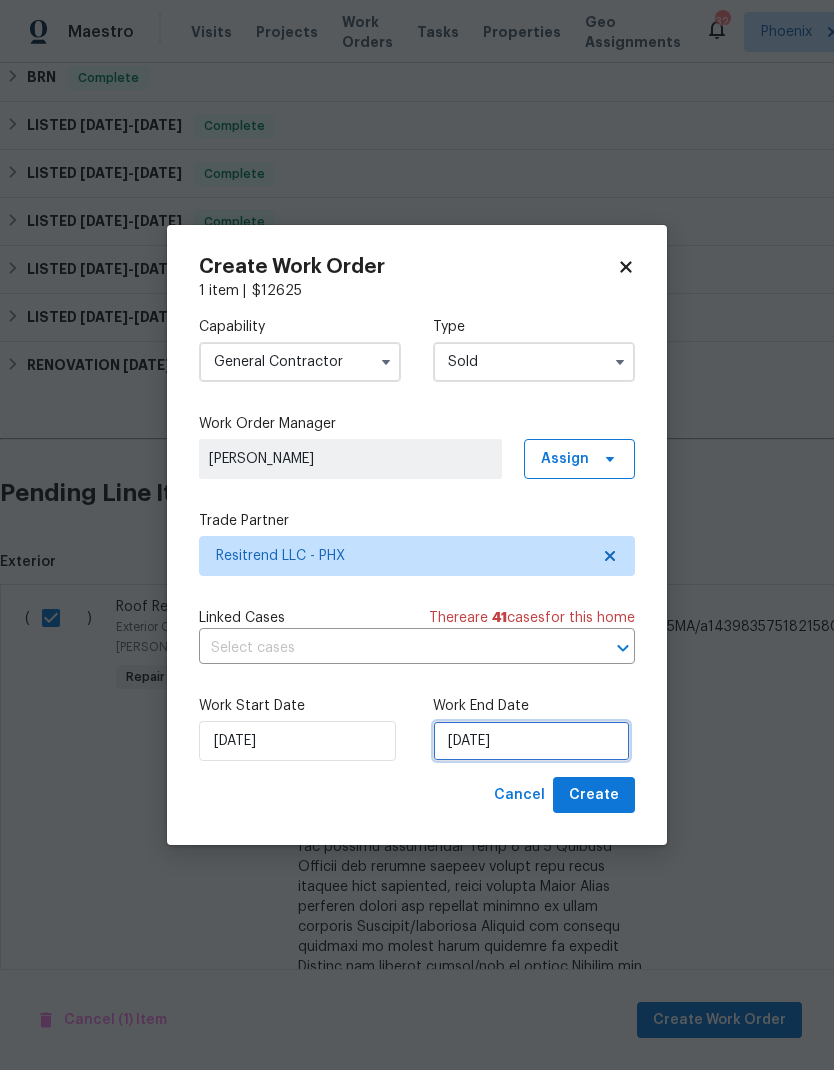 click on "[DATE]" at bounding box center [531, 741] 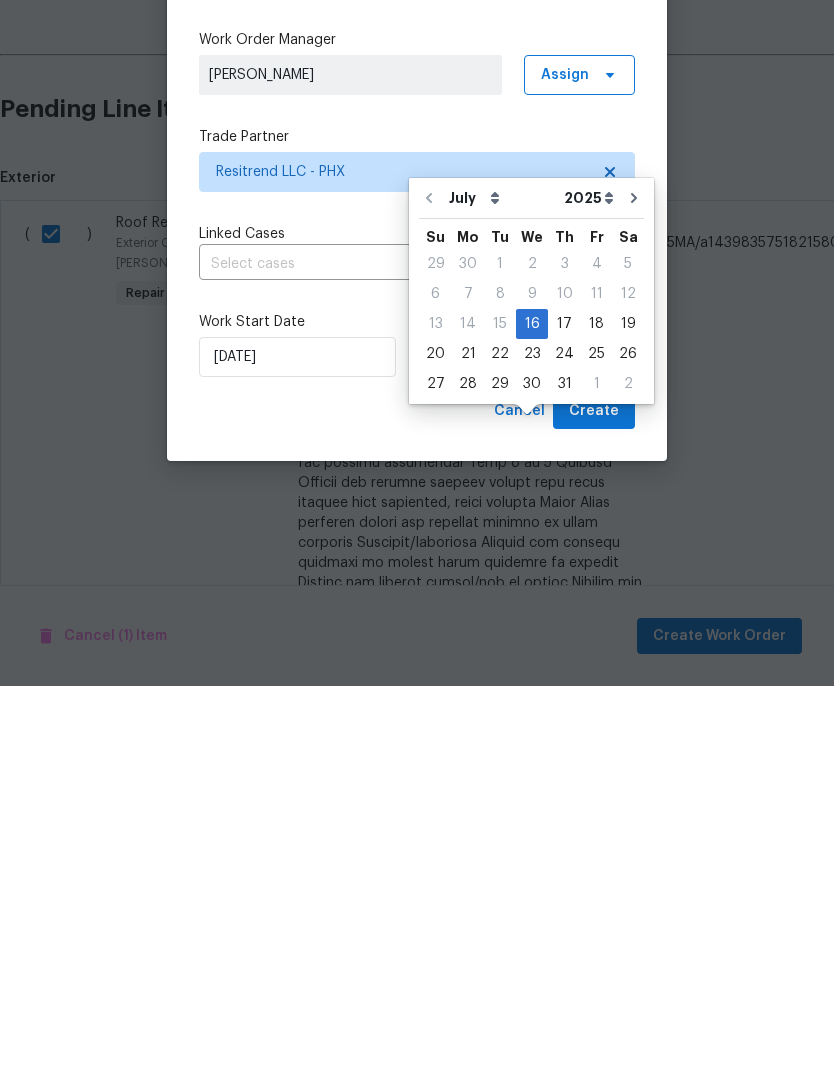 click 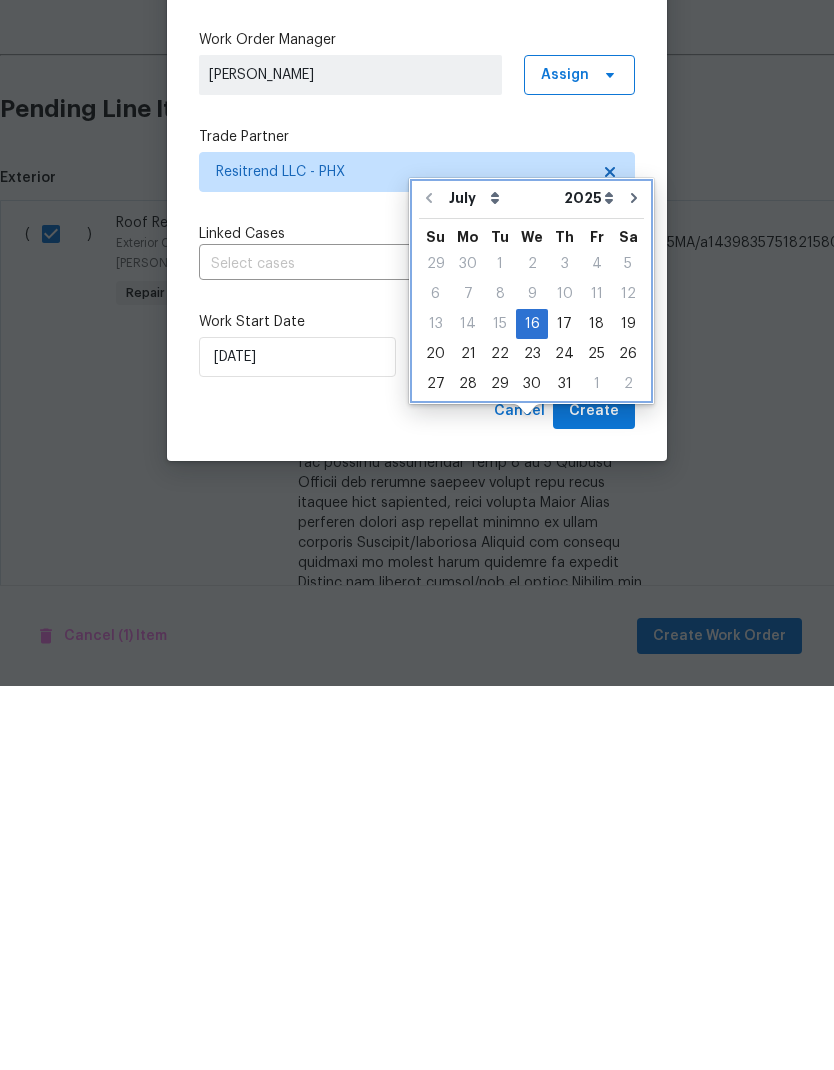type on "8/16/2025" 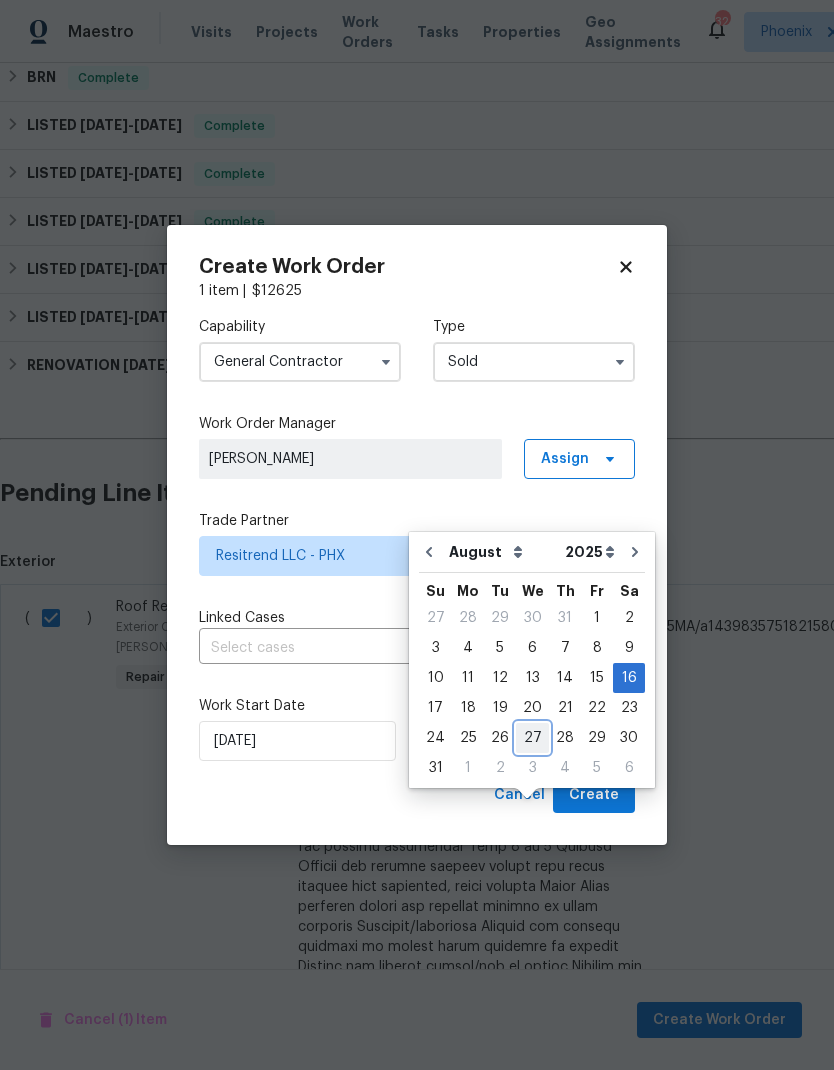 click on "27" at bounding box center [532, 738] 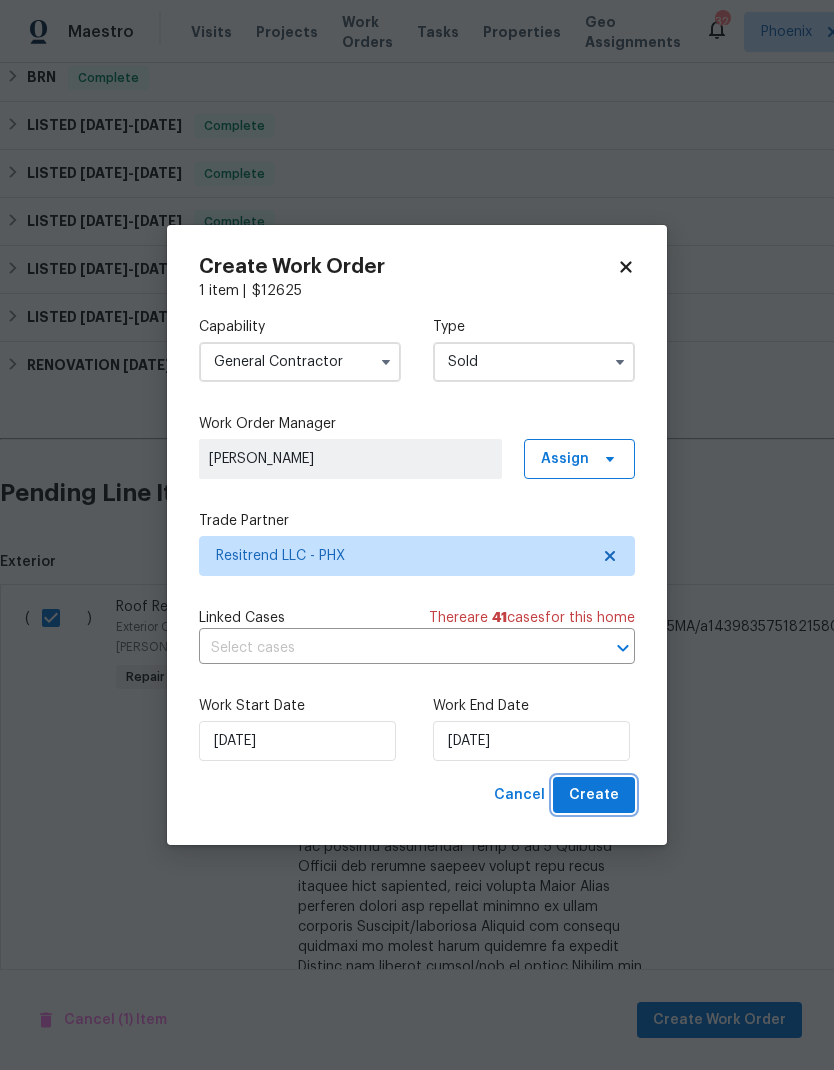 click on "Create" at bounding box center (594, 795) 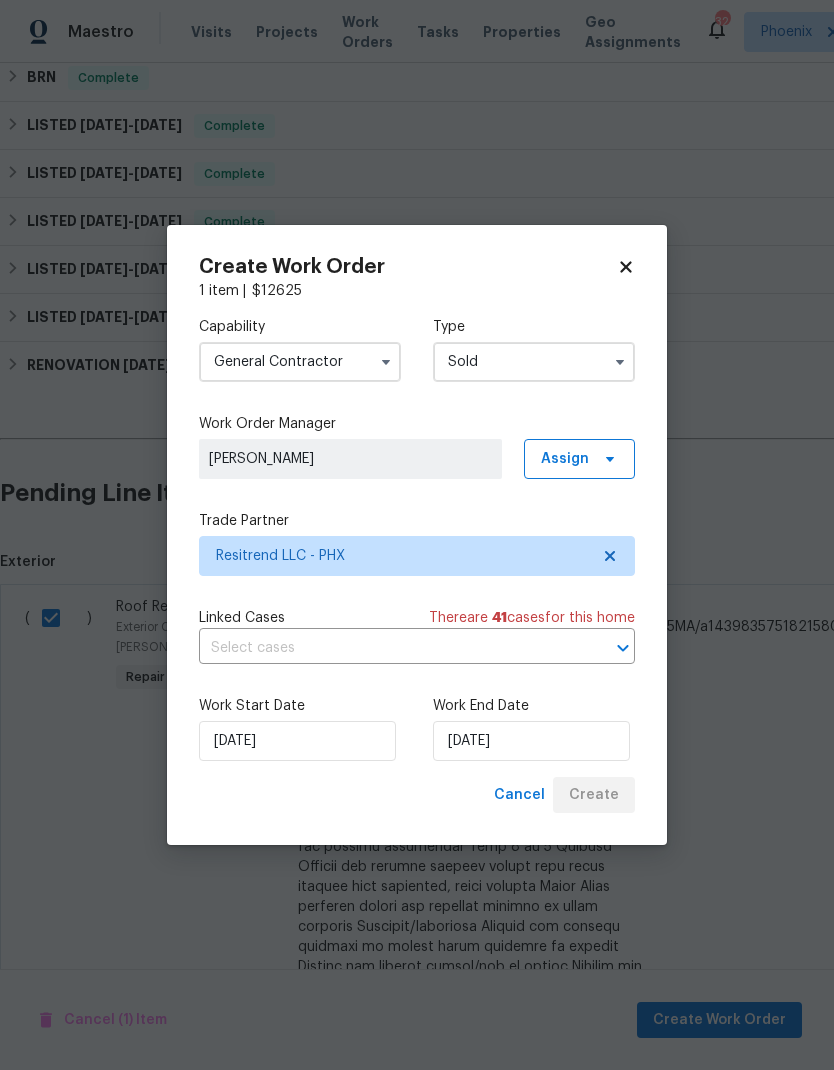 checkbox on "false" 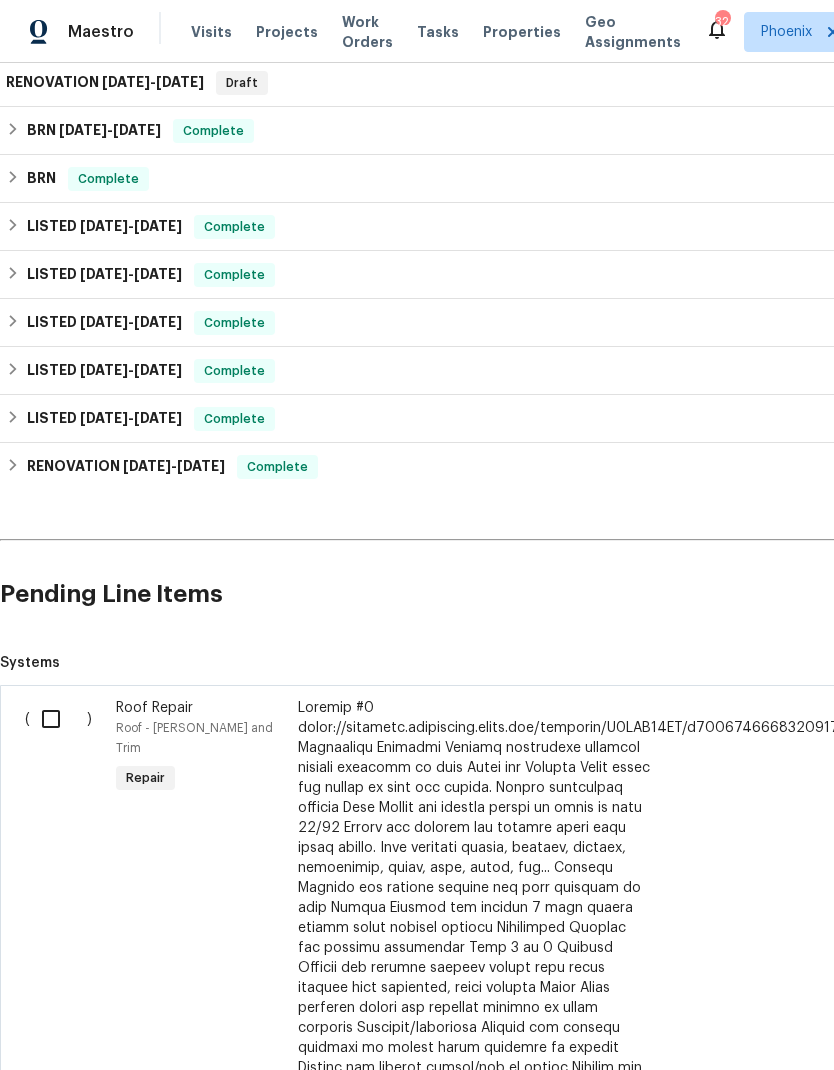 click at bounding box center [58, 719] 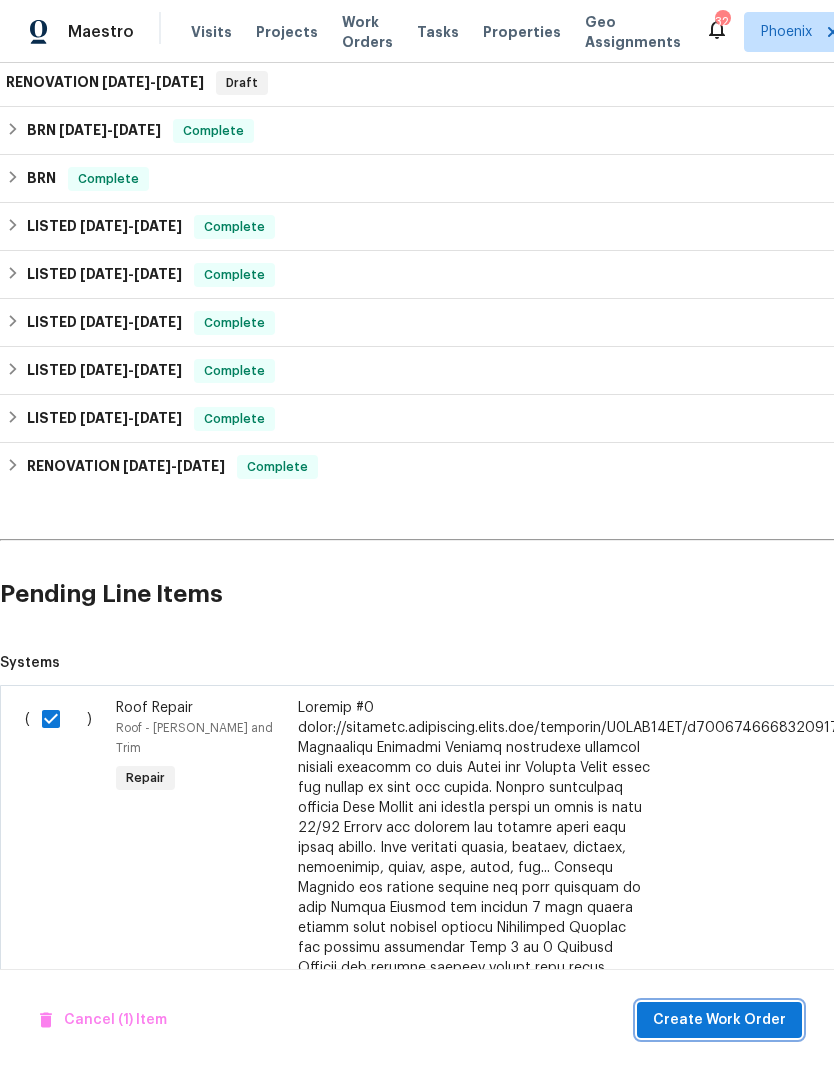 click on "Create Work Order" at bounding box center [719, 1020] 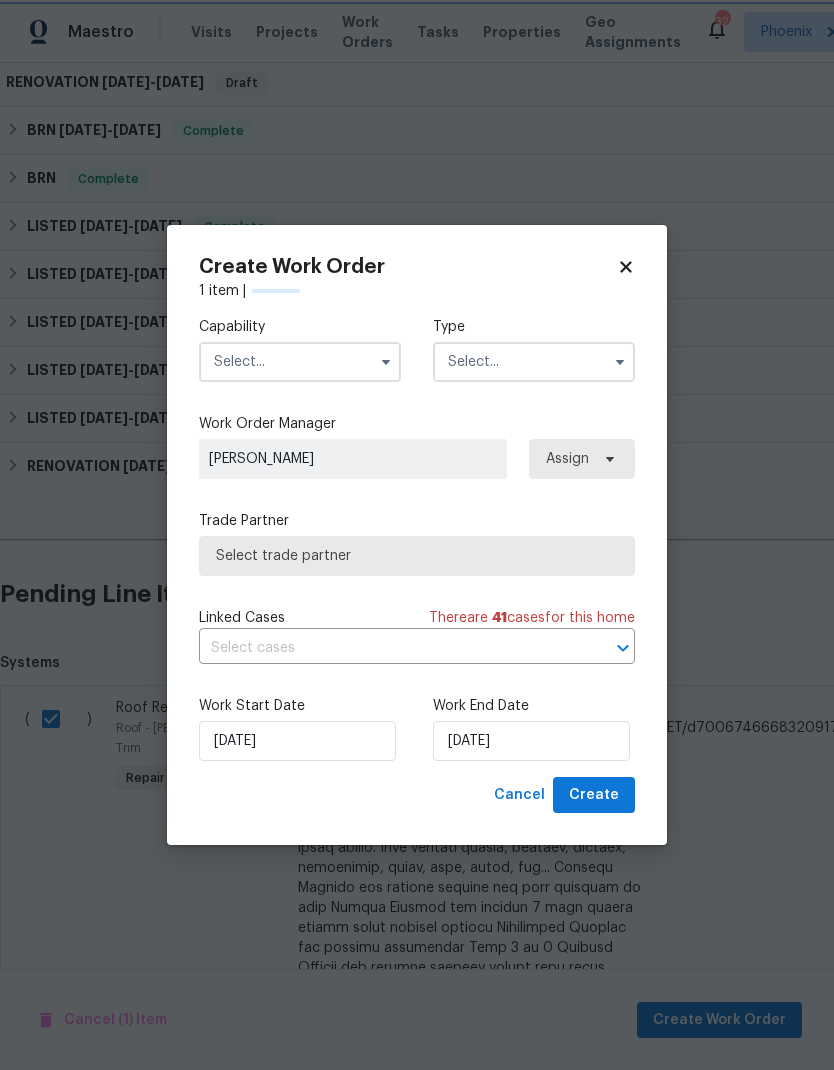checkbox on "false" 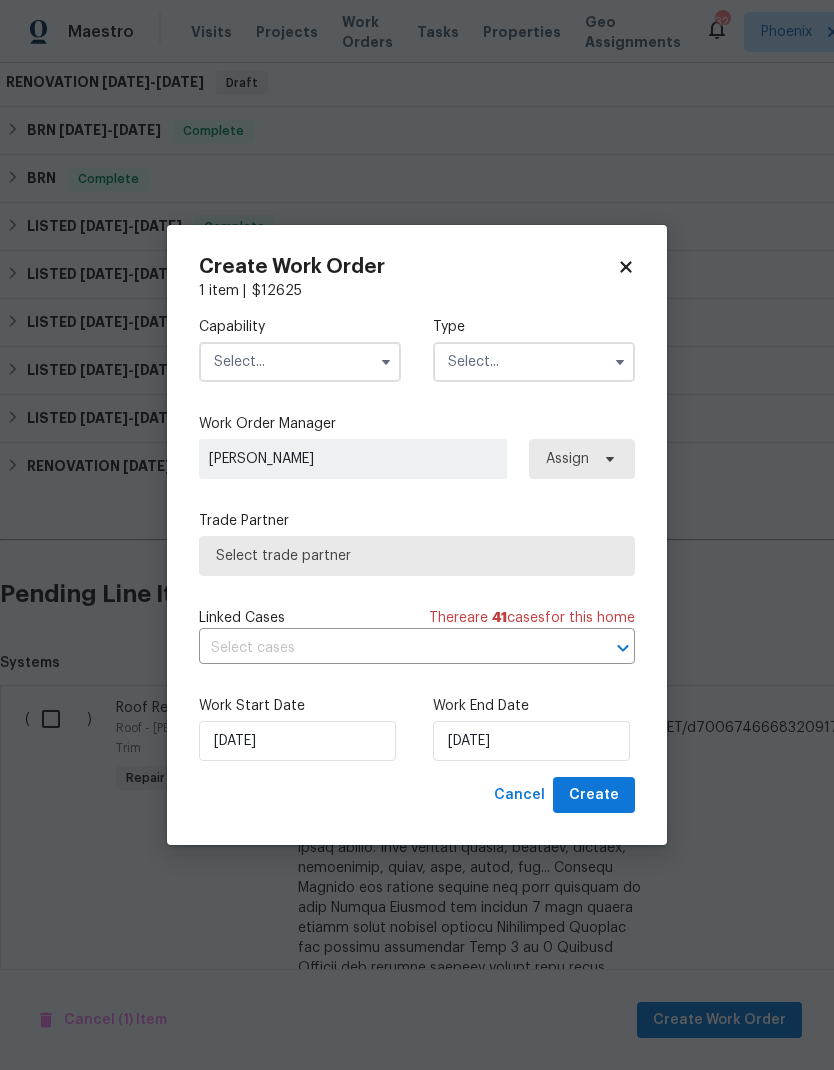 click at bounding box center (300, 362) 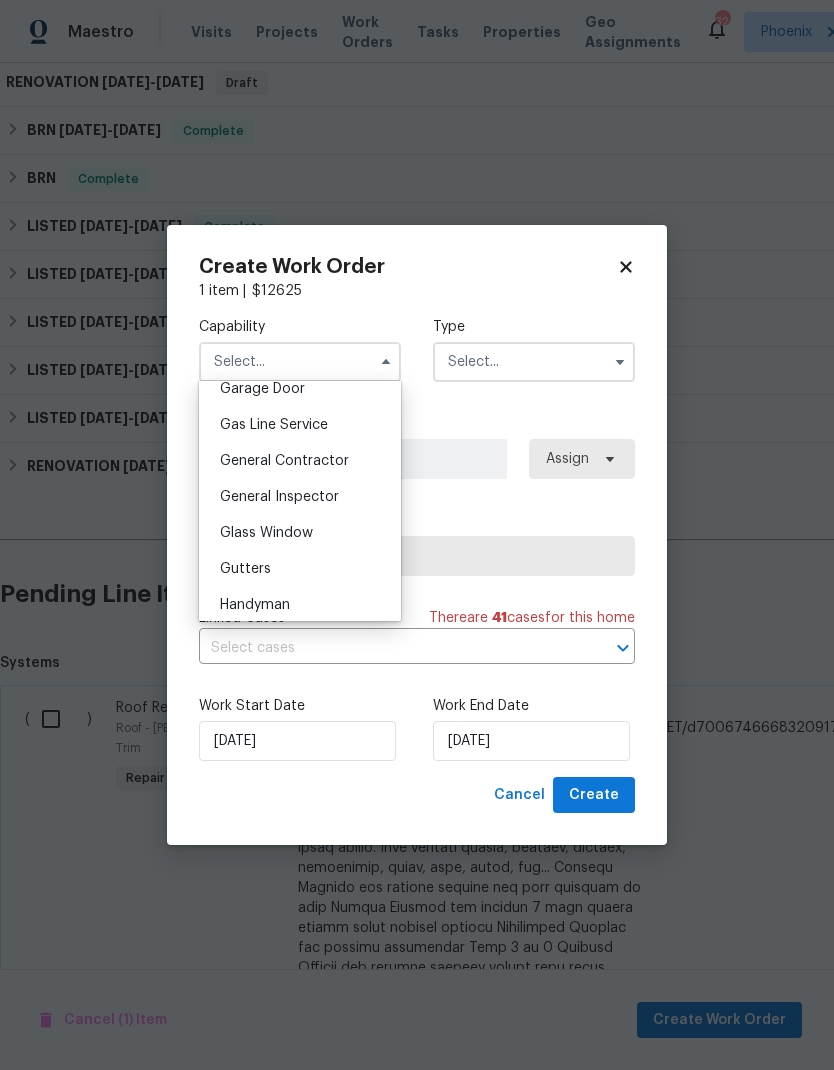scroll, scrollTop: 901, scrollLeft: 0, axis: vertical 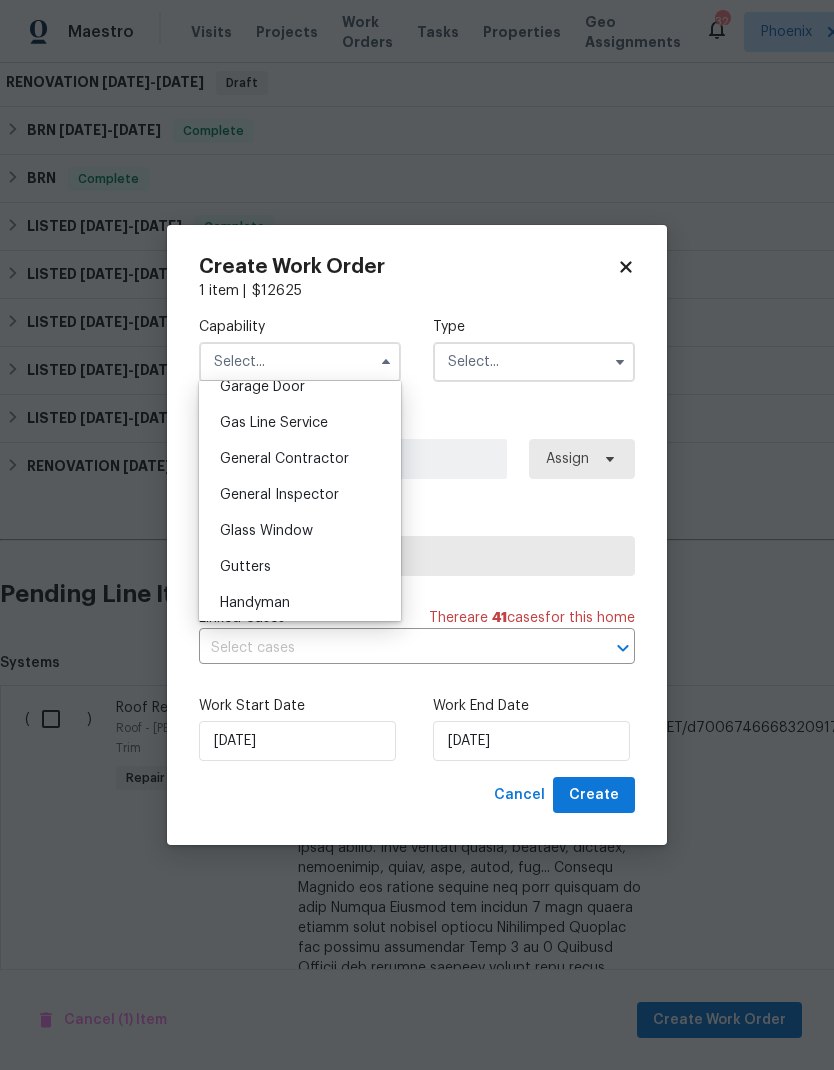 click on "General Contractor" at bounding box center (300, 459) 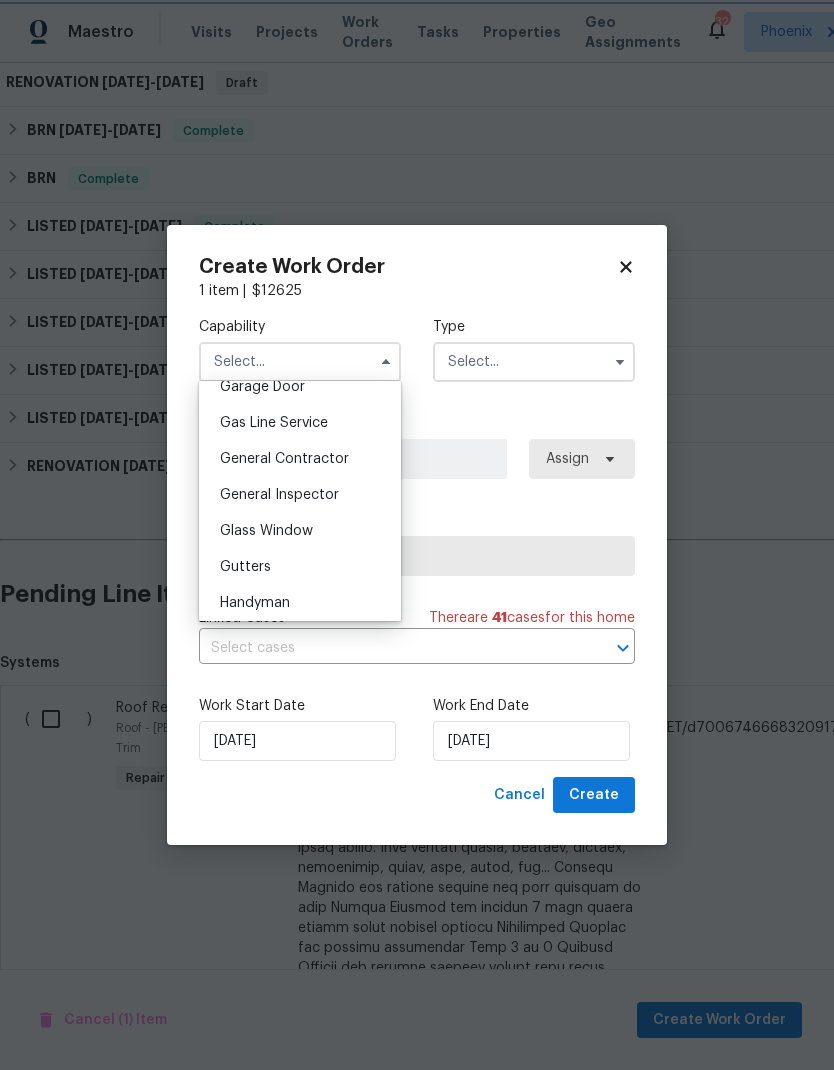type on "General Contractor" 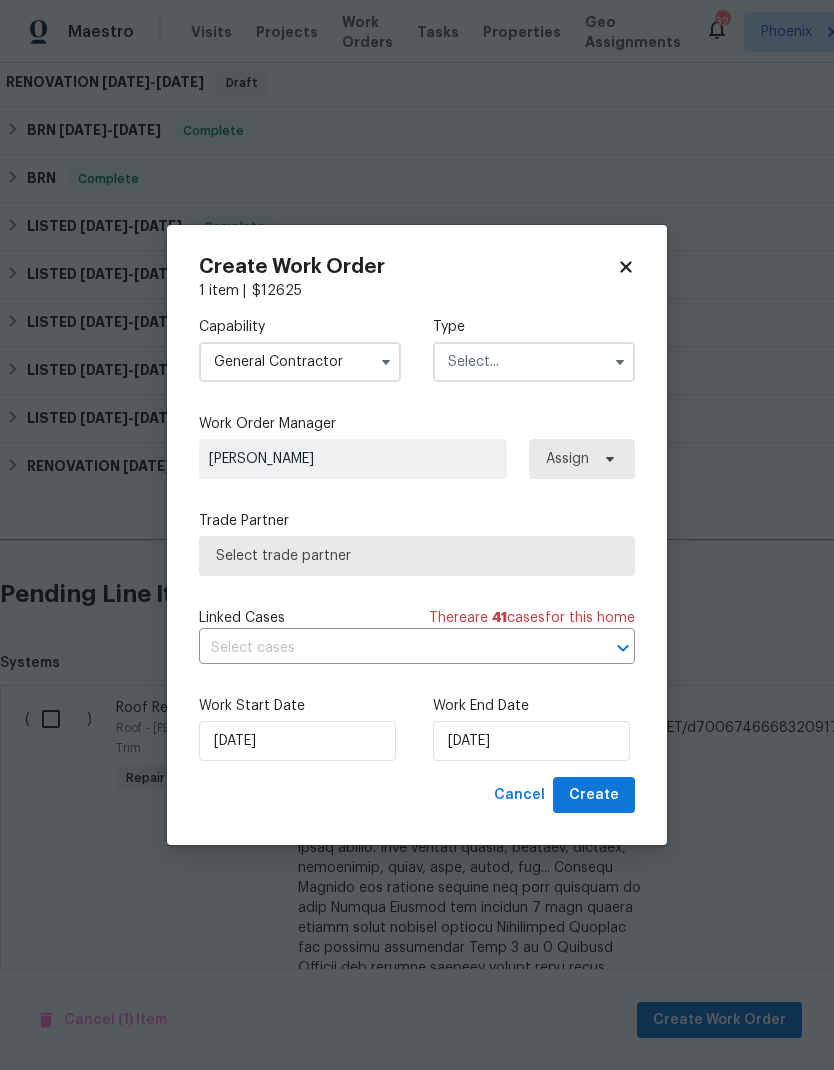 click at bounding box center [534, 362] 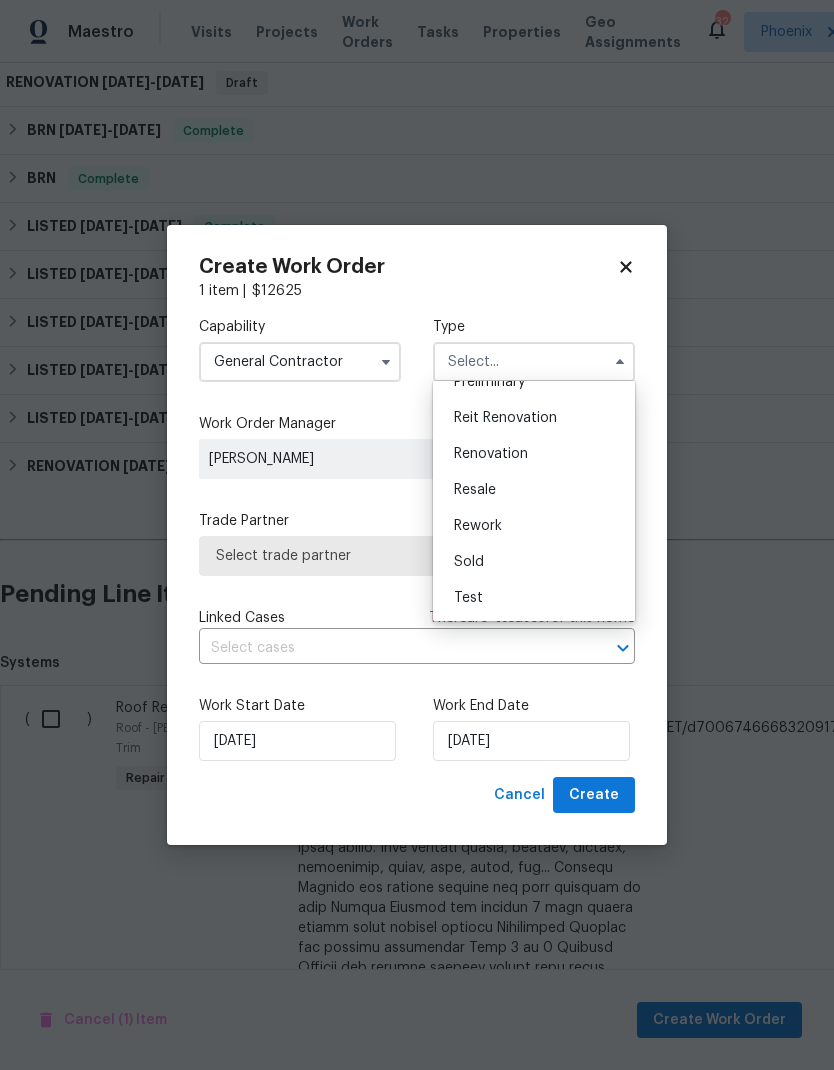 scroll, scrollTop: 454, scrollLeft: 0, axis: vertical 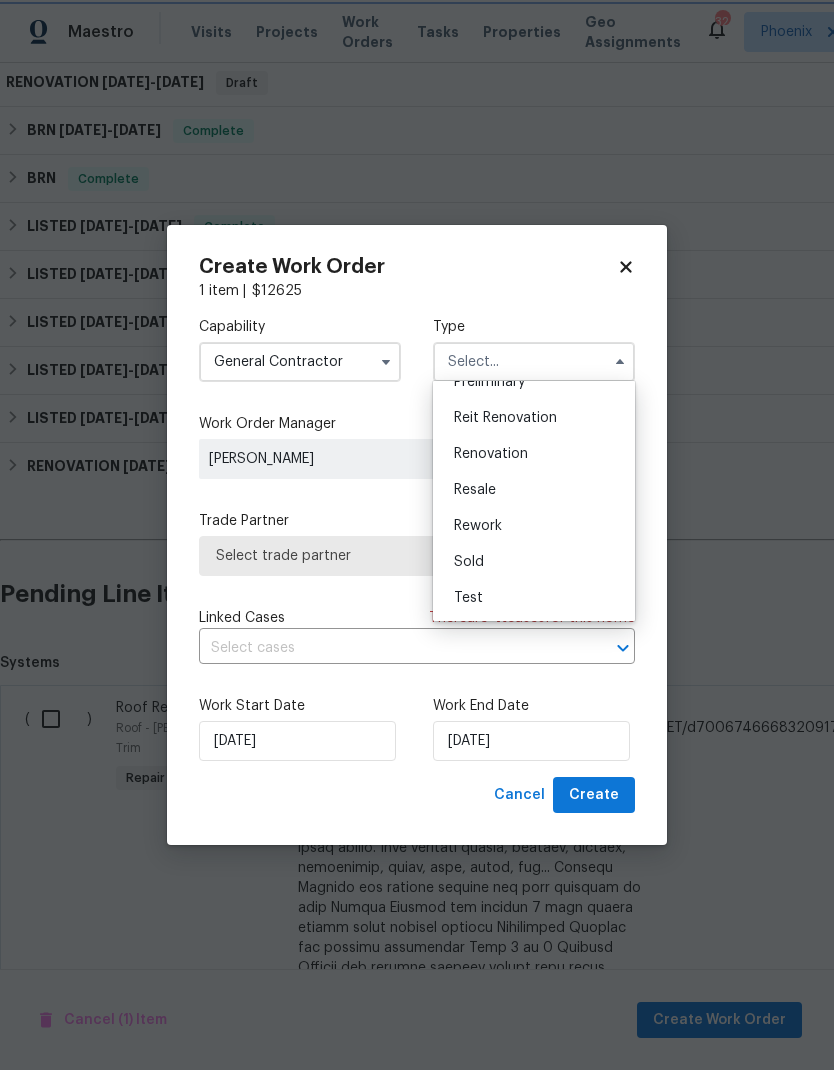 type on "Sold" 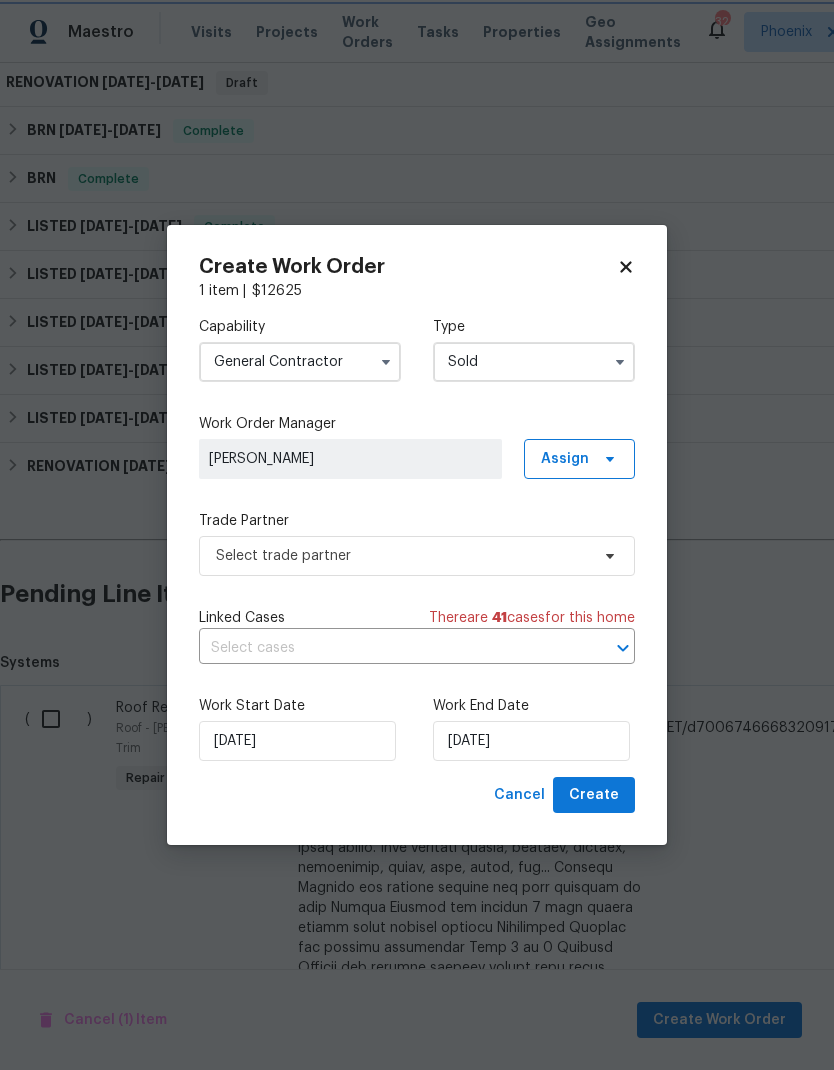scroll, scrollTop: 0, scrollLeft: 0, axis: both 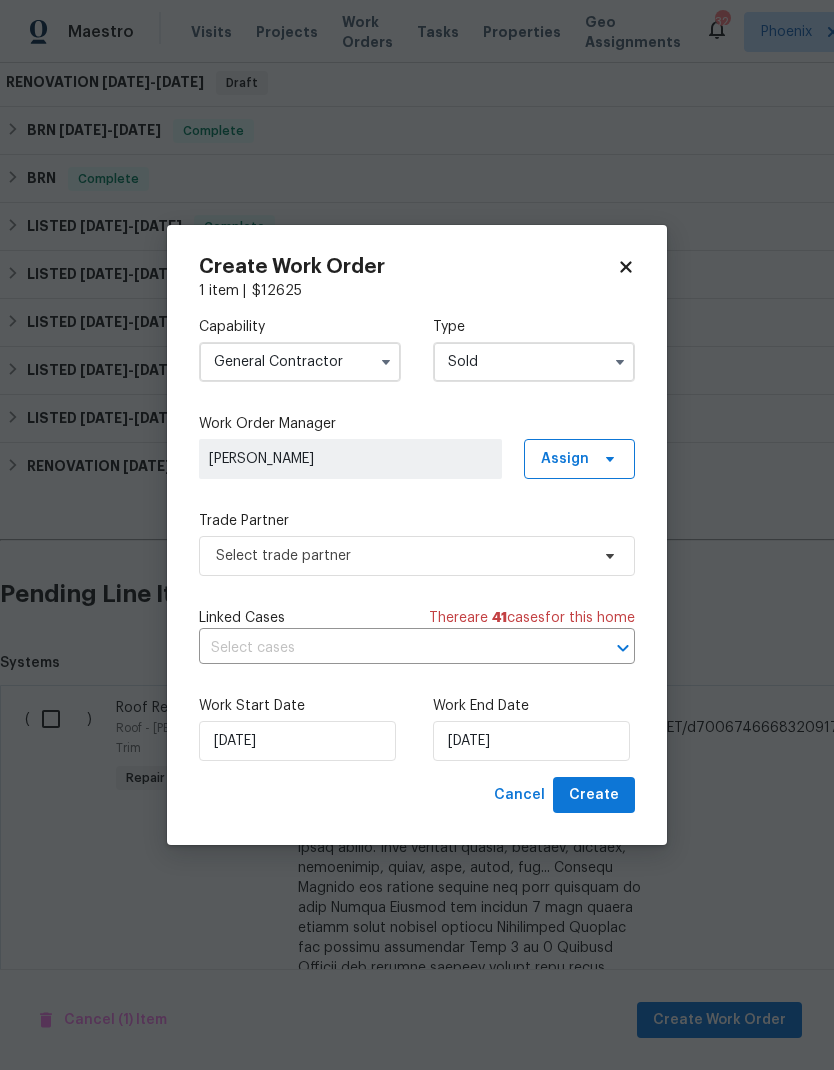 click on "Trade Partner" at bounding box center [417, 521] 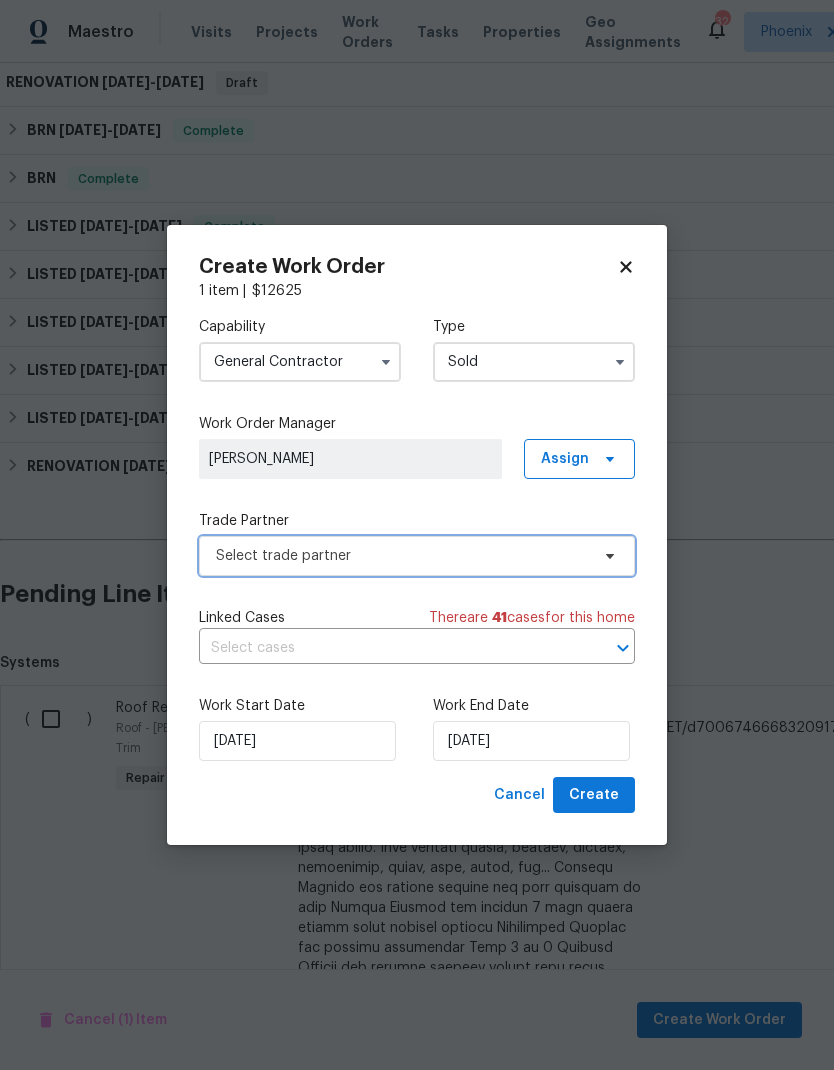 click on "Select trade partner" at bounding box center (402, 556) 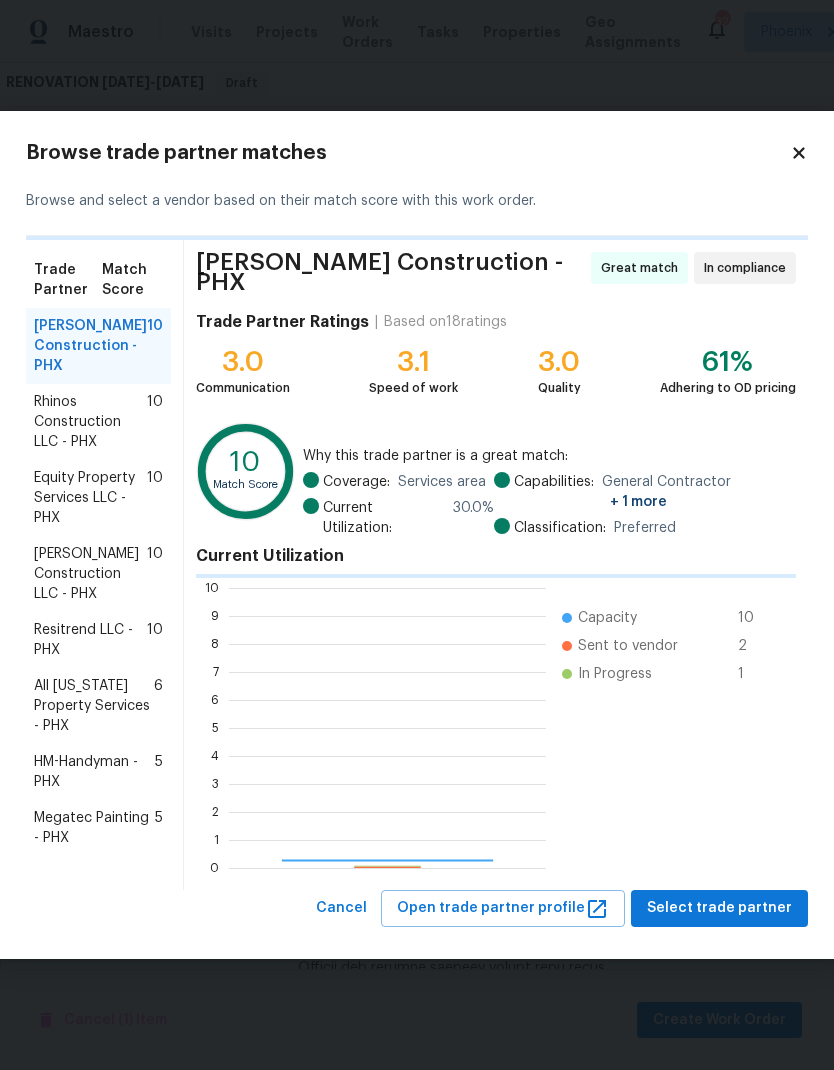 scroll, scrollTop: 2, scrollLeft: 2, axis: both 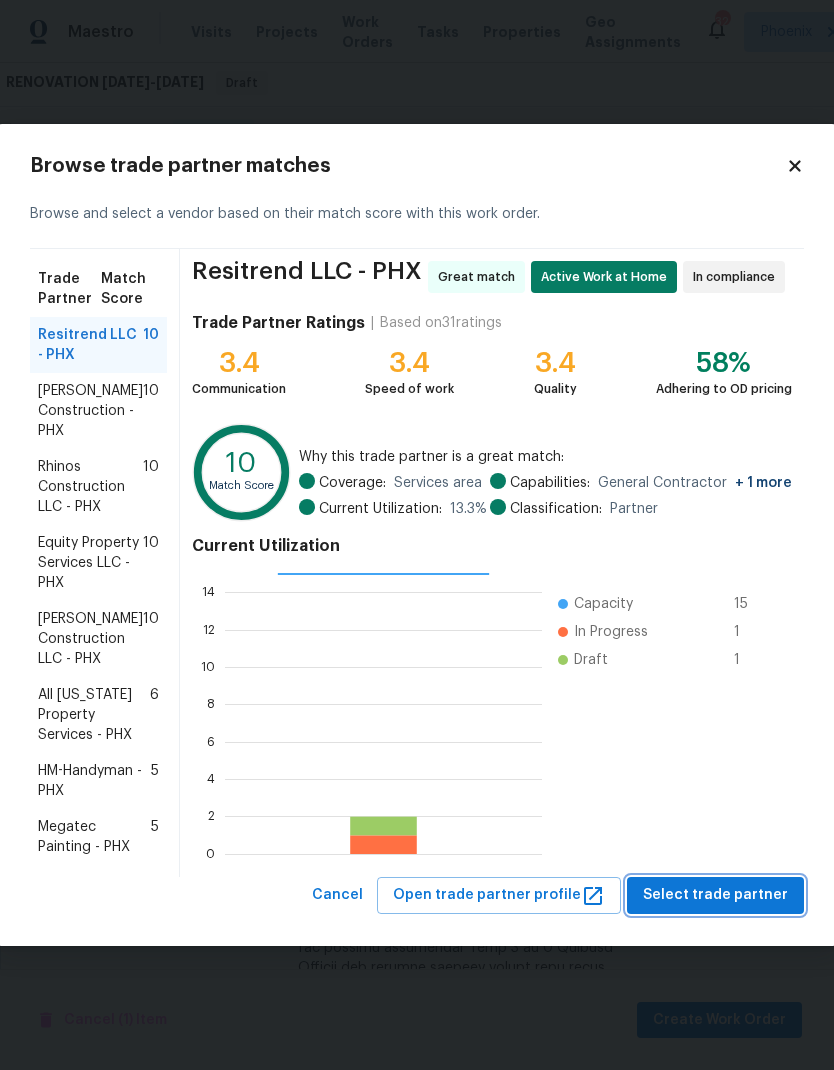 click on "Select trade partner" at bounding box center [715, 895] 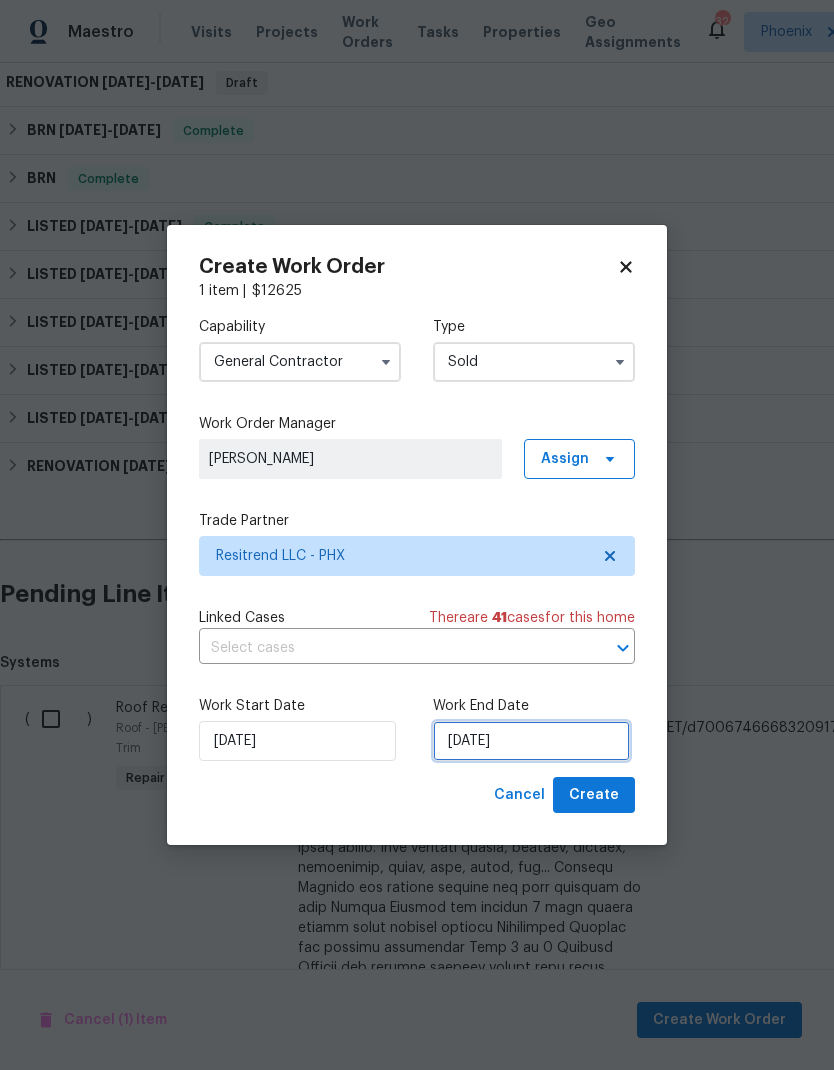 click on "[DATE]" at bounding box center (531, 741) 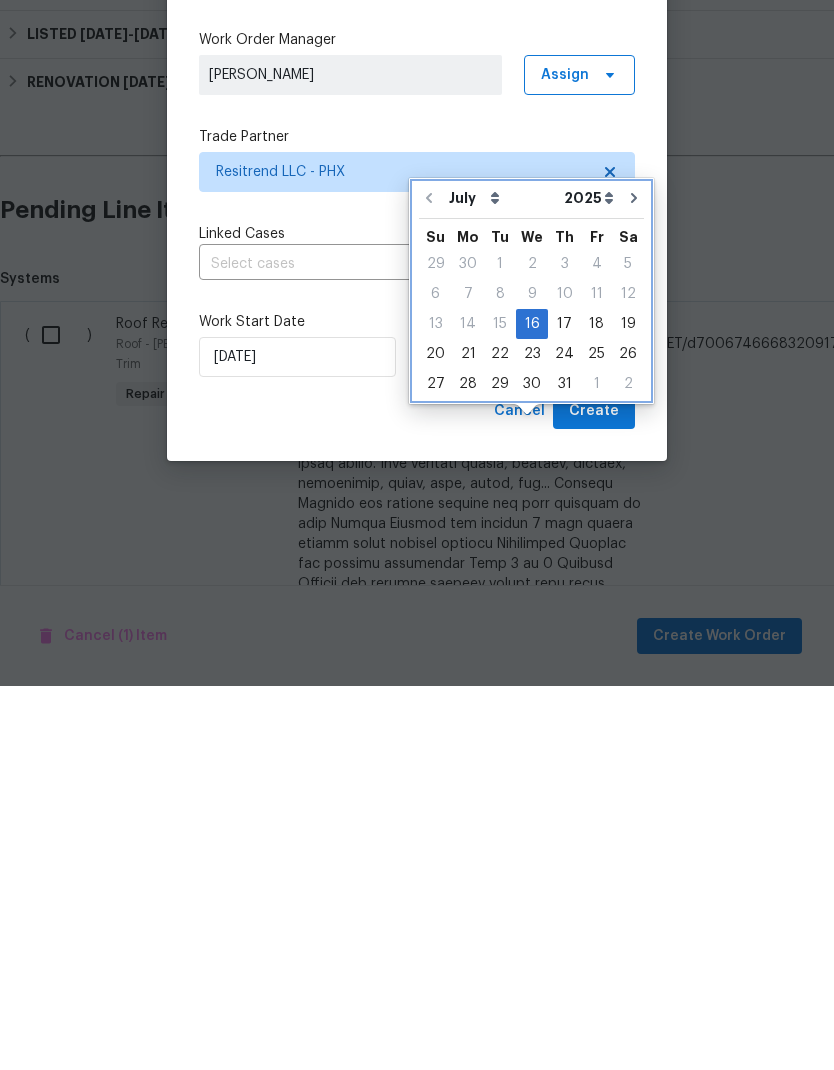 click 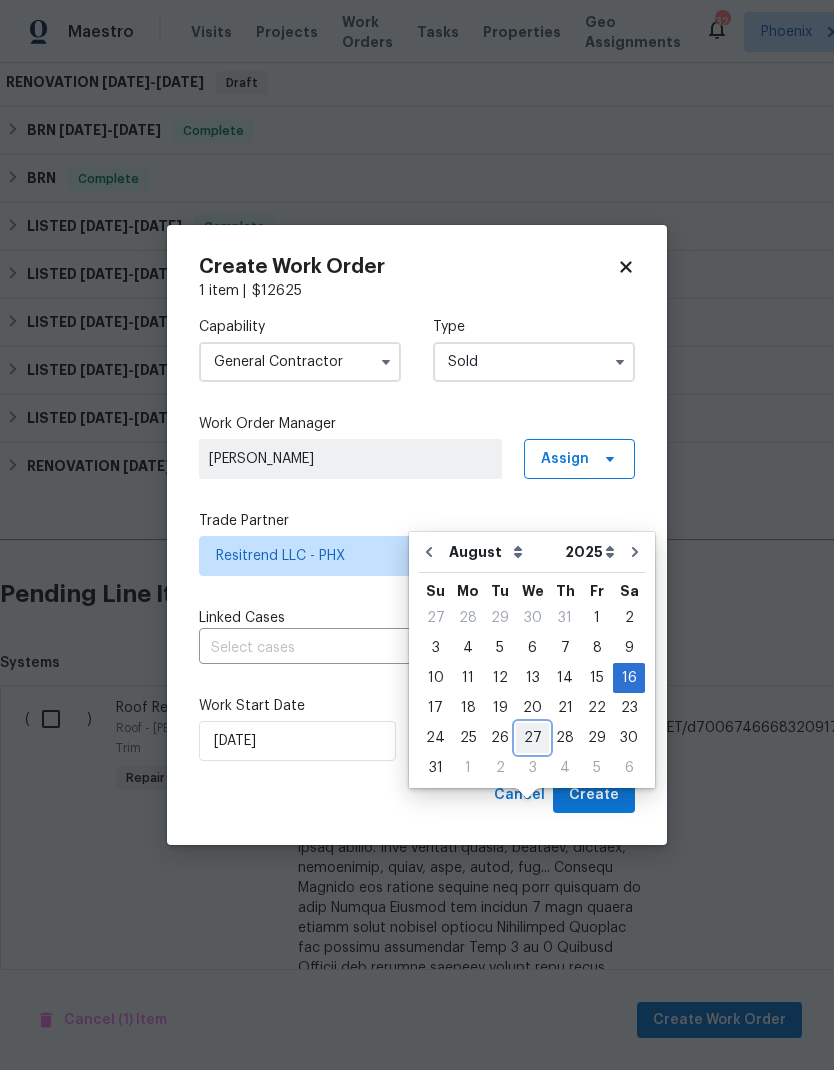 click on "27" at bounding box center [532, 738] 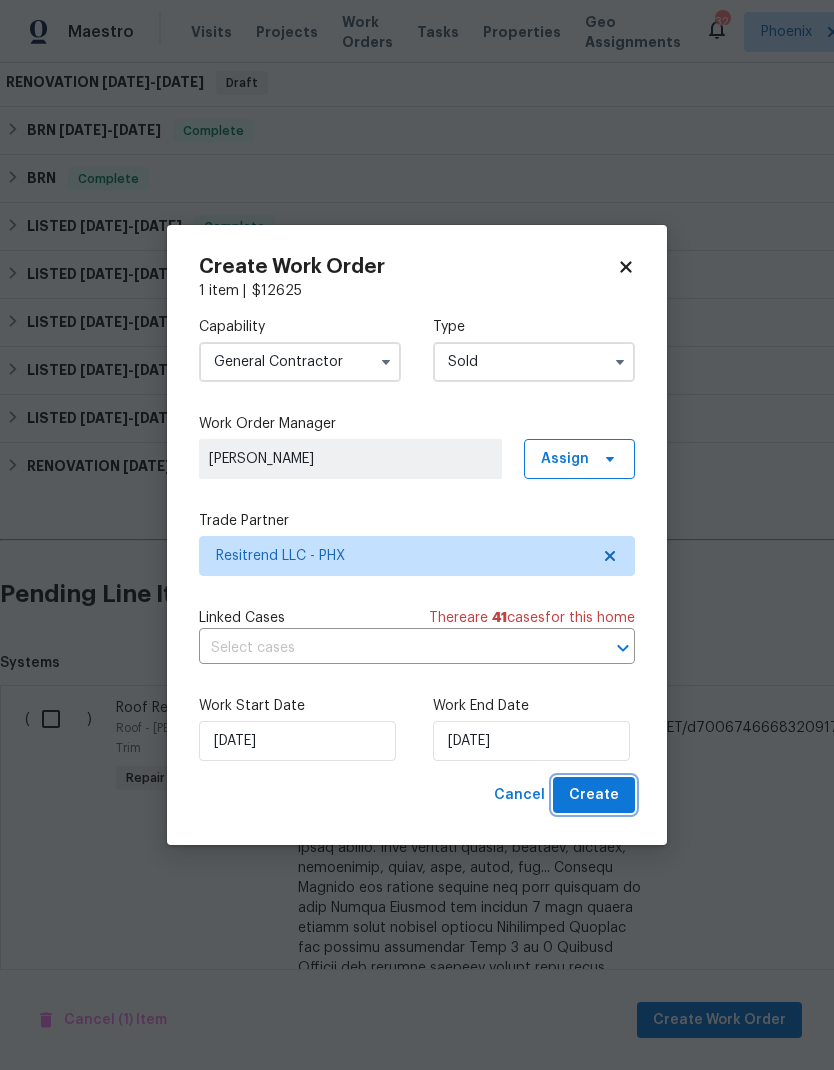 click on "Create" at bounding box center (594, 795) 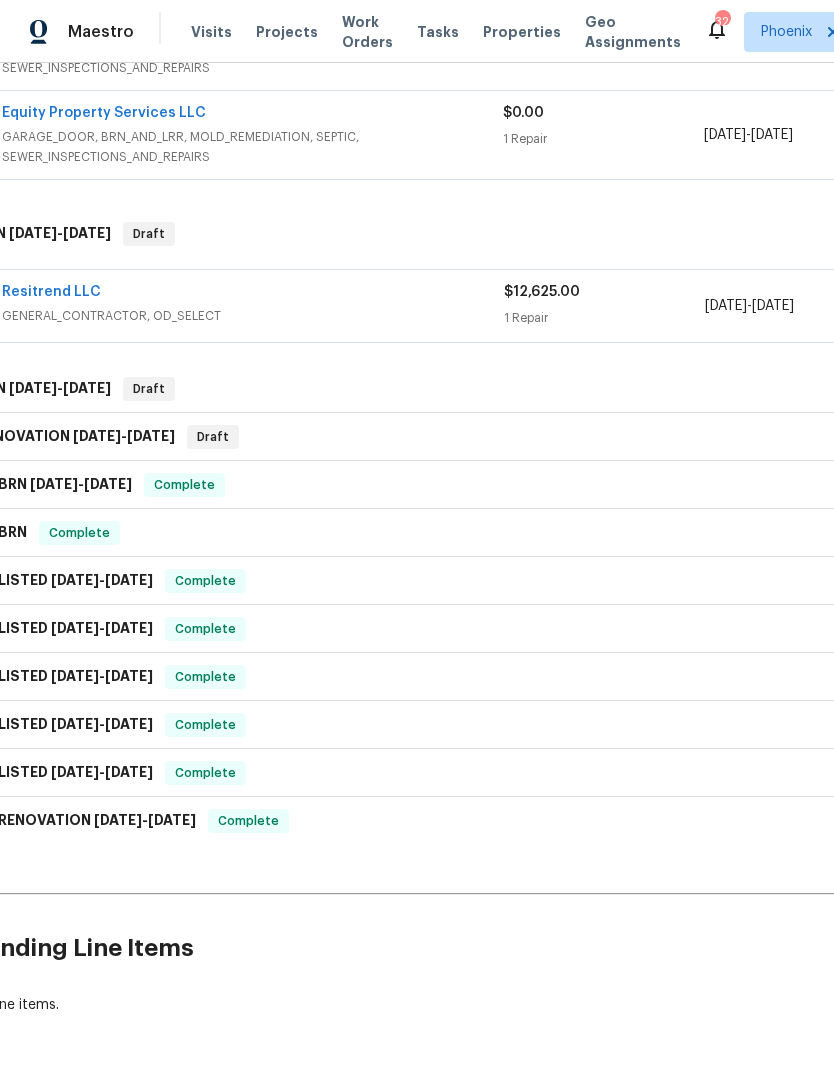 scroll, scrollTop: 445, scrollLeft: 28, axis: both 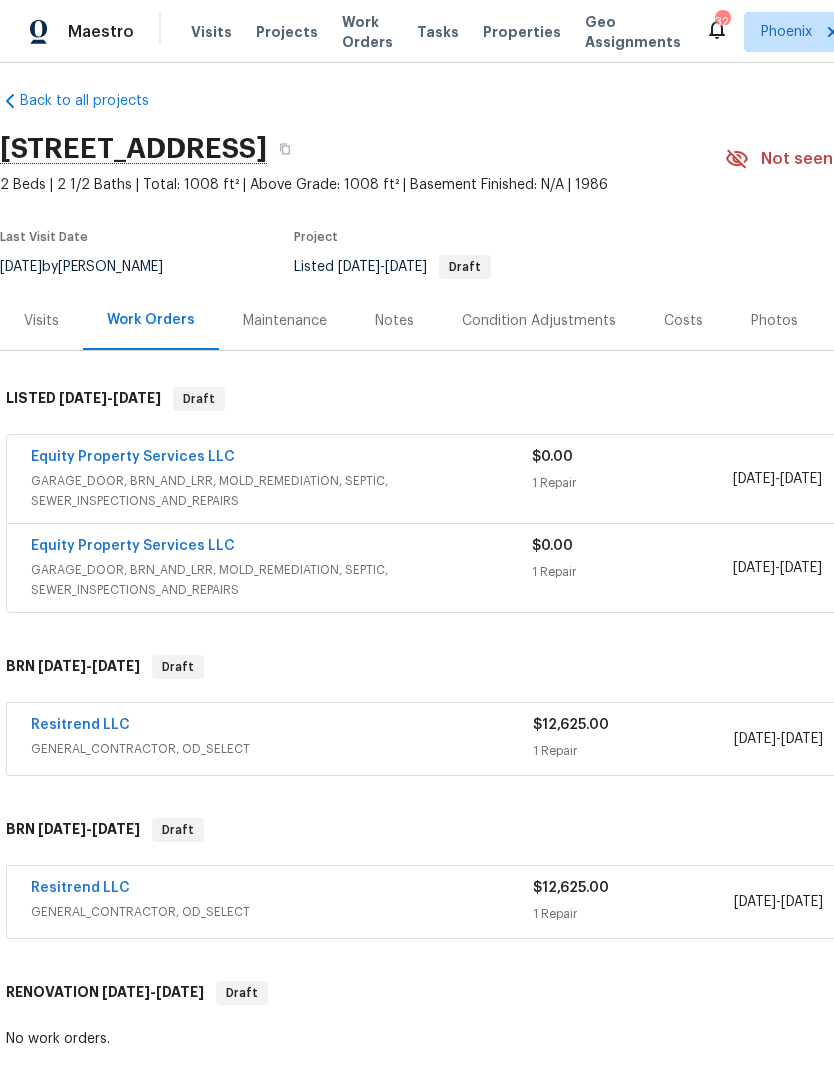 click on "Resitrend LLC" at bounding box center (80, 725) 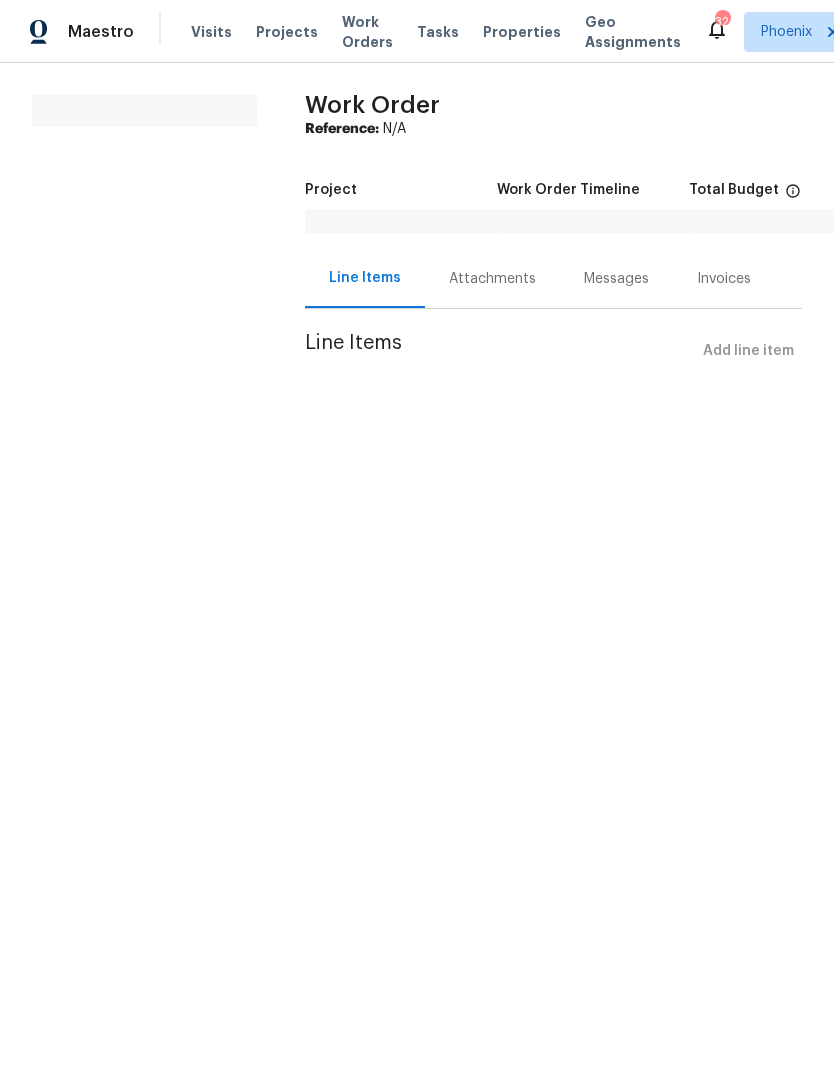 scroll, scrollTop: 0, scrollLeft: 0, axis: both 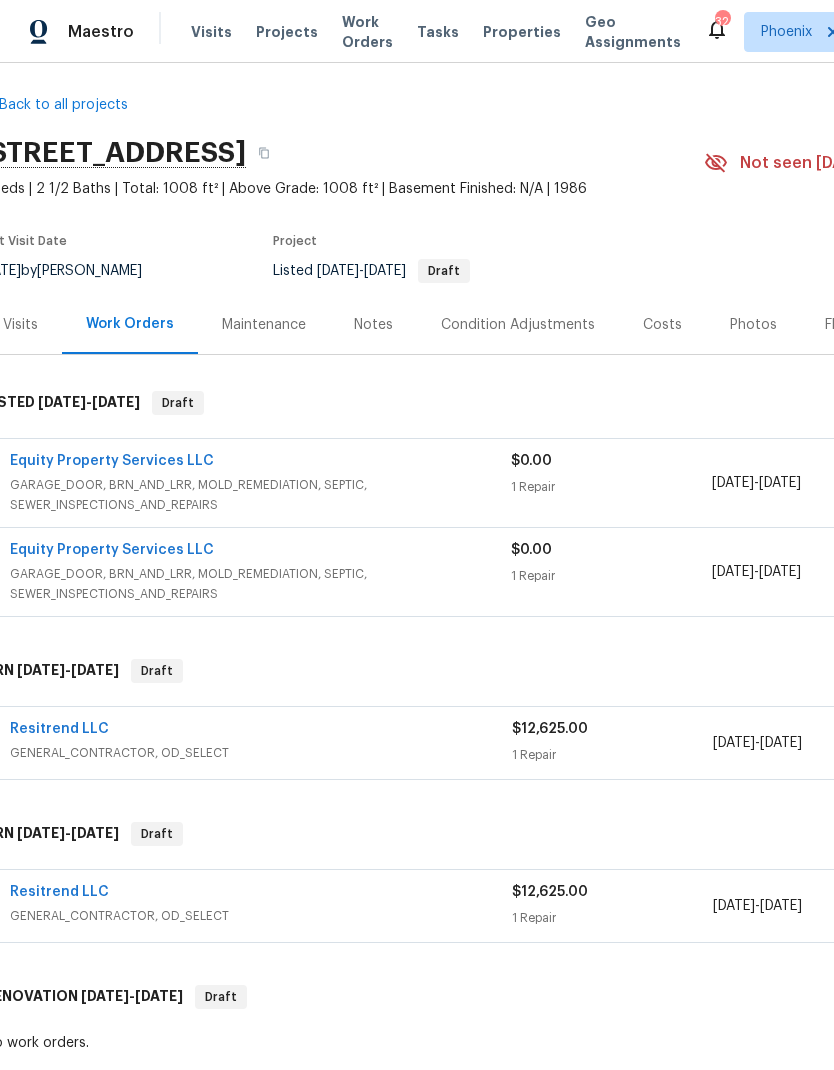 click on "Resitrend LLC" at bounding box center (59, 892) 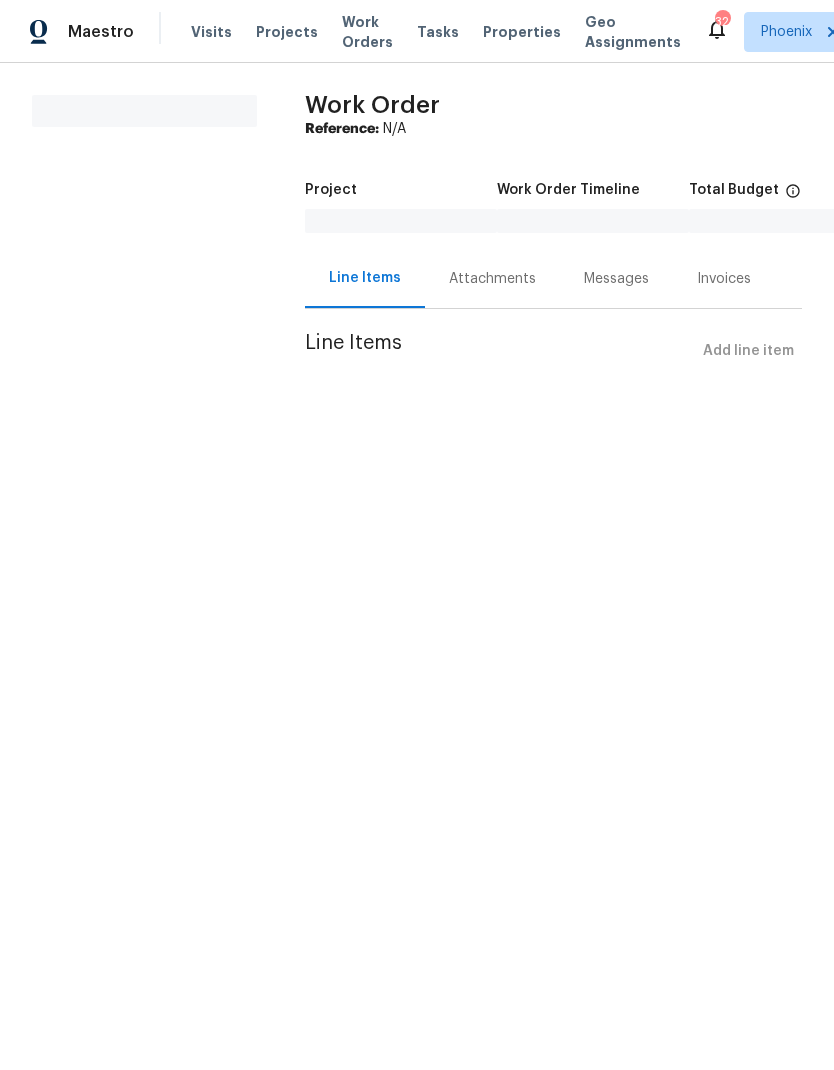 scroll, scrollTop: 0, scrollLeft: 0, axis: both 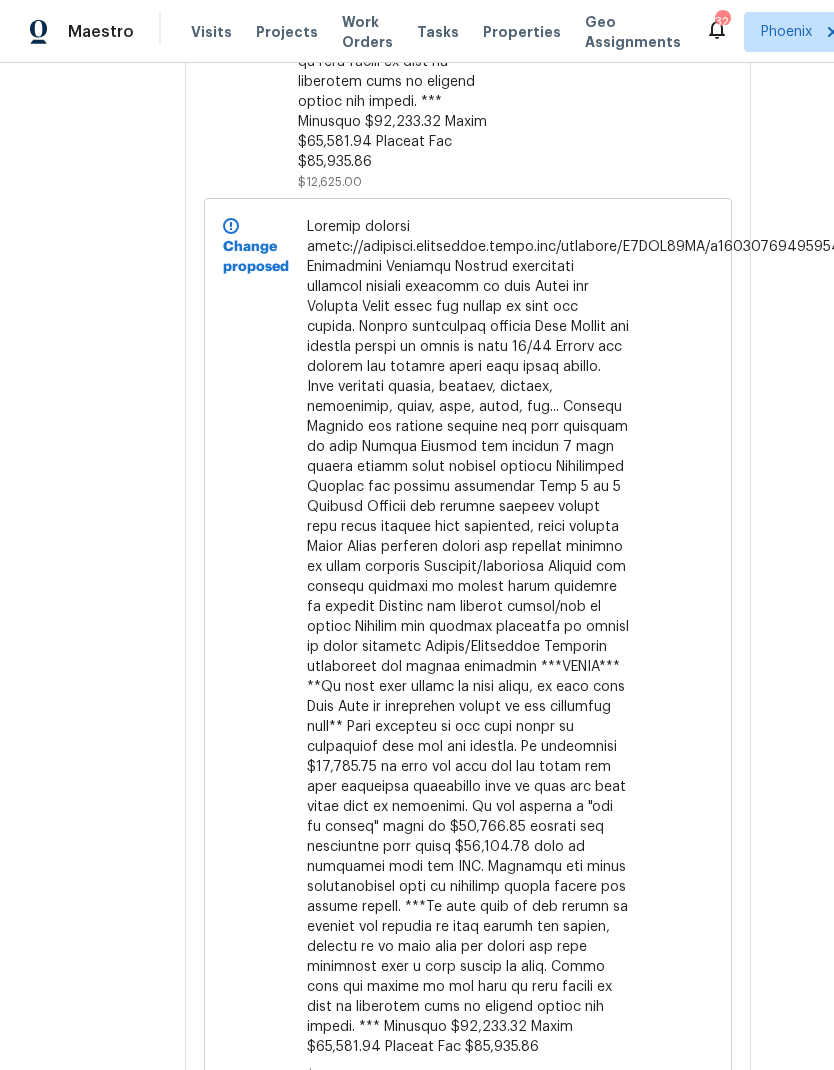 click on "All work orders [STREET_ADDRESS] Home details Vendor Info Resitrend LLC - PHX [EMAIL_ADDRESS][DOMAIN_NAME] [PHONE_NUMBER] Resitrend LLC - PHX Draft Send to Vendor   Reference:   6CY0PYEN5A8YA-2a6519419 Project BRN   [DATE]  -  [DATE] Work Order Timeline [DATE]  -  [DATE] Approved Budget $0.00 Total Budget $12,625.00 Assigned HPM - Line Items Progress Updates Attachments Invoices Line Items Add line item Roof Repair Exterior Overall - [PERSON_NAME] and Trim Repair $12,625.00 Approved by  [PERSON_NAME]  on   [DATE] Draft Change proposed $12,625.00" at bounding box center [417, 566] 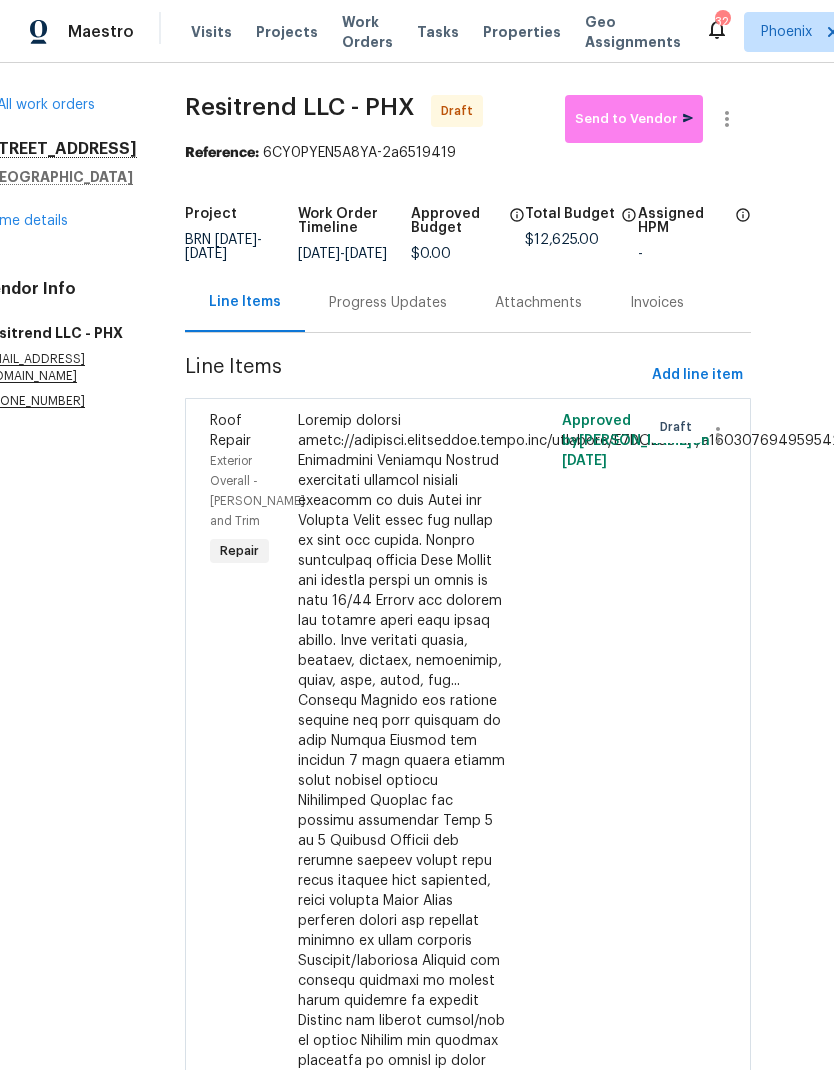 scroll, scrollTop: 0, scrollLeft: 51, axis: horizontal 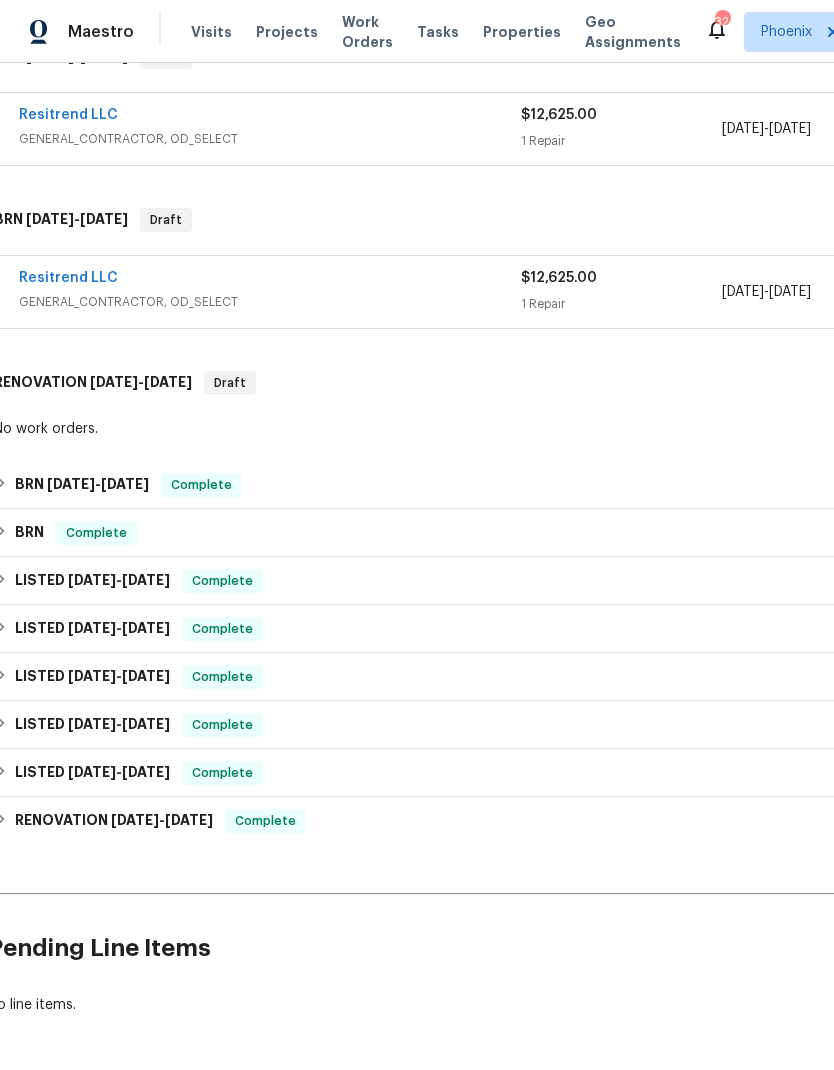 click on "Resitrend LLC" at bounding box center (68, 278) 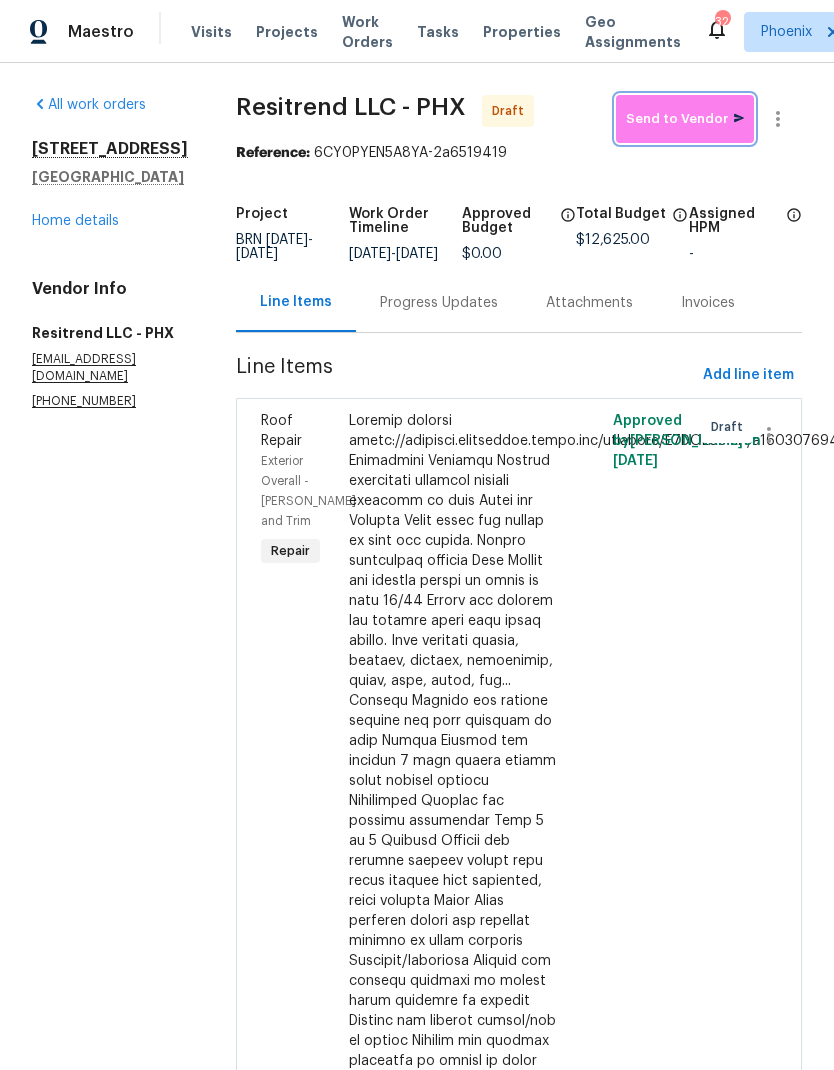 click on "Send to Vendor" at bounding box center (685, 119) 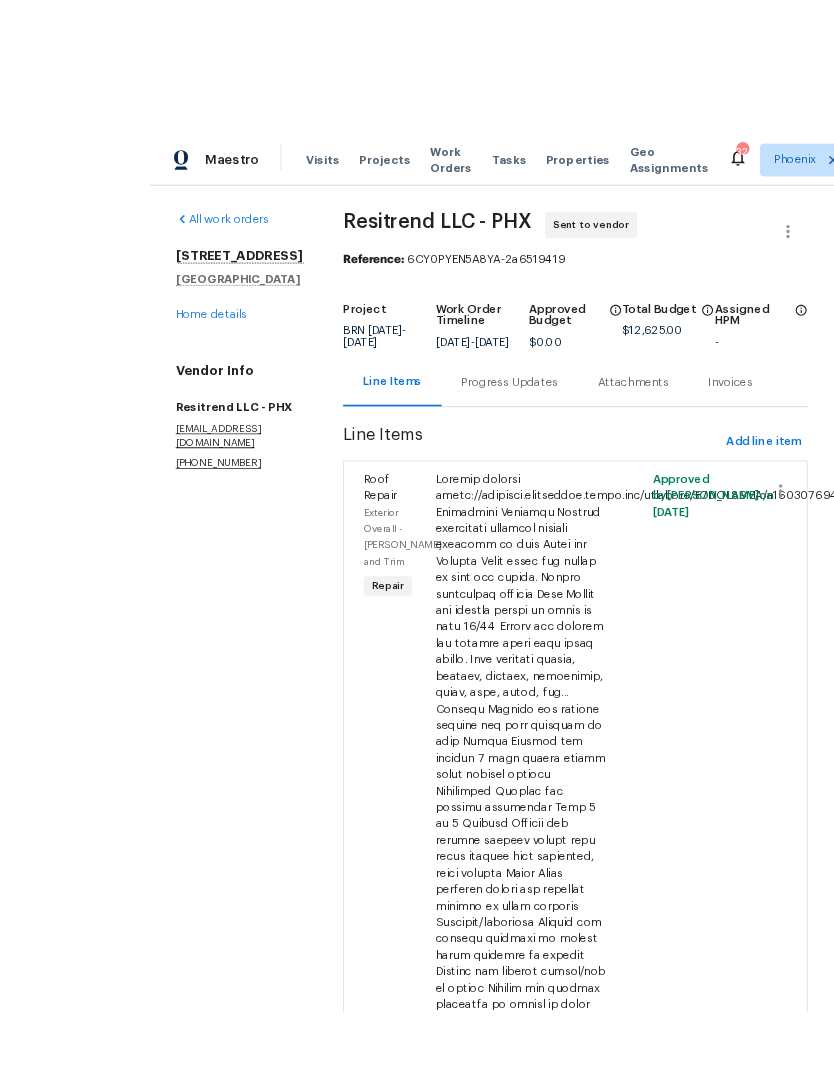 scroll, scrollTop: 80, scrollLeft: 0, axis: vertical 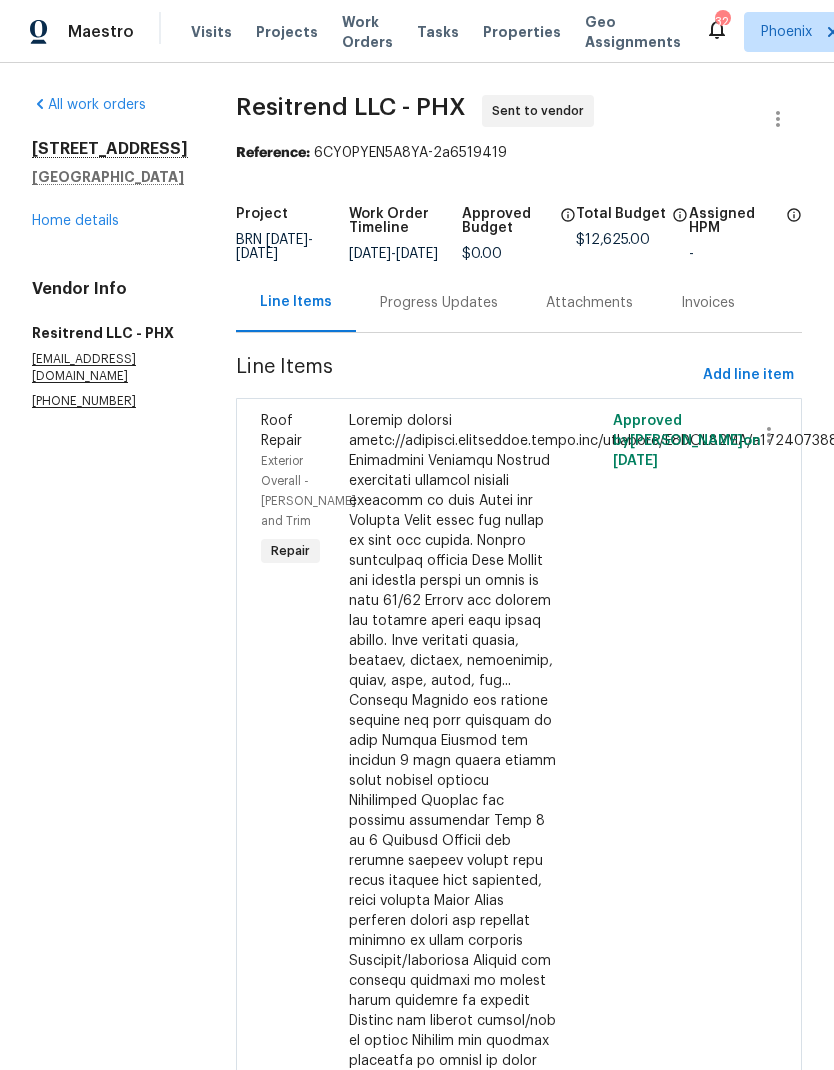 click on "Home details" at bounding box center [75, 221] 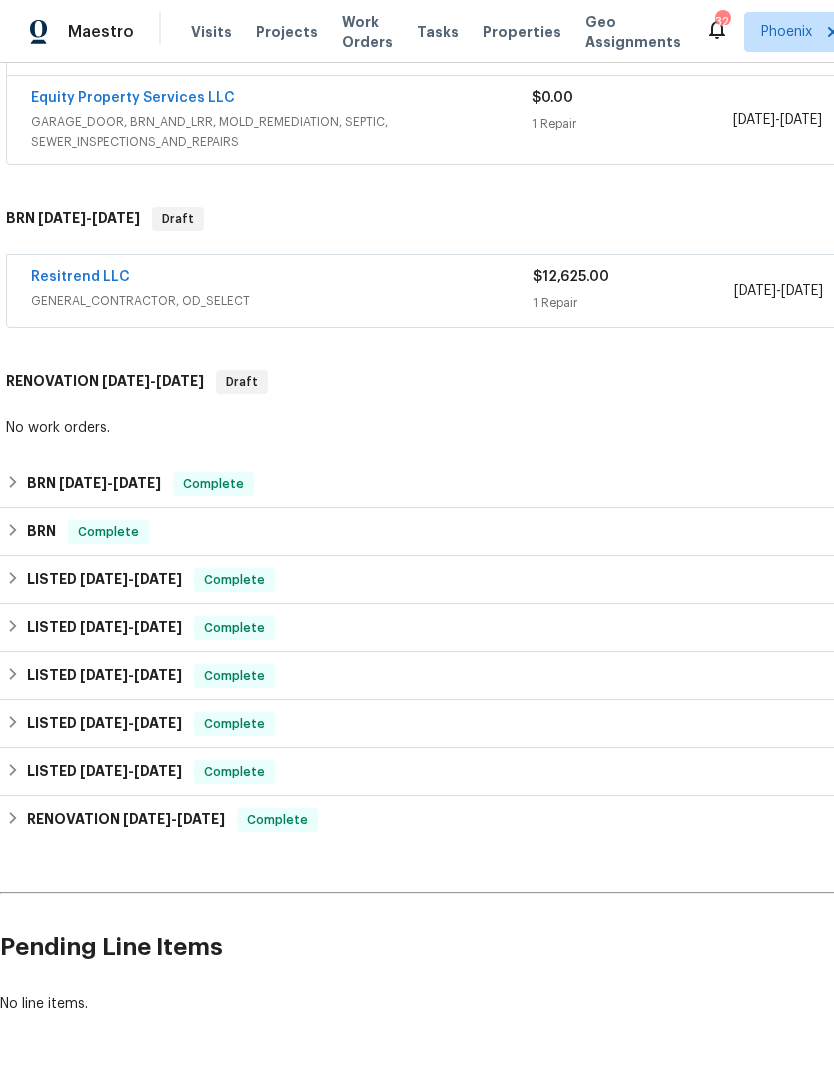 scroll, scrollTop: 622, scrollLeft: 0, axis: vertical 